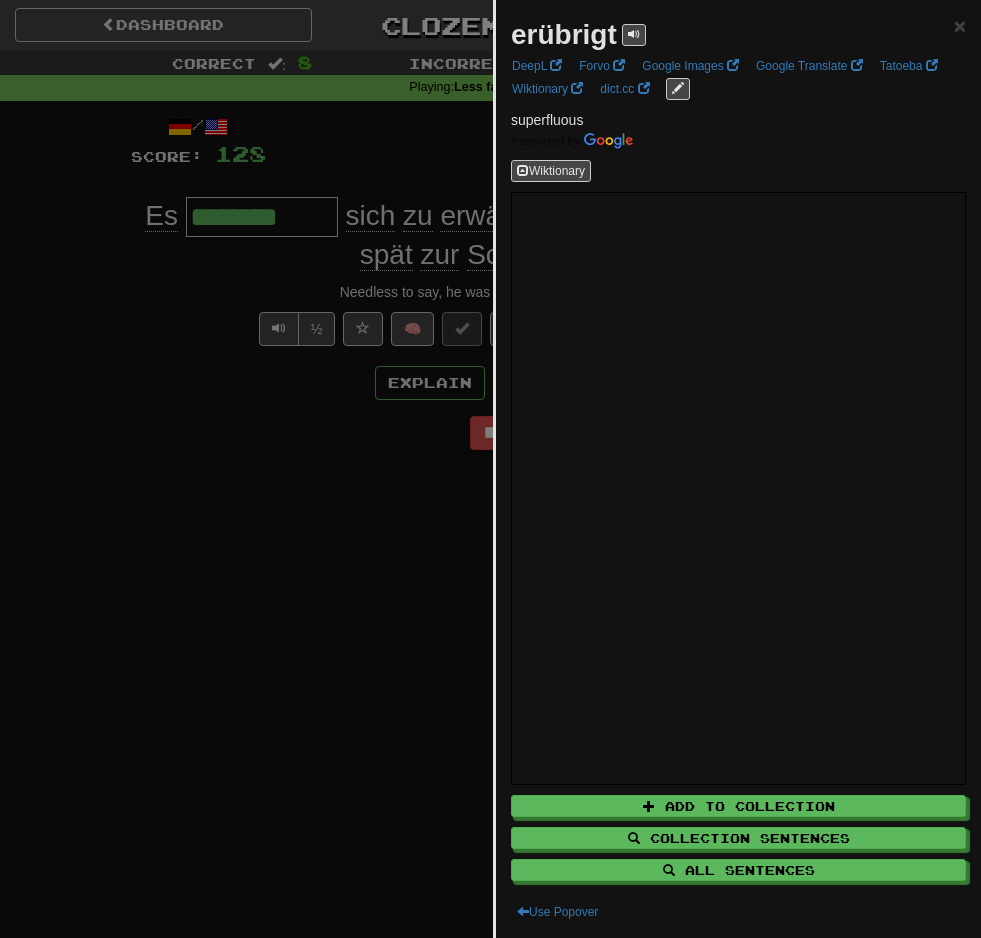 scroll, scrollTop: 0, scrollLeft: 0, axis: both 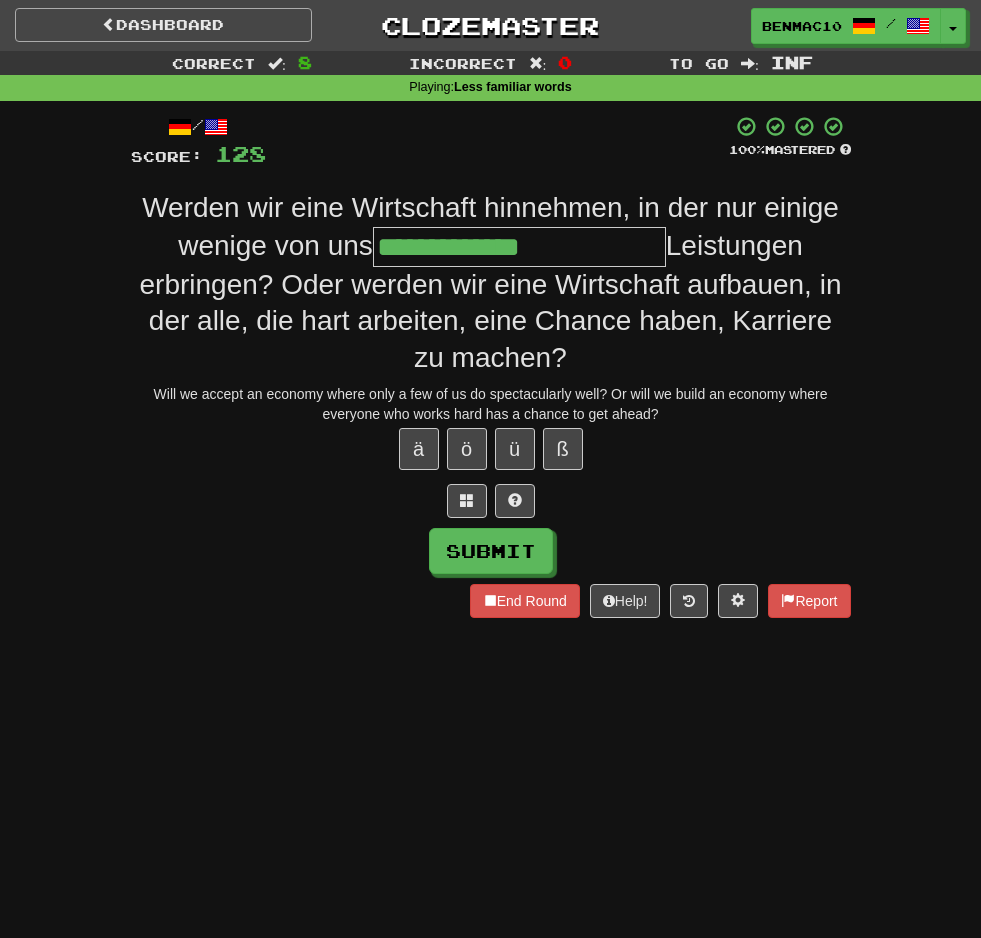 type on "**********" 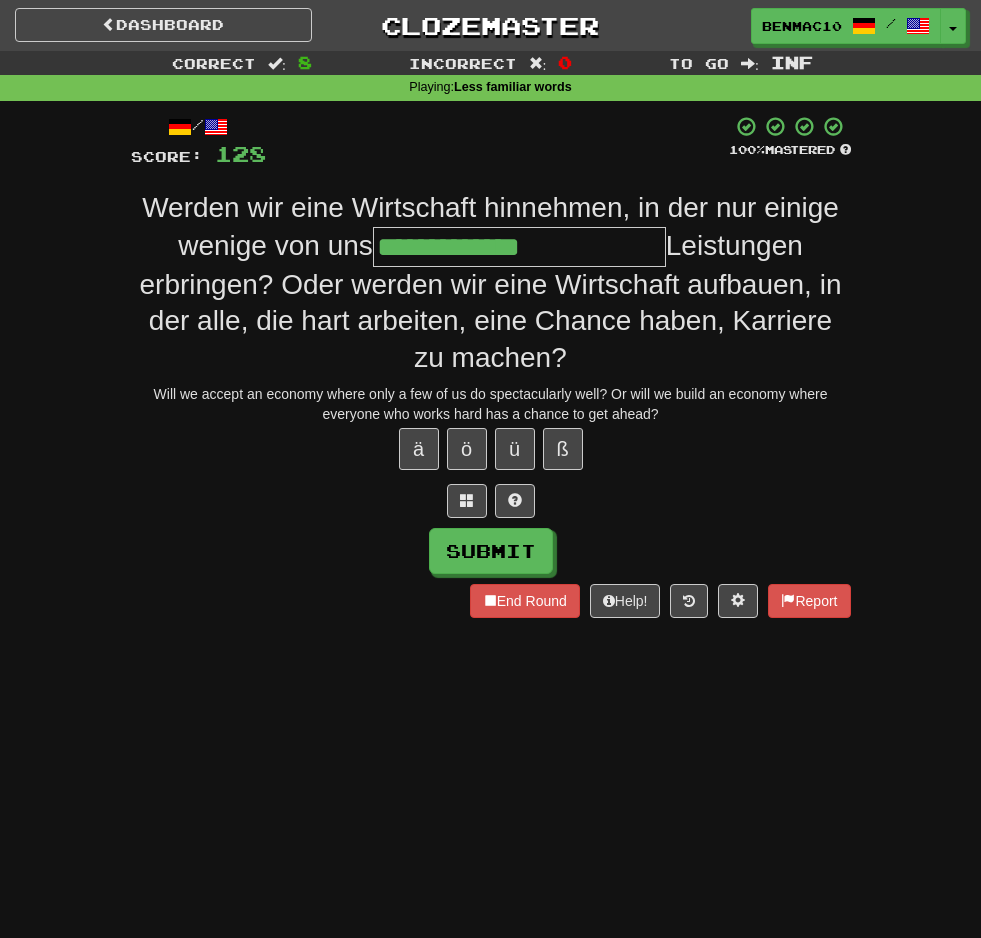 click on "Playing :  Less familiar words" at bounding box center (490, 88) 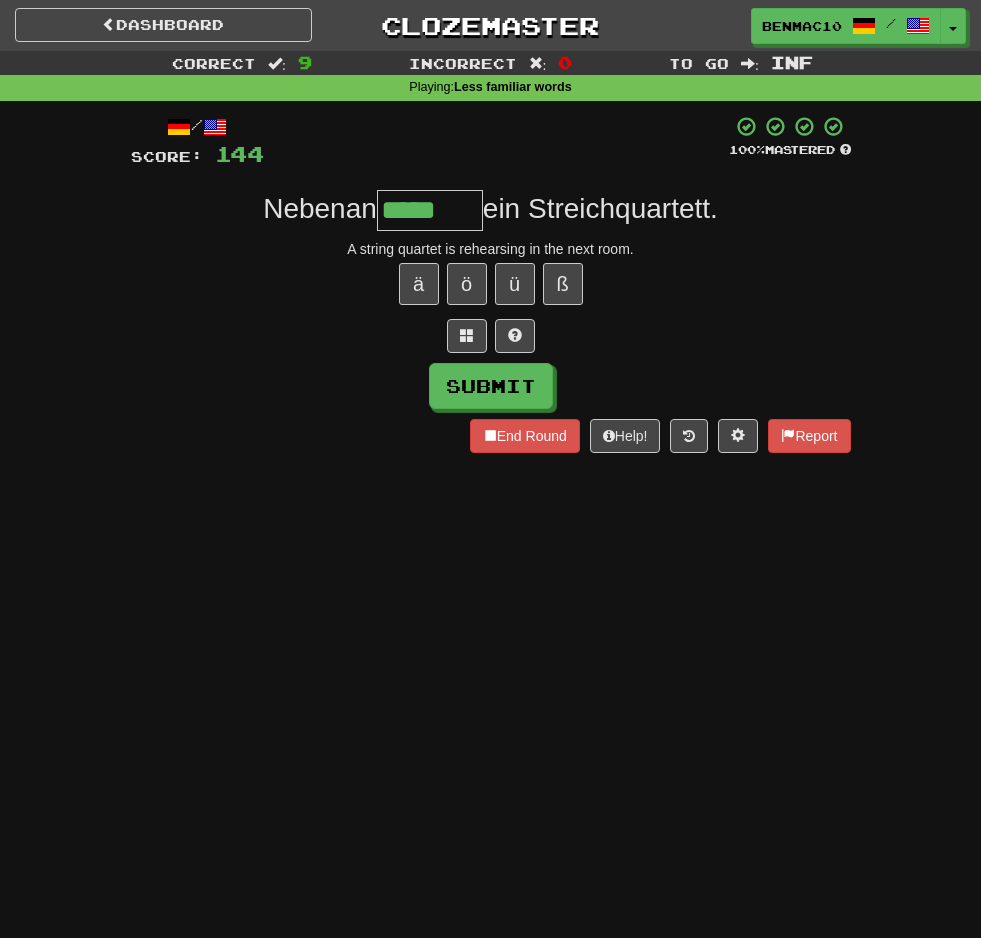 type on "*****" 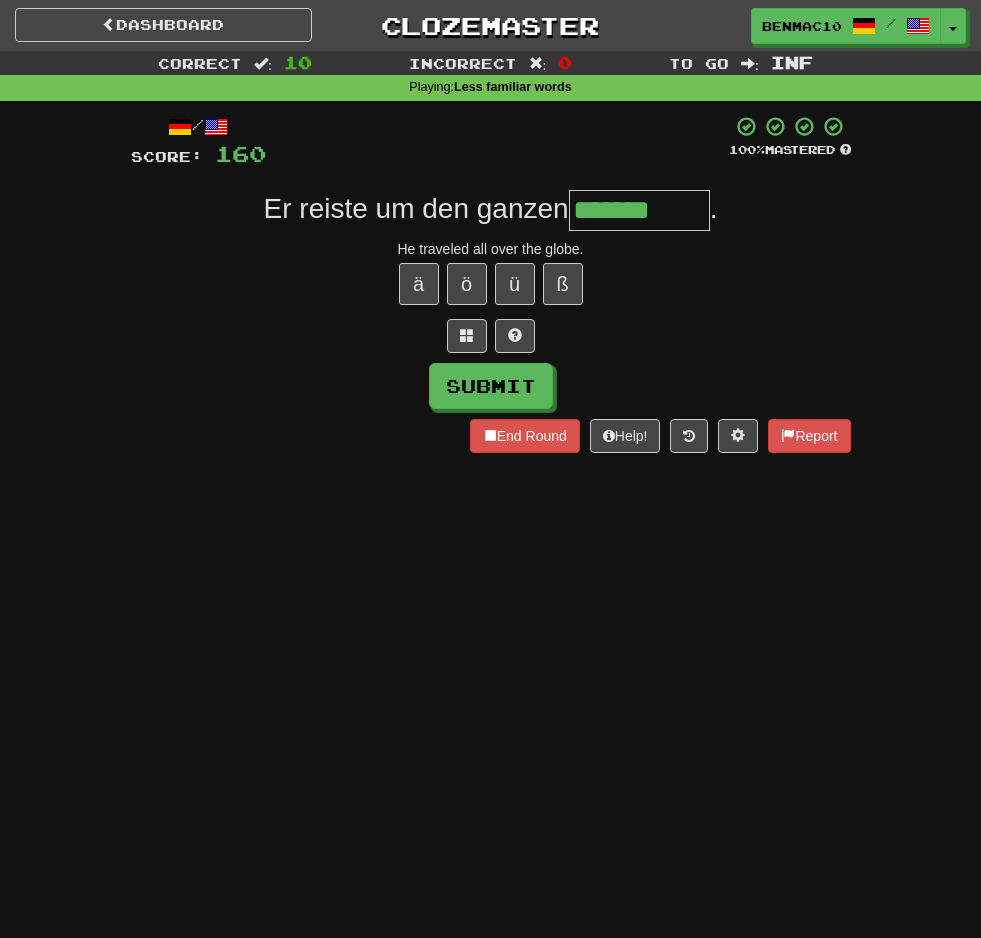 type on "*******" 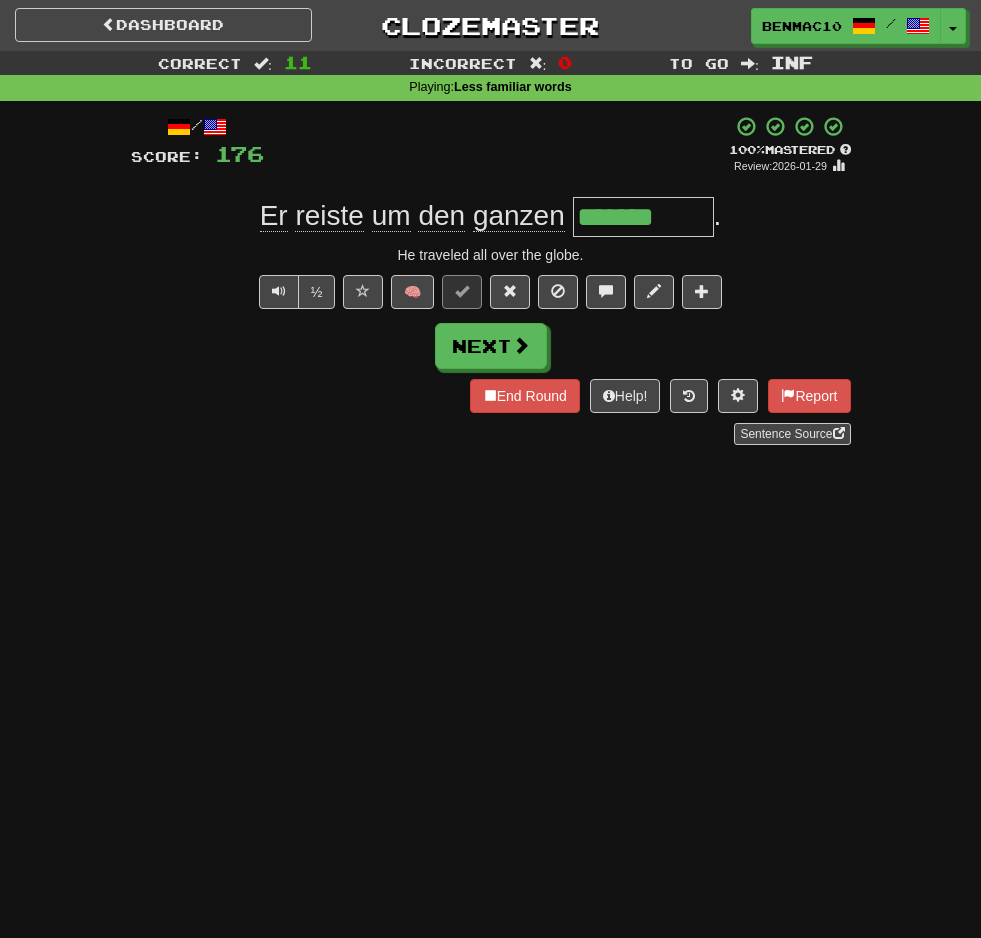 click on "+ 16" at bounding box center (496, 145) 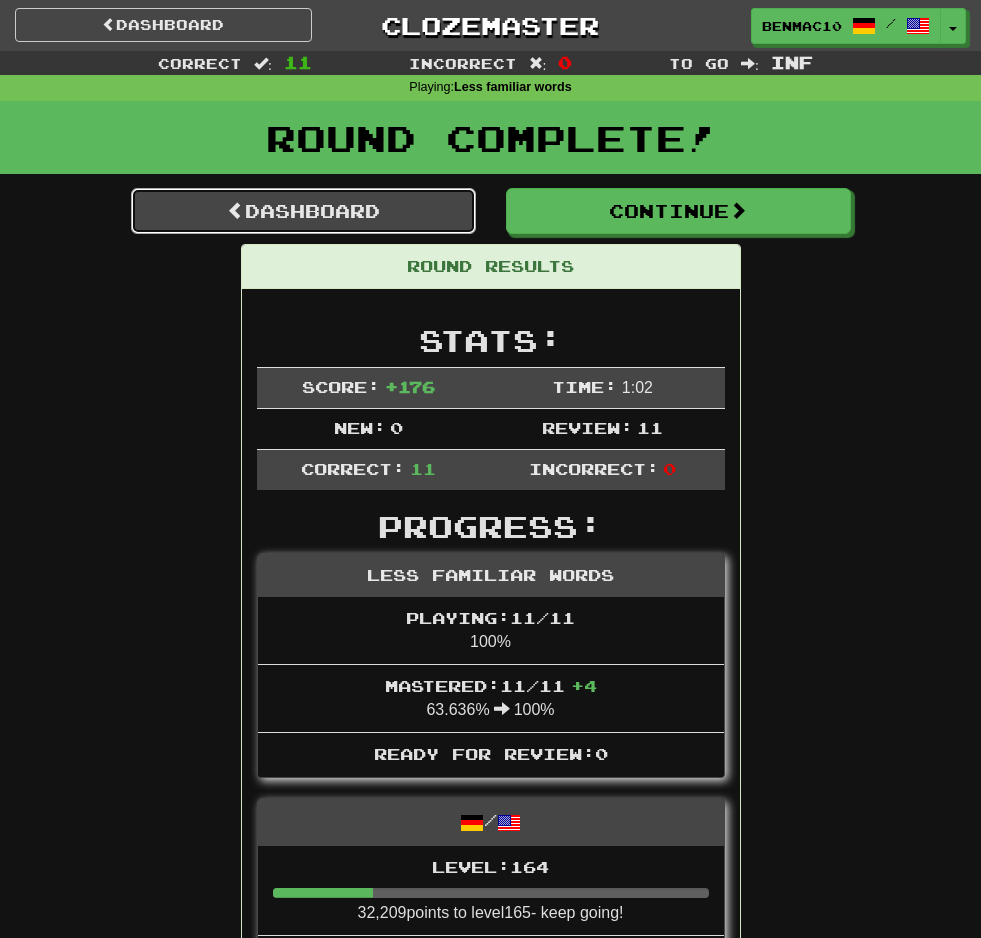 click on "Dashboard" at bounding box center (303, 211) 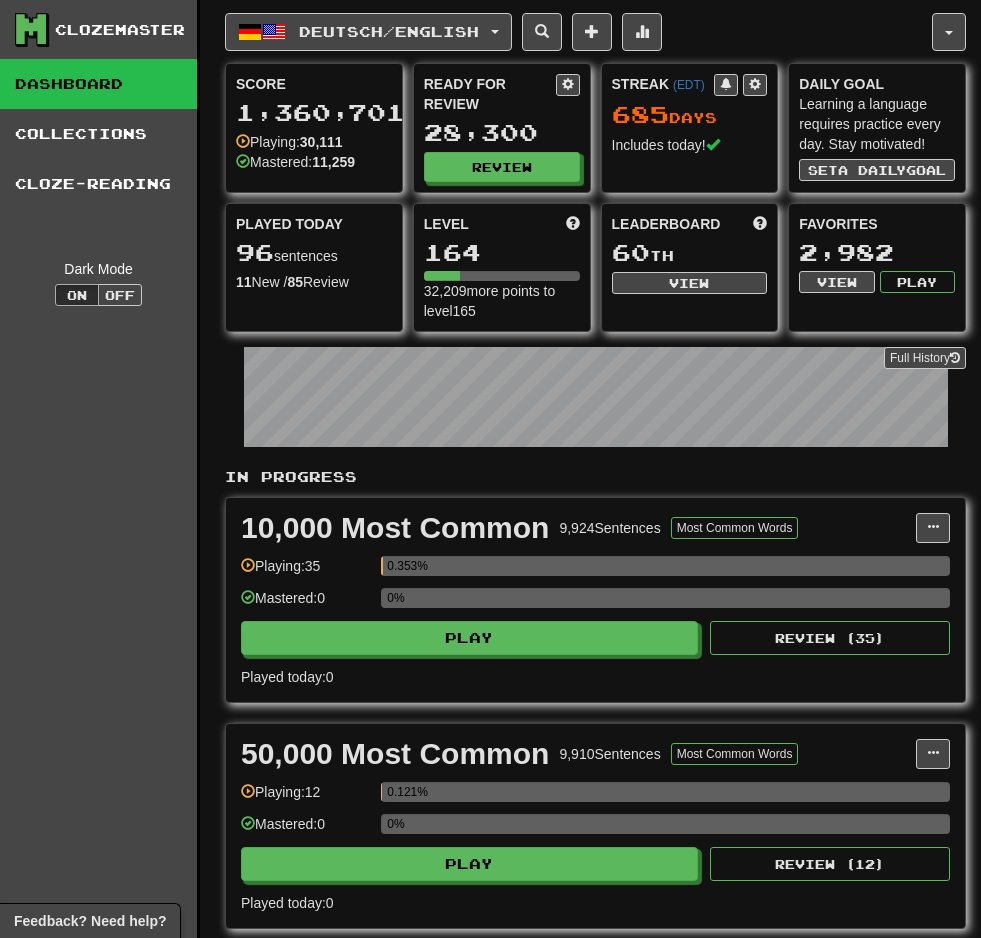 scroll, scrollTop: 0, scrollLeft: 0, axis: both 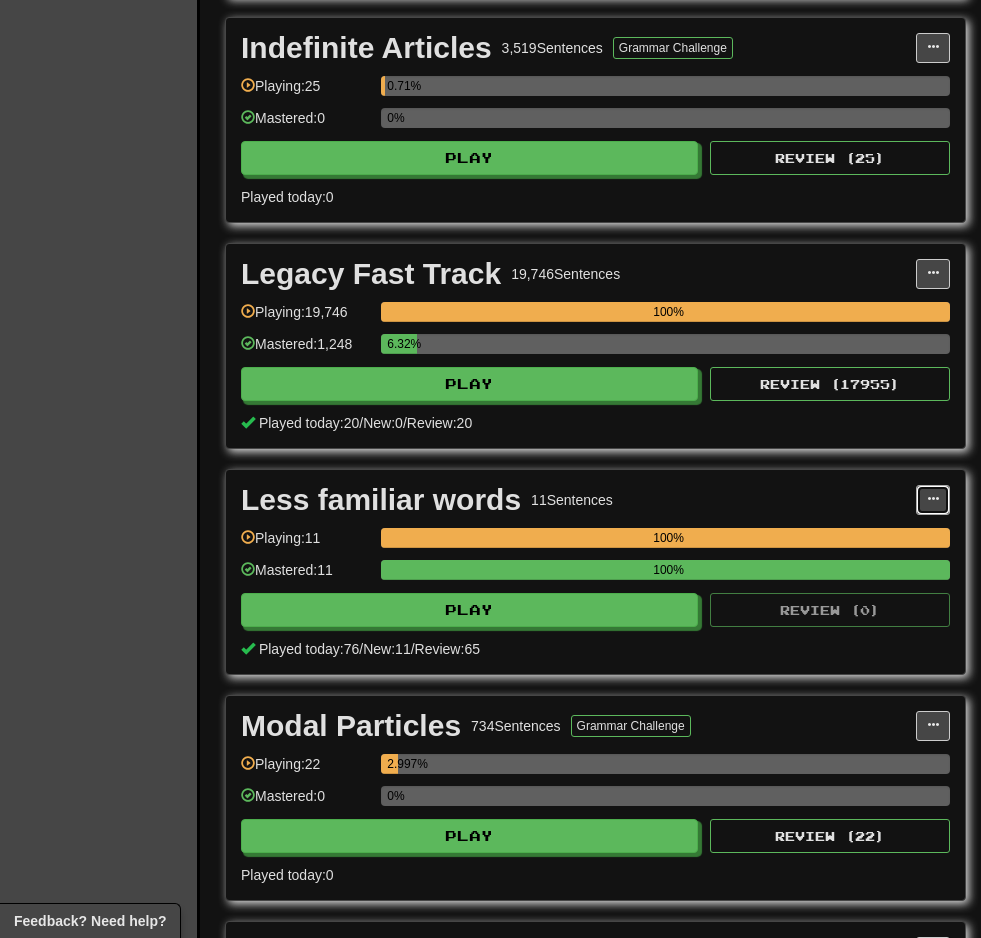 click at bounding box center [933, 499] 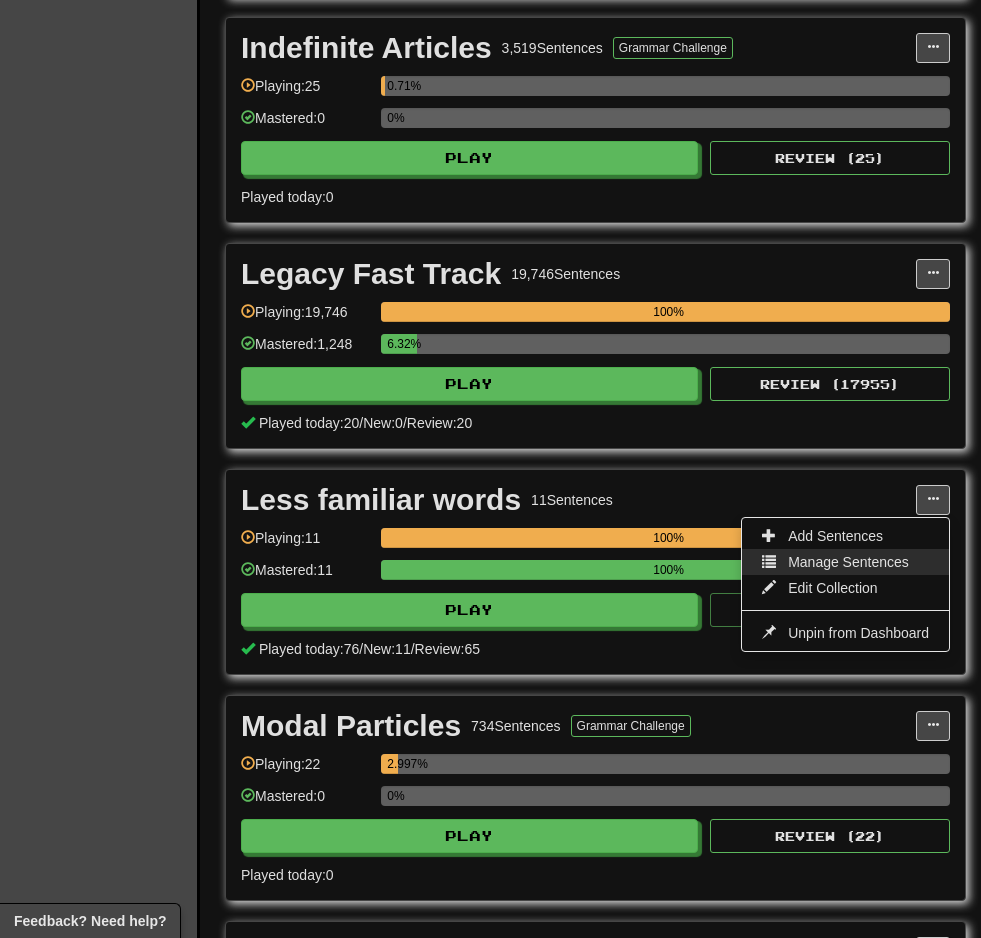 click on "Manage Sentences" at bounding box center [848, 562] 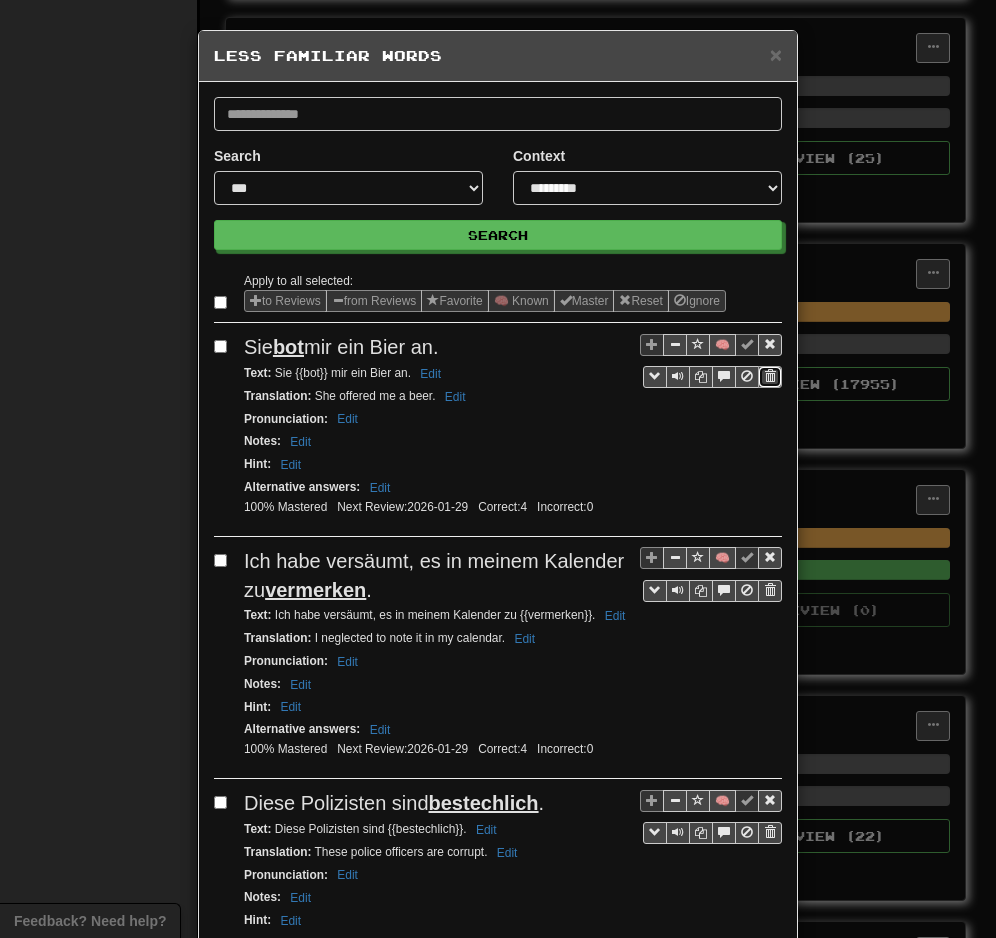 click at bounding box center [770, 376] 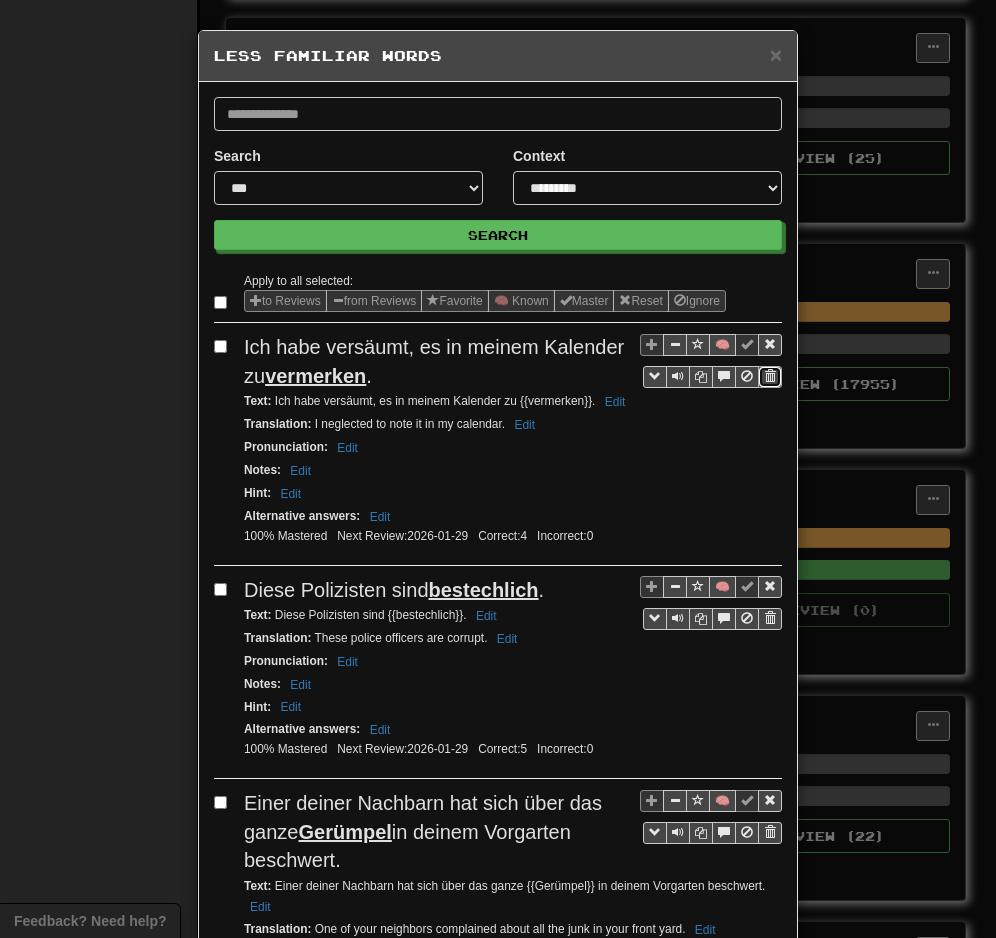 click at bounding box center (770, 376) 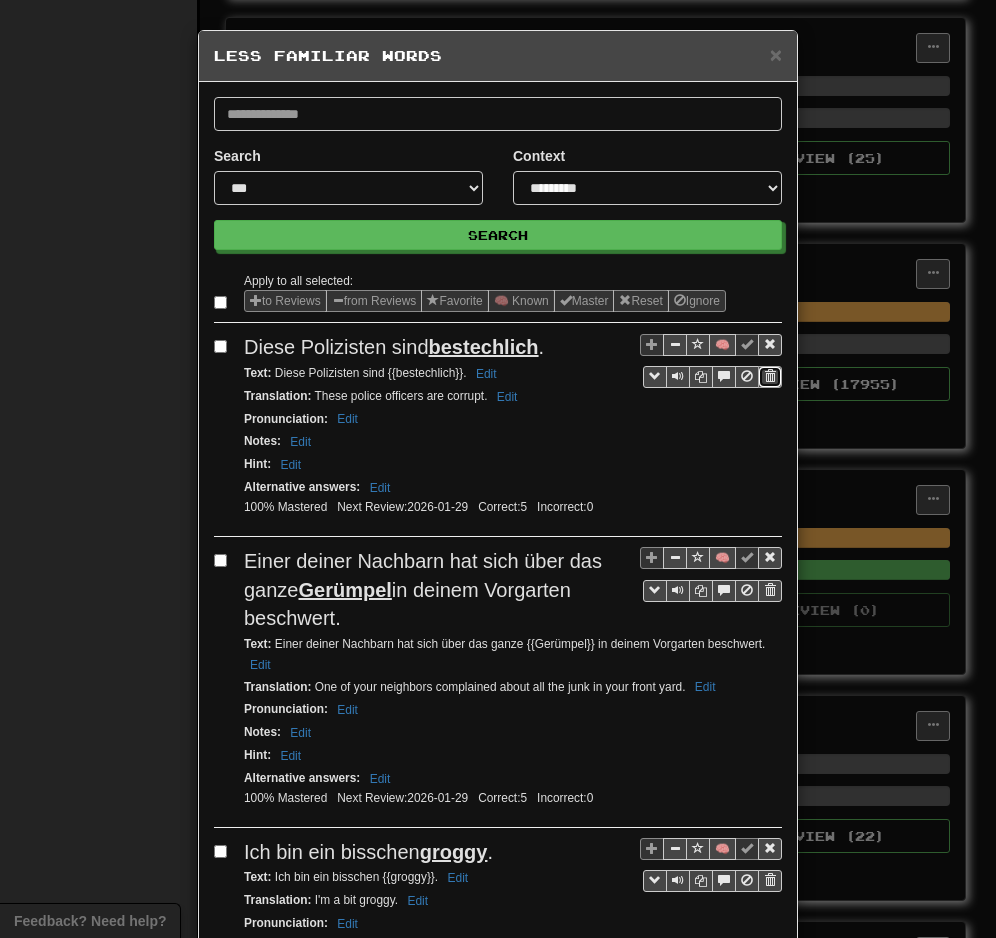 click at bounding box center (770, 376) 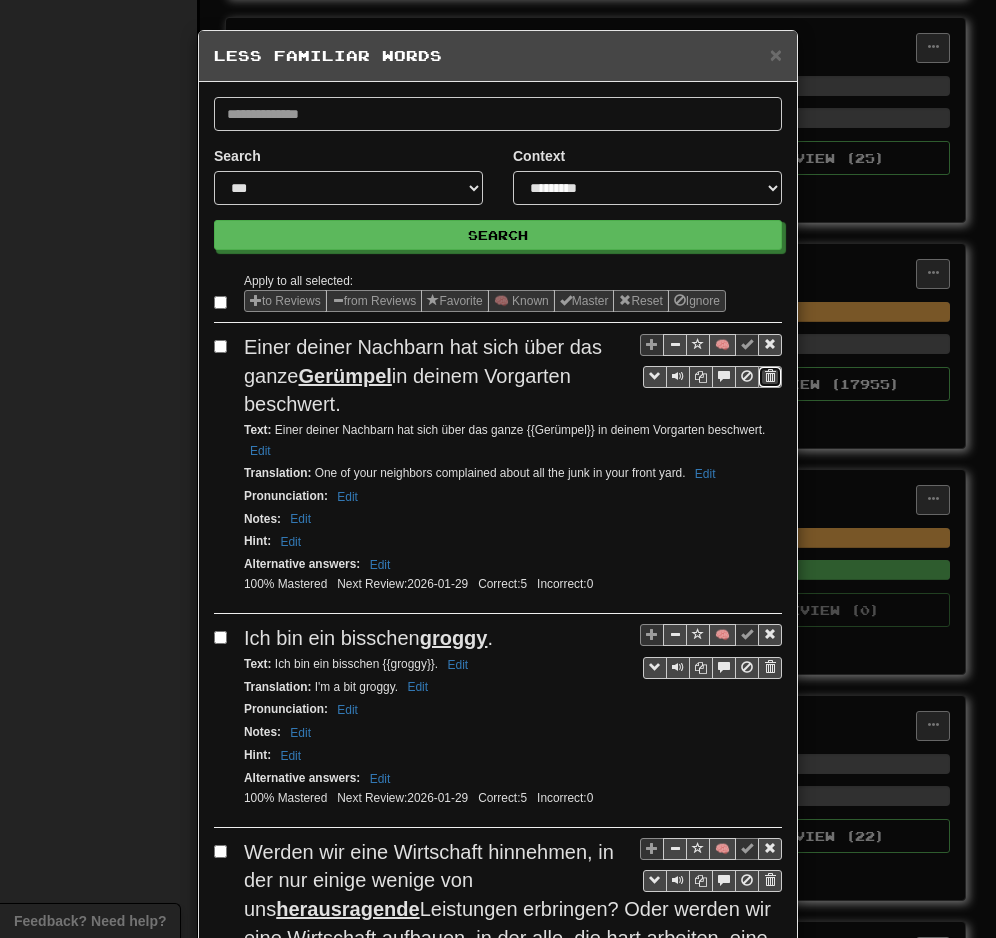 click at bounding box center (770, 377) 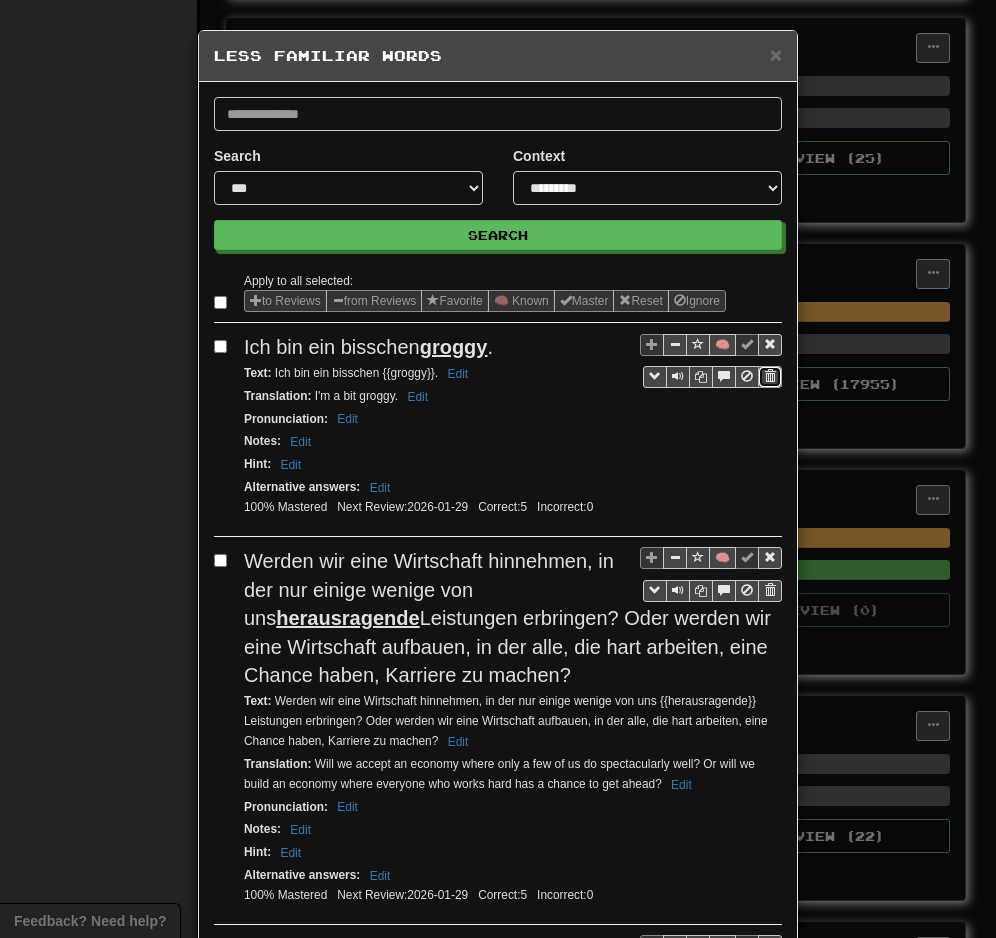 click at bounding box center [770, 376] 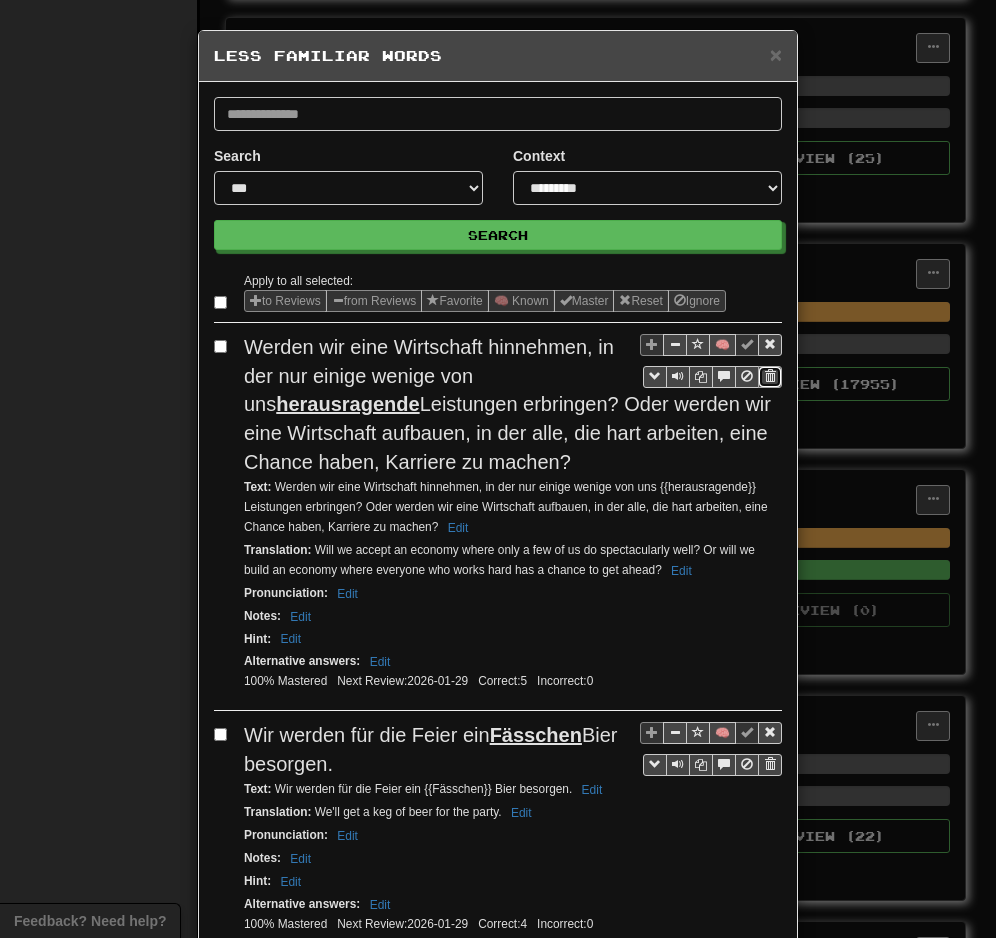 click at bounding box center [770, 376] 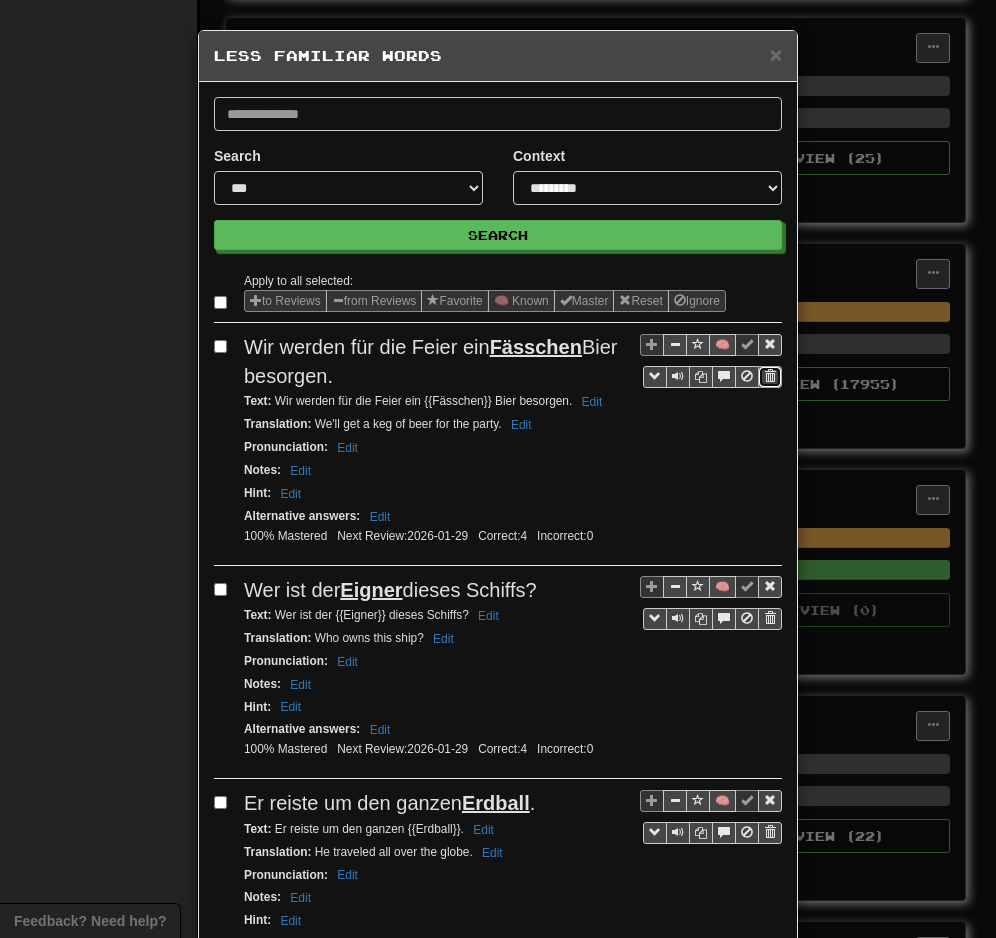 click at bounding box center (770, 377) 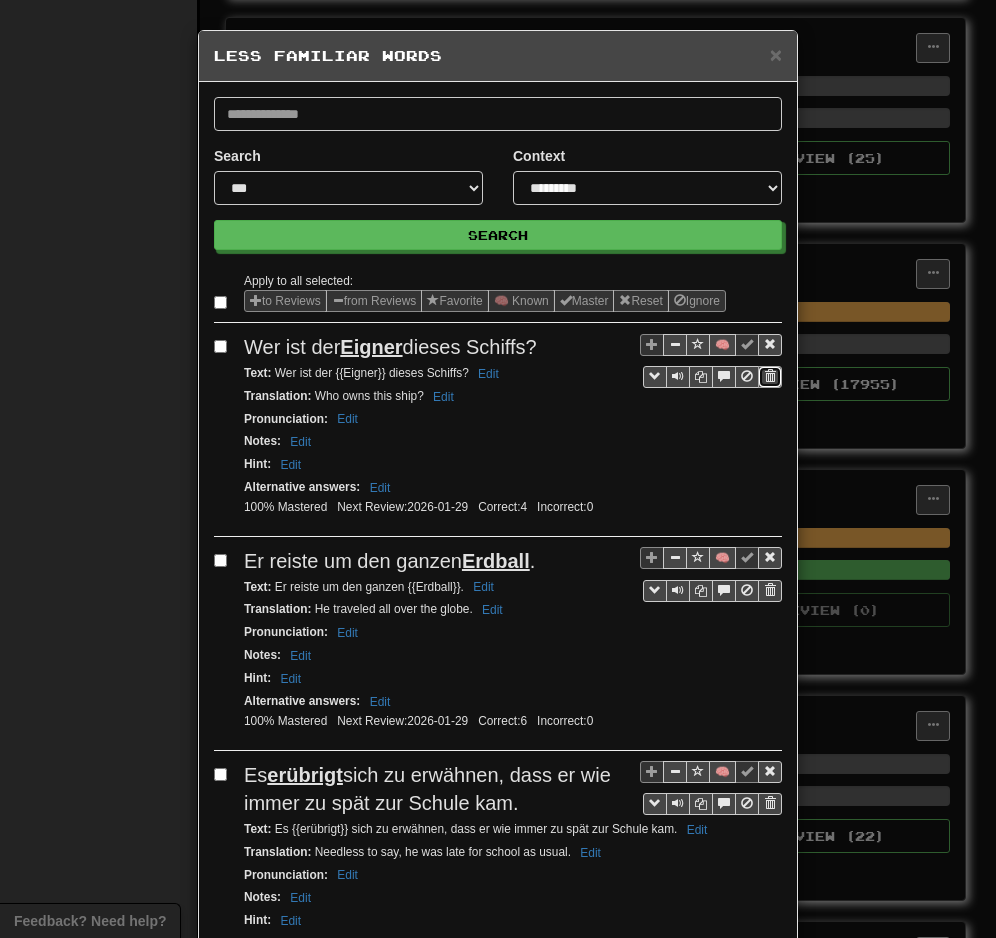 click at bounding box center [770, 376] 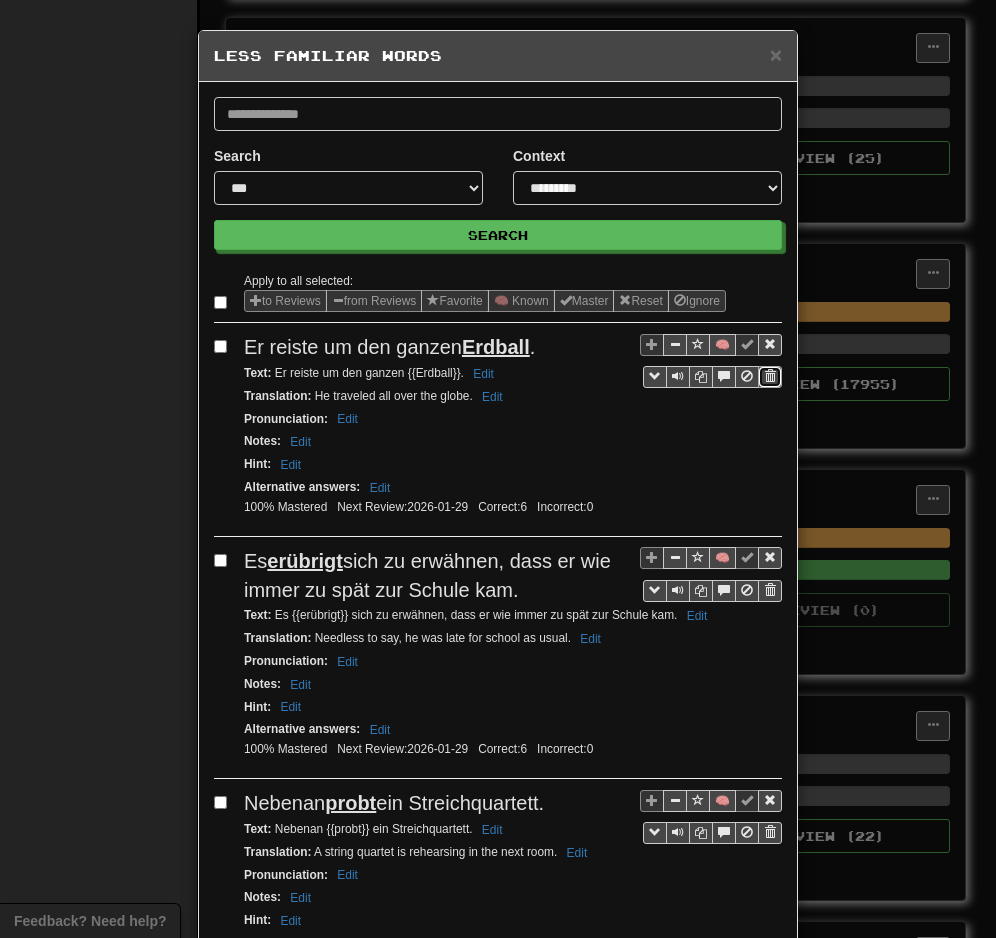 click at bounding box center [770, 377] 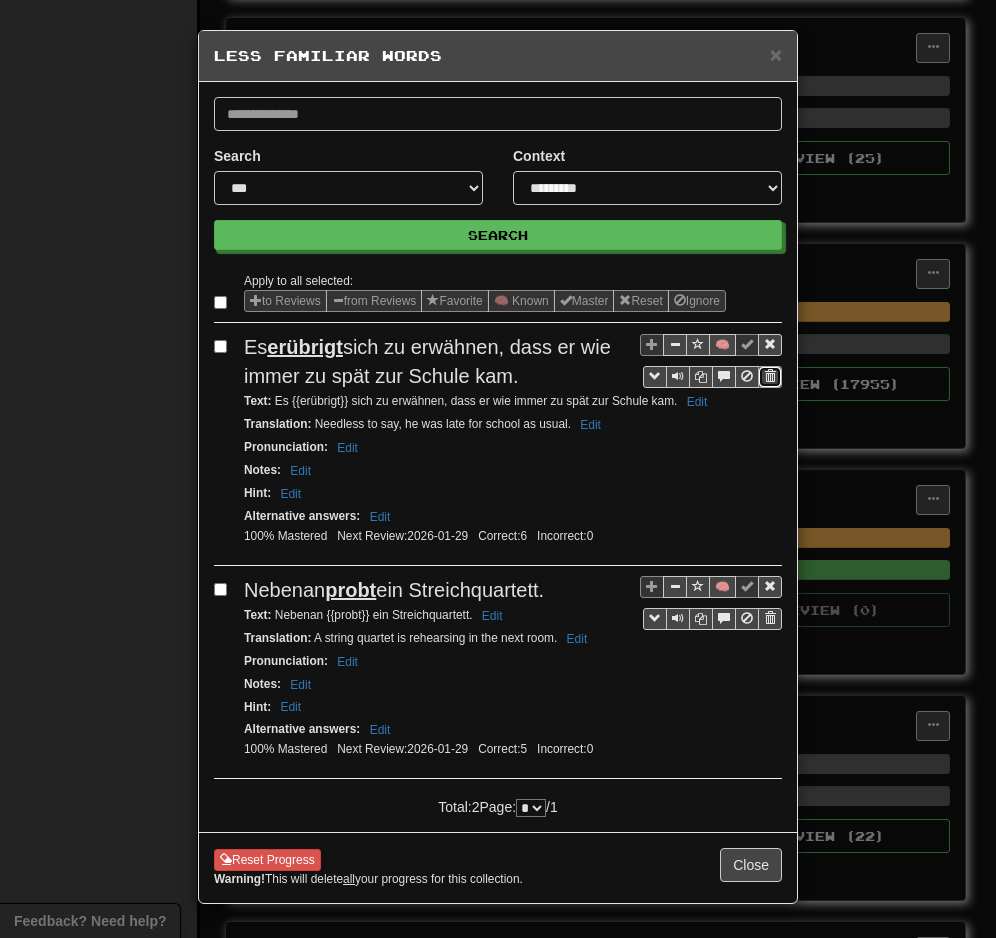click at bounding box center [770, 376] 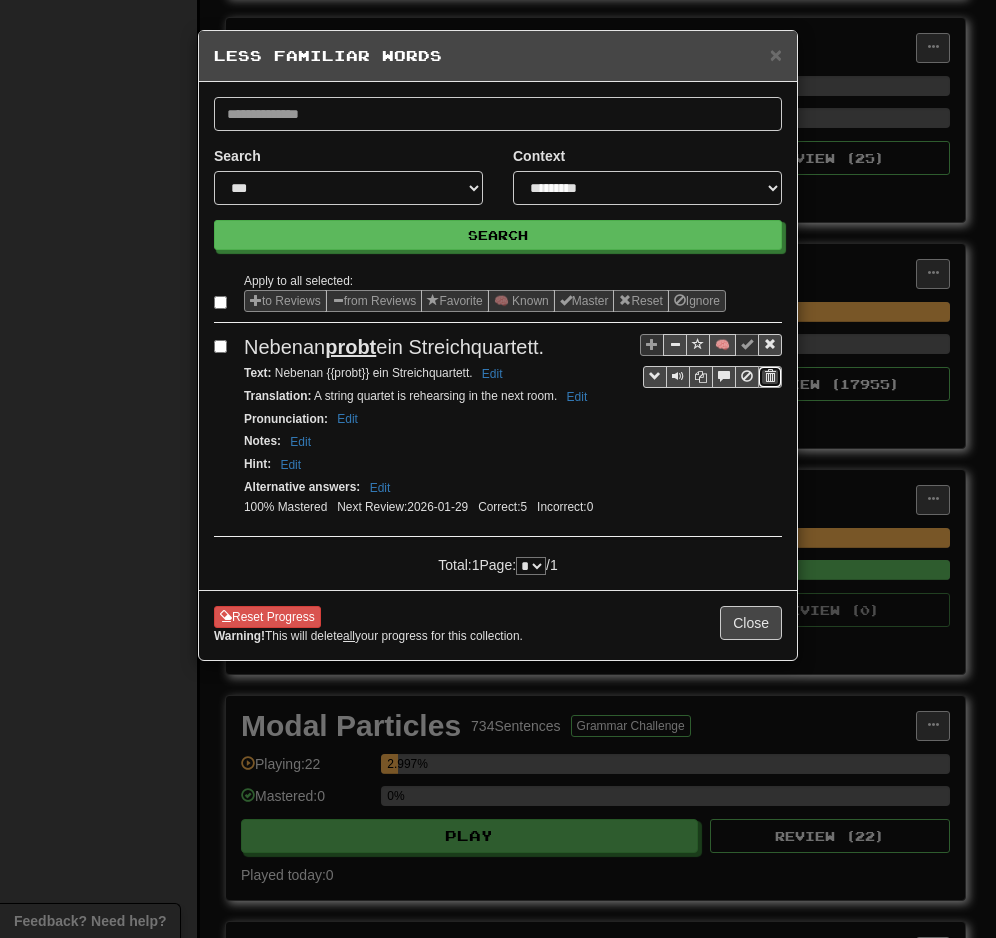 click at bounding box center [770, 377] 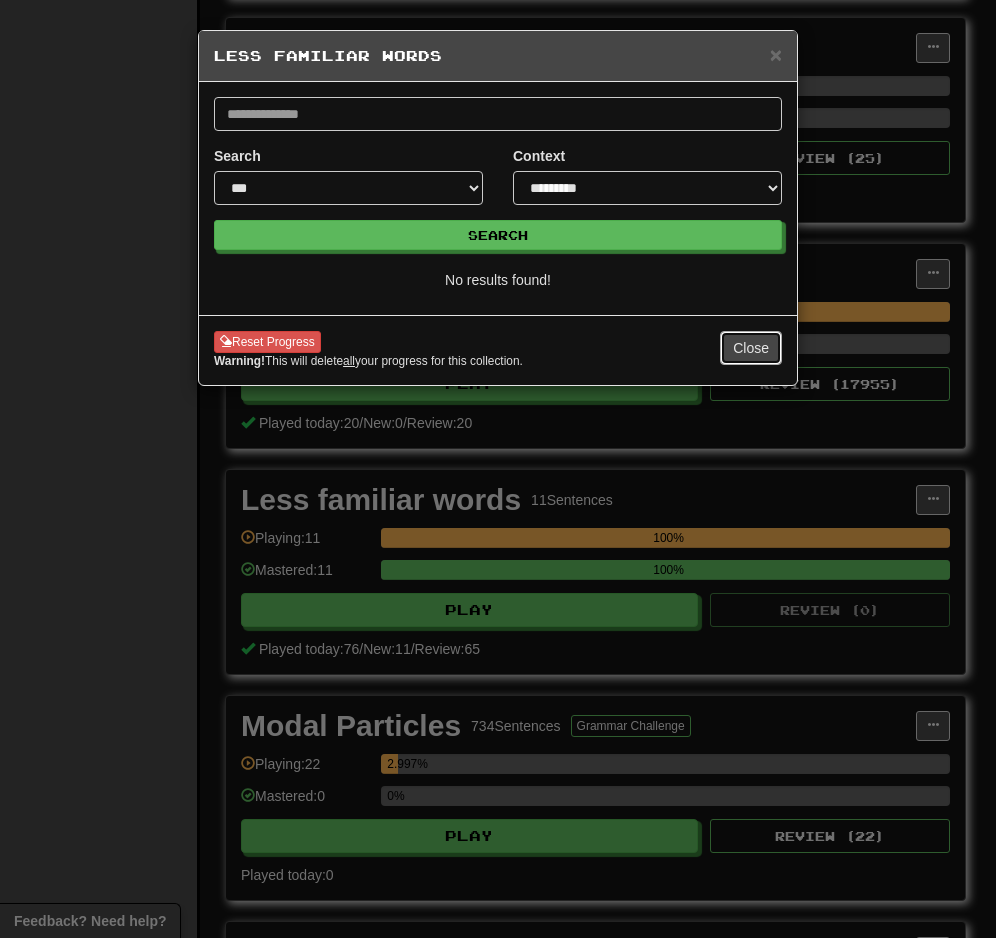 click on "Close" at bounding box center (751, 348) 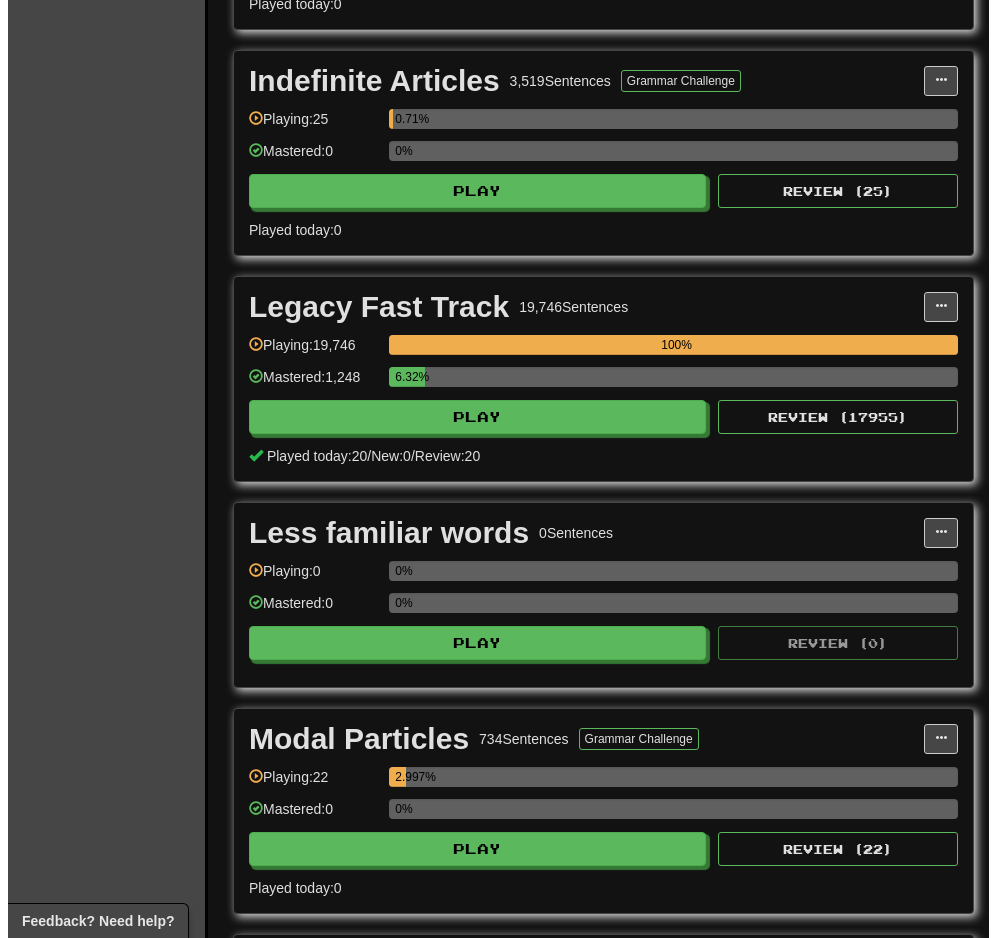 scroll, scrollTop: 4122, scrollLeft: 0, axis: vertical 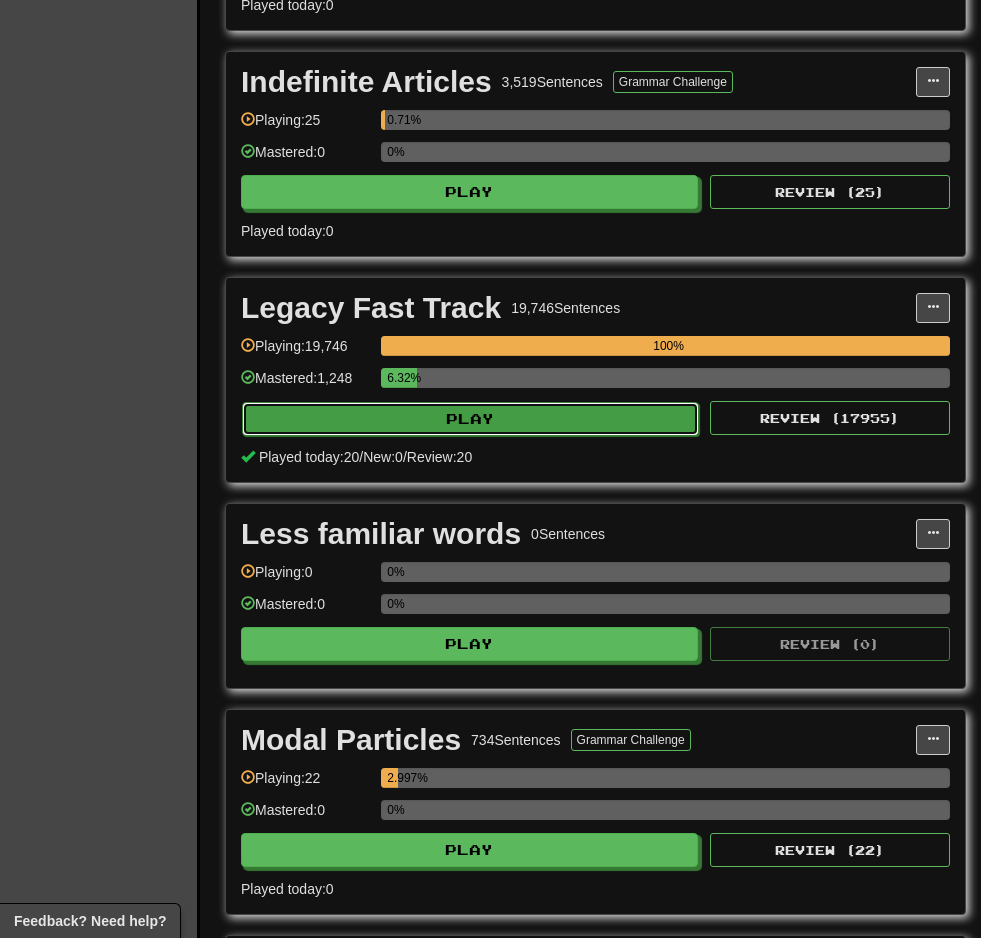 click on "Play" at bounding box center (470, 419) 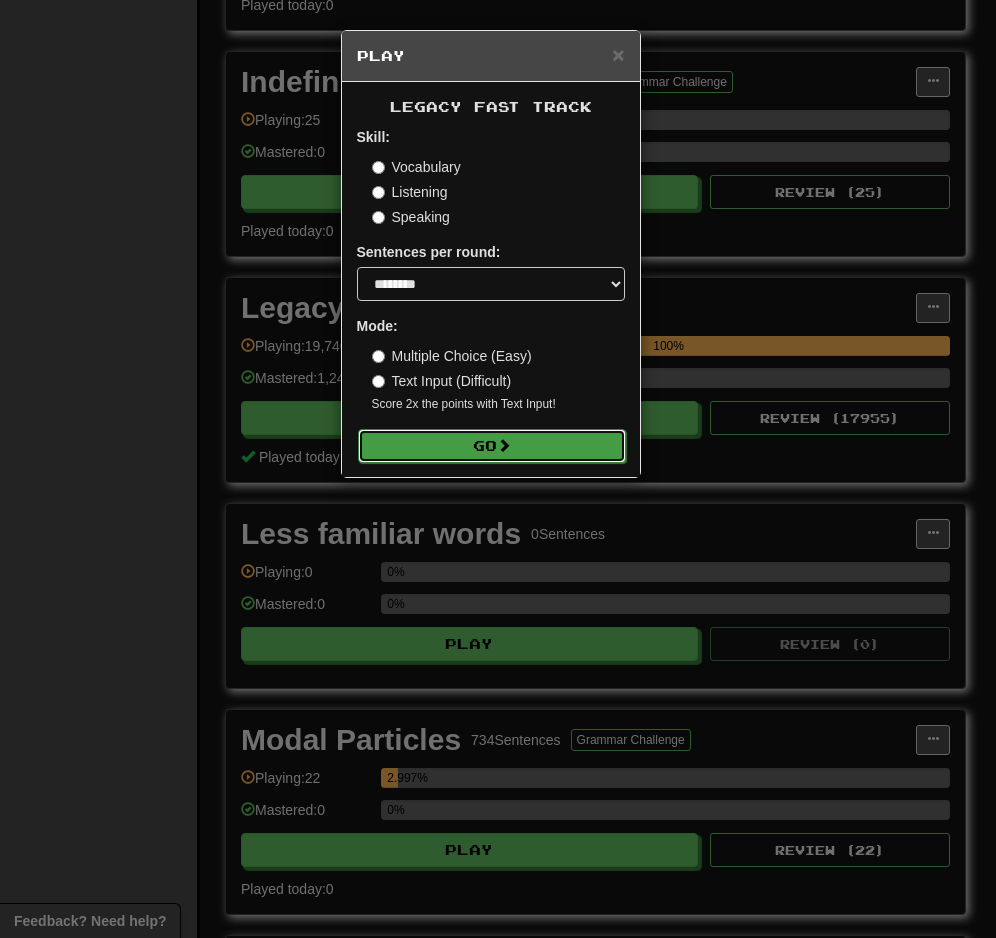 click at bounding box center (504, 445) 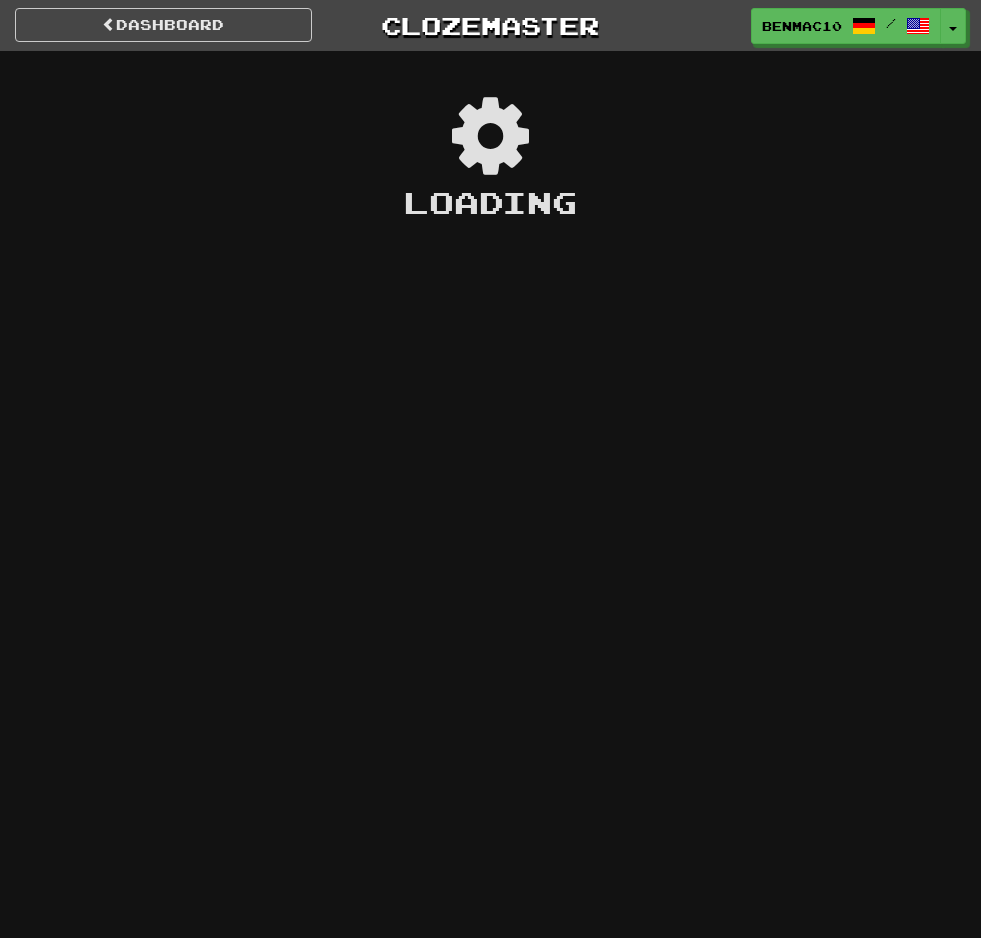 scroll, scrollTop: 0, scrollLeft: 0, axis: both 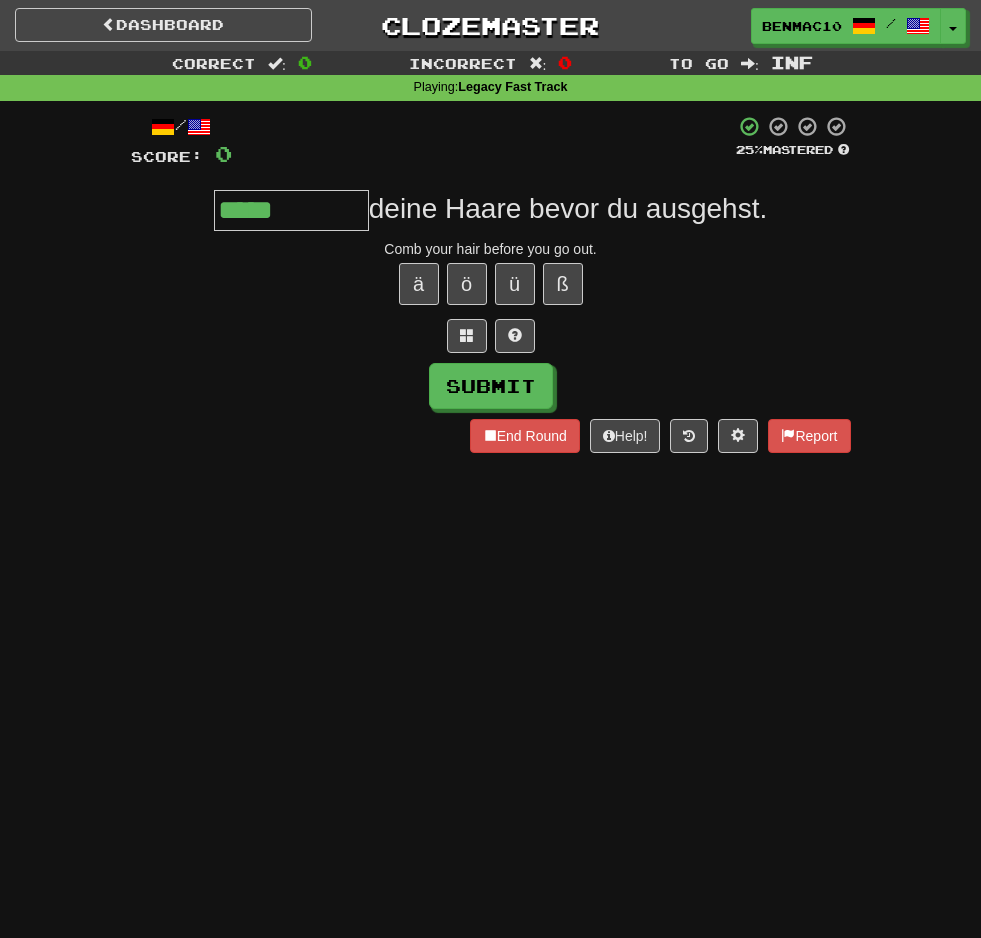 type on "*****" 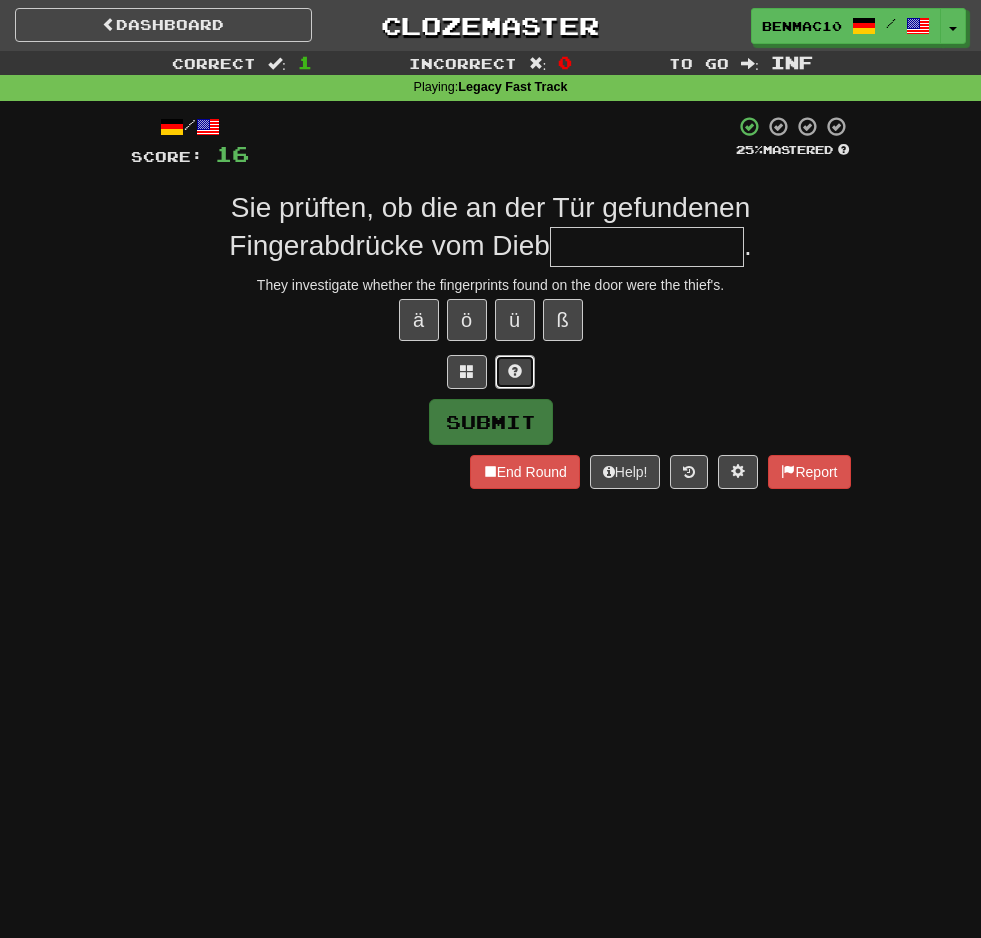 click at bounding box center (515, 372) 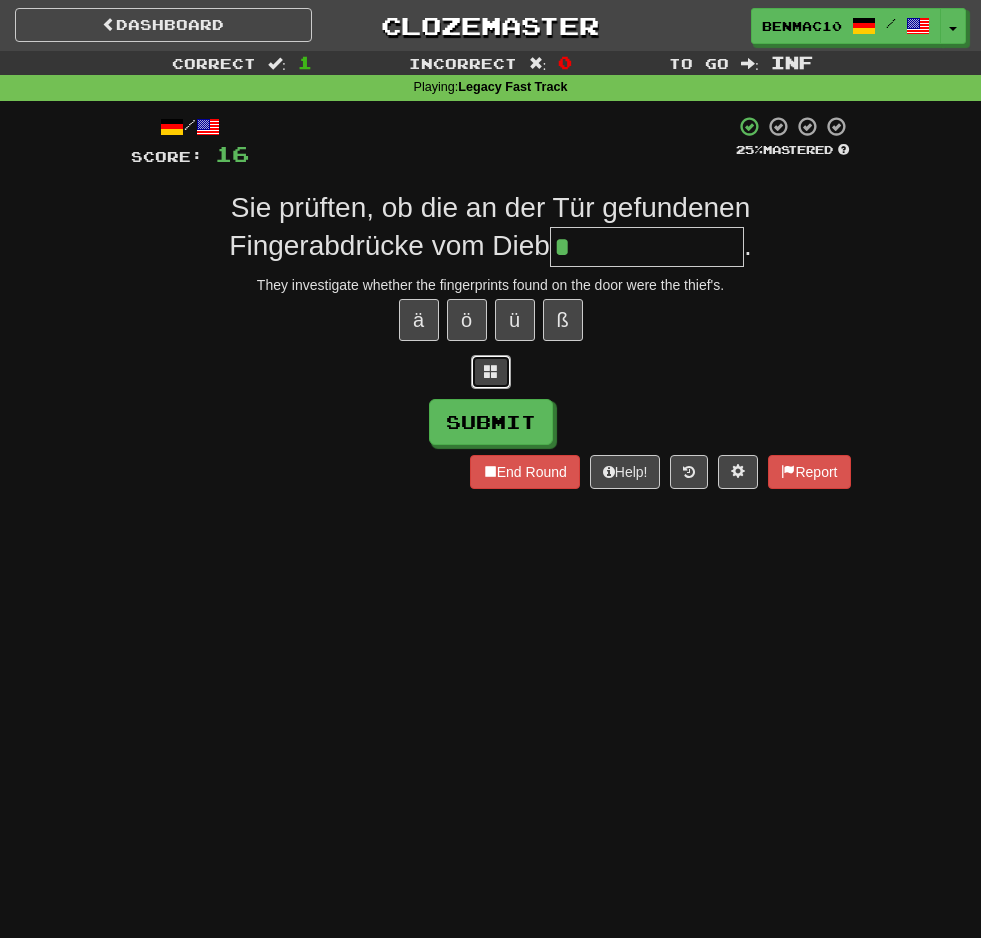 click at bounding box center (491, 372) 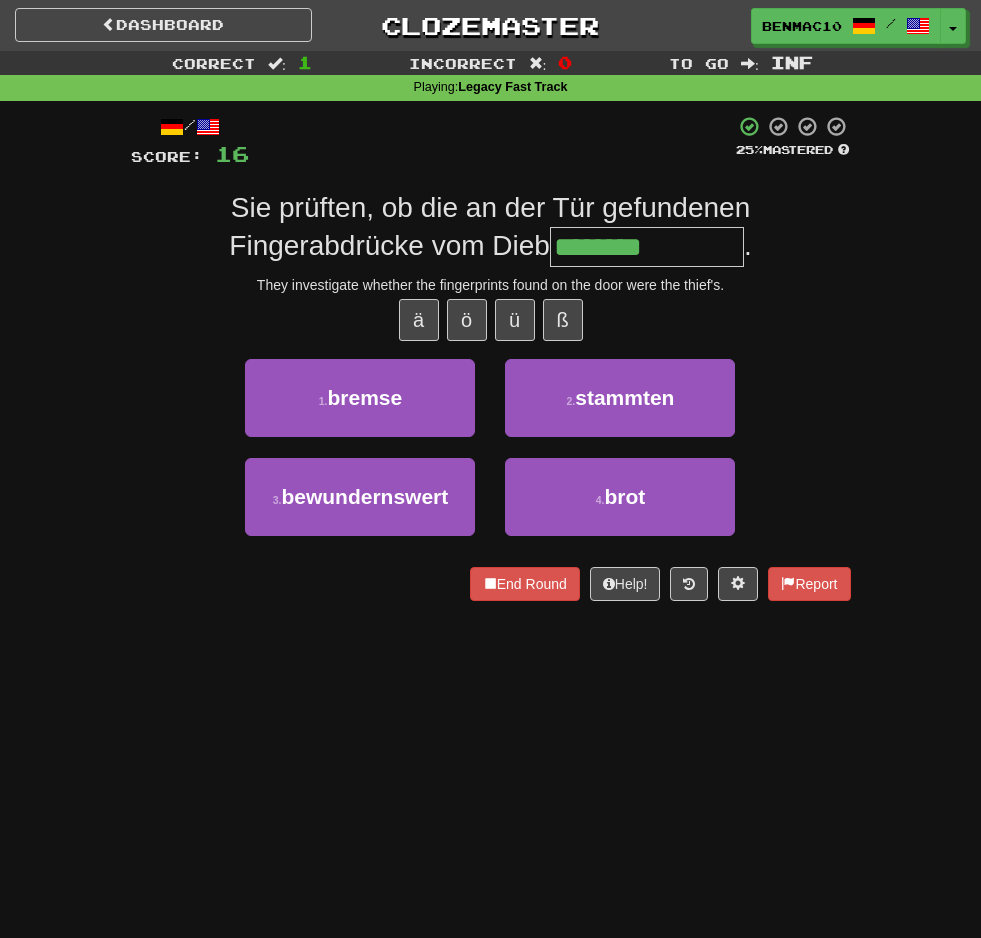 type on "********" 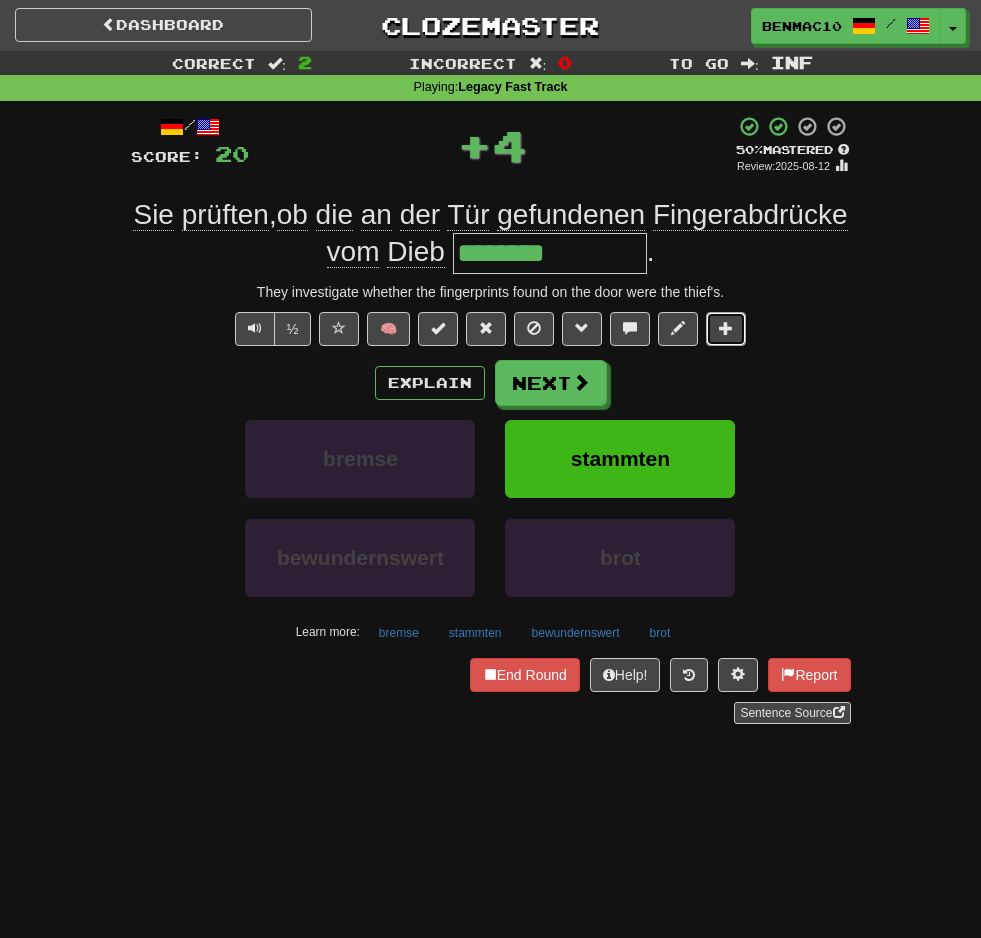click at bounding box center (726, 329) 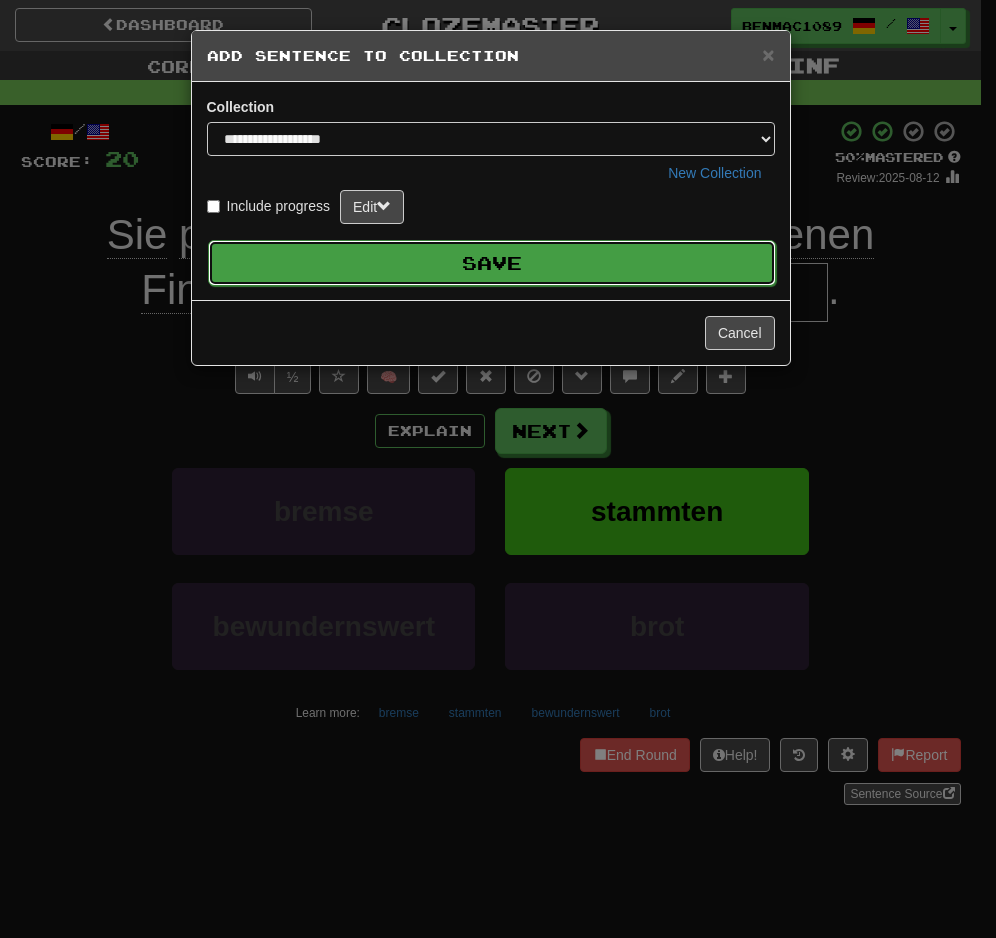 click on "Save" at bounding box center (492, 263) 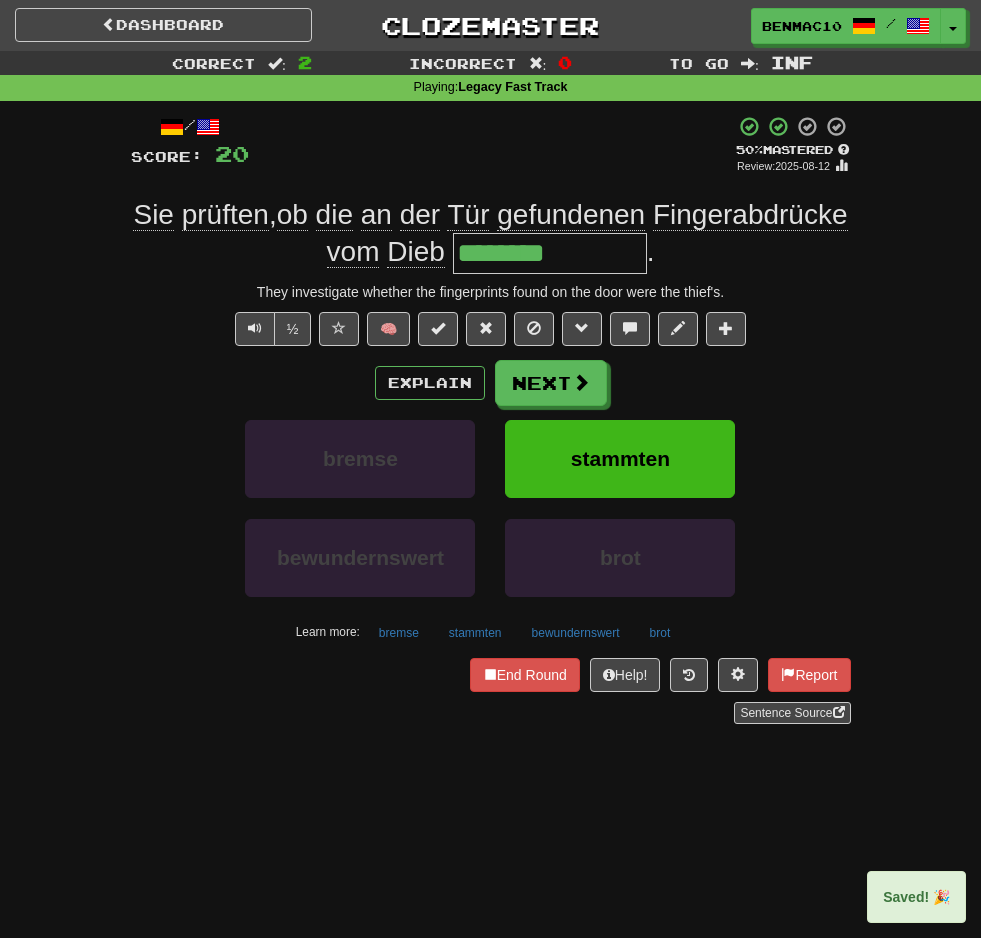 click on "Explain Next" at bounding box center (491, 383) 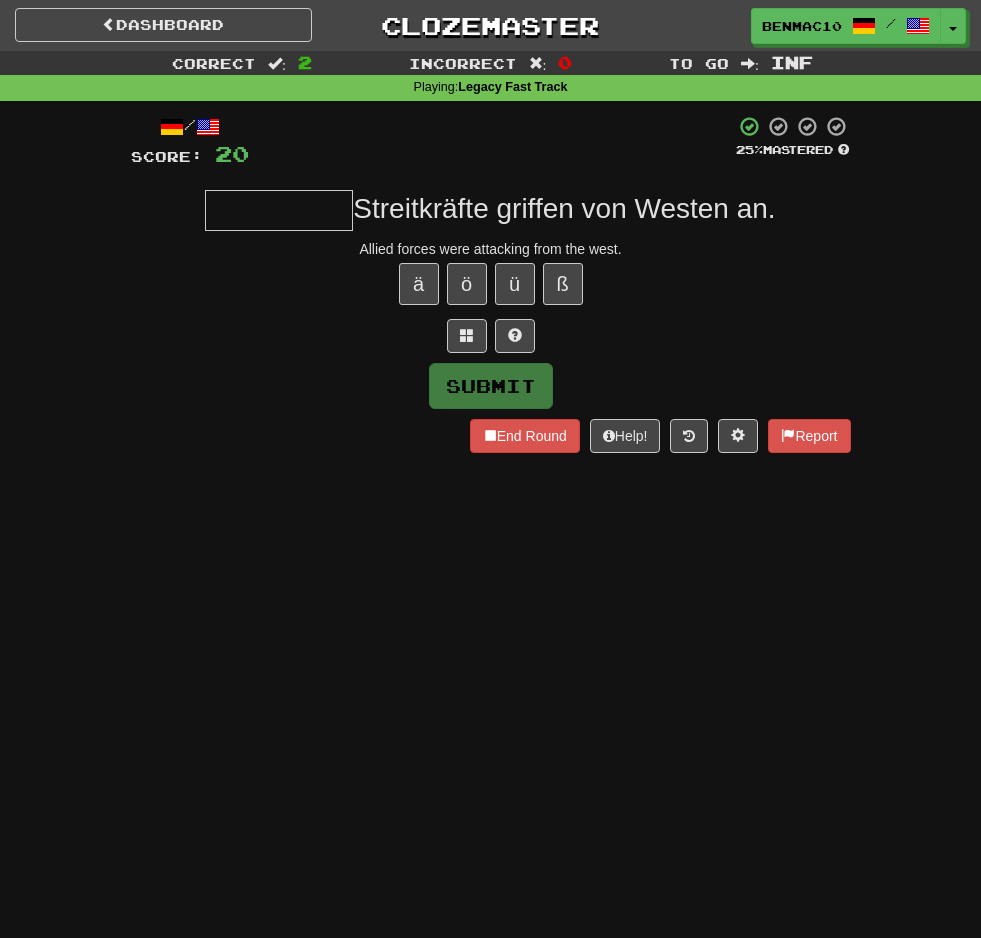 type on "*" 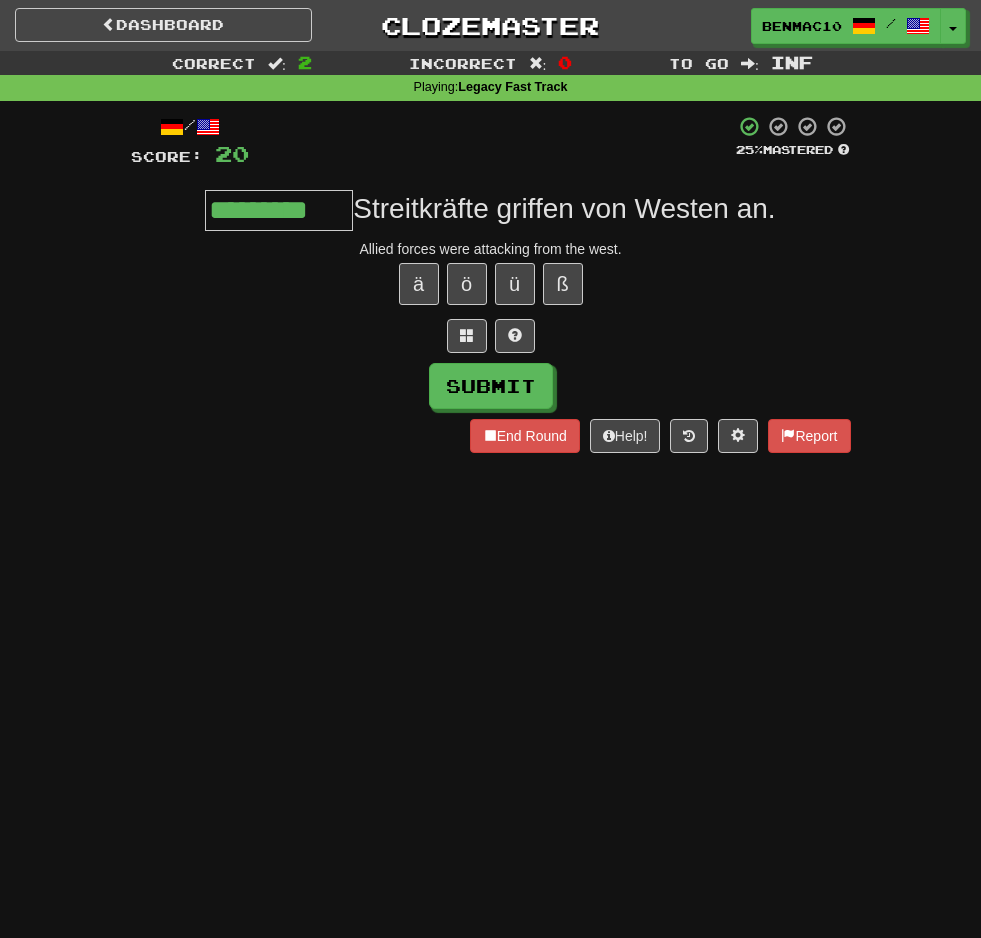 type on "*********" 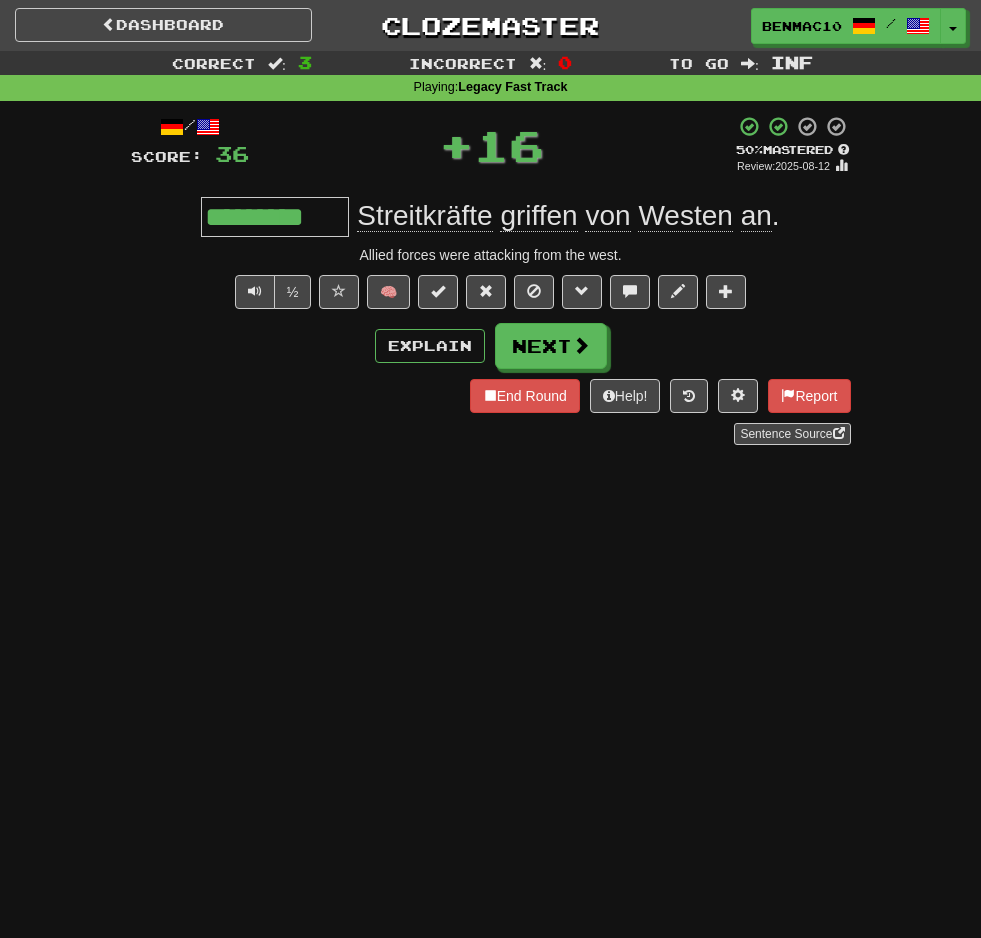 click on "½ 🧠" at bounding box center [491, 292] 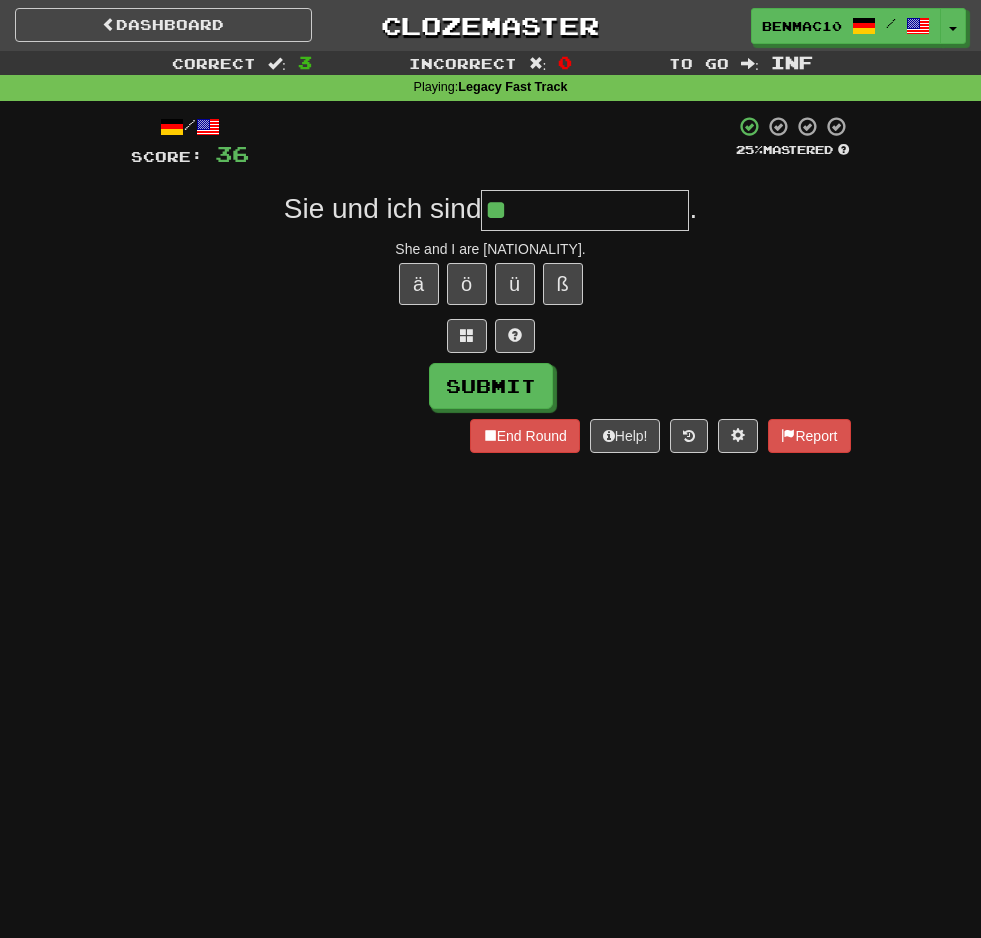 type on "*" 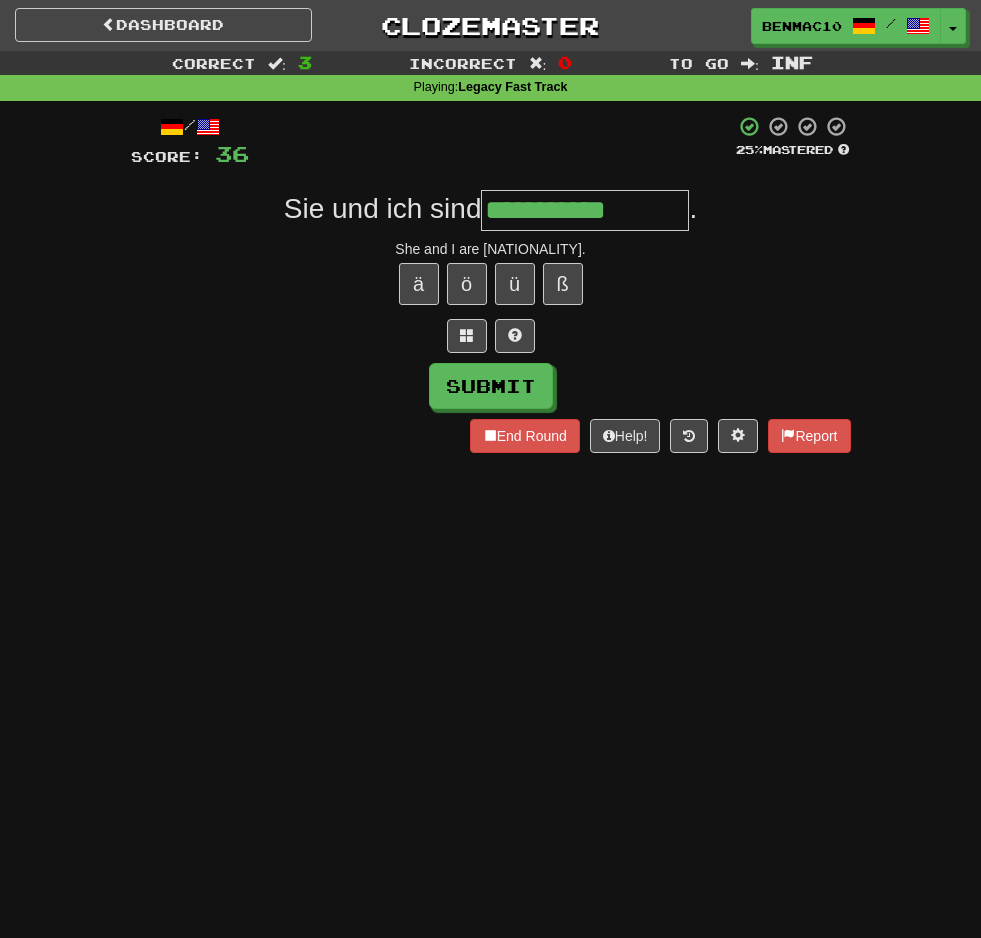 type on "**********" 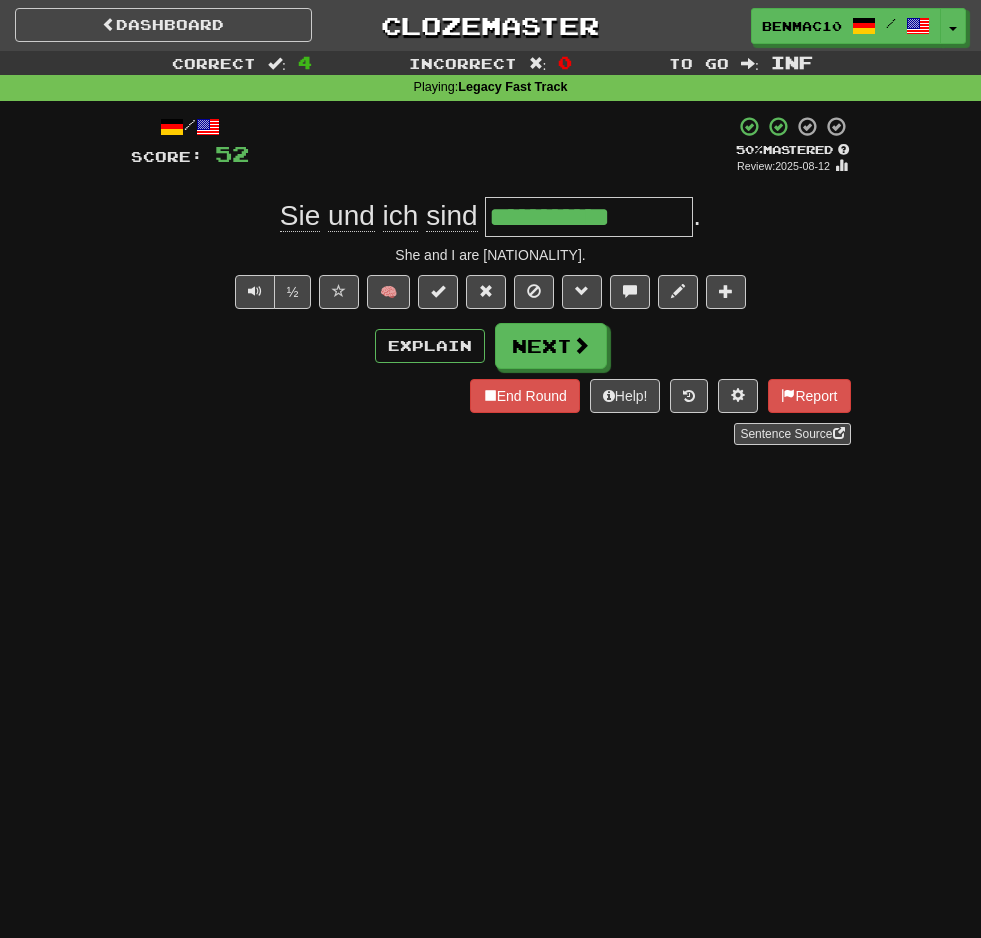 click on "½ 🧠" at bounding box center (491, 292) 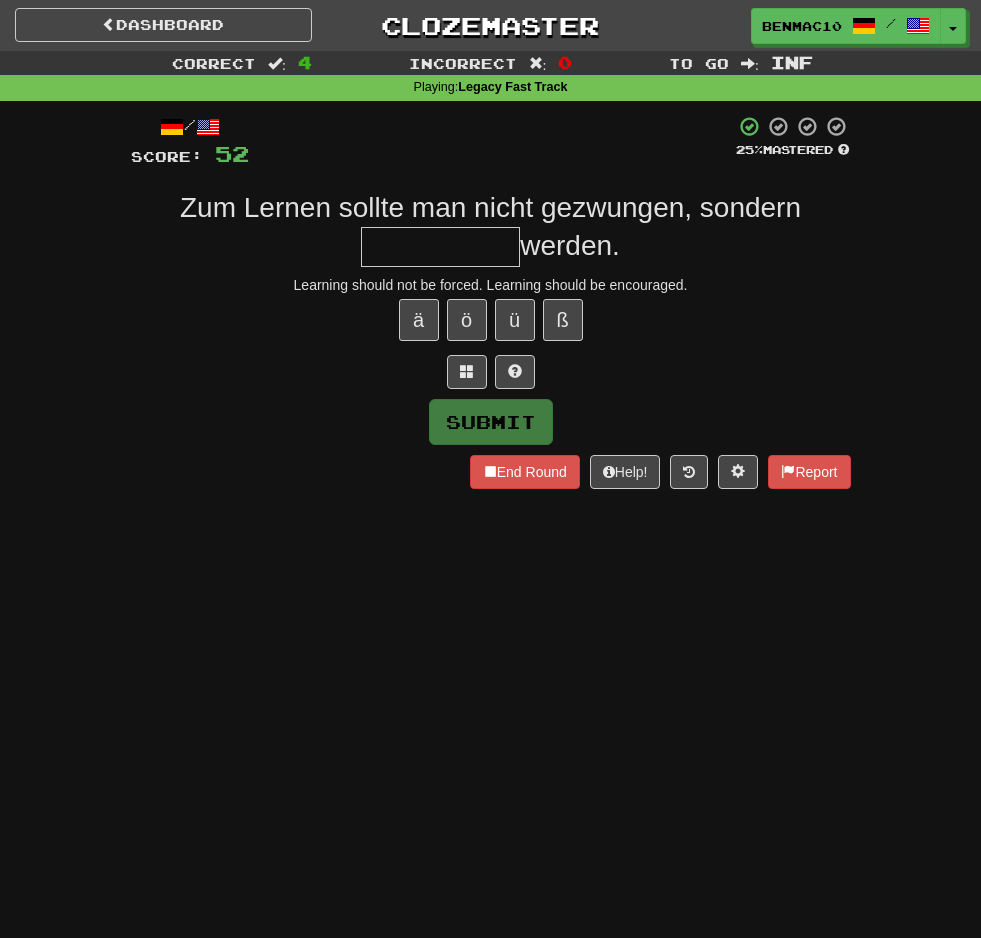 type on "*" 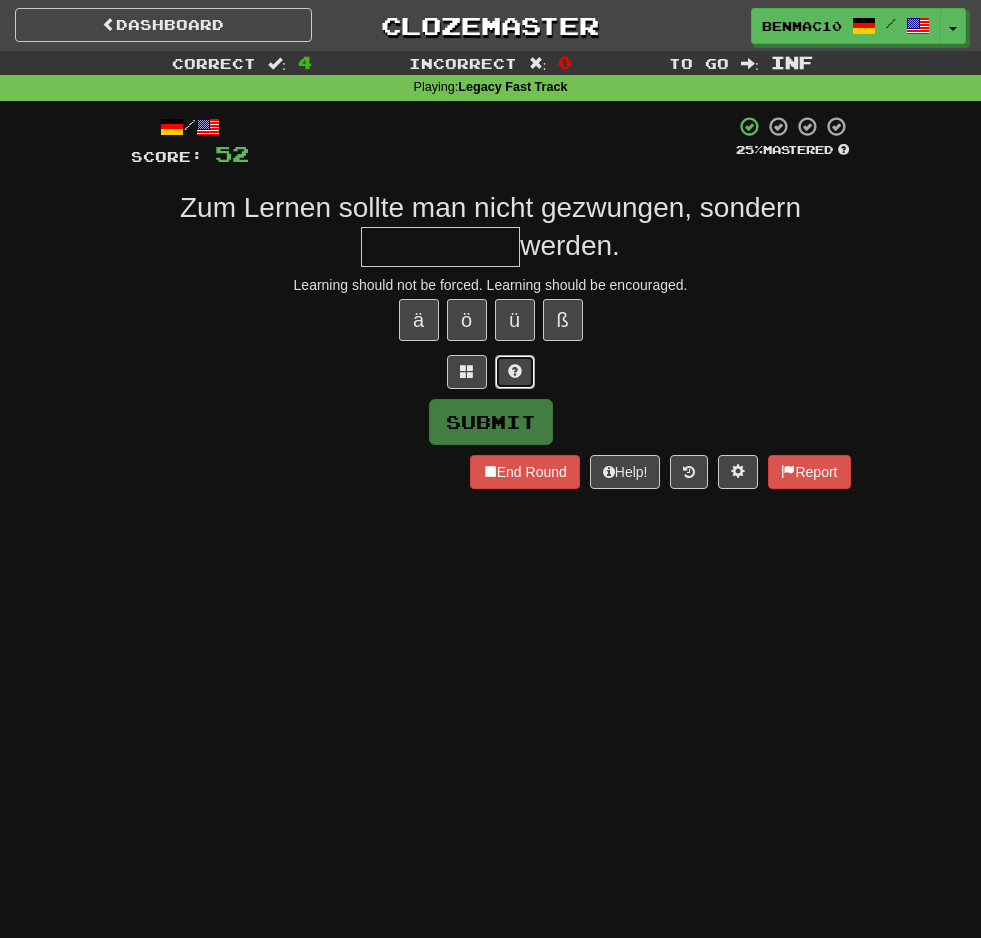click at bounding box center (515, 372) 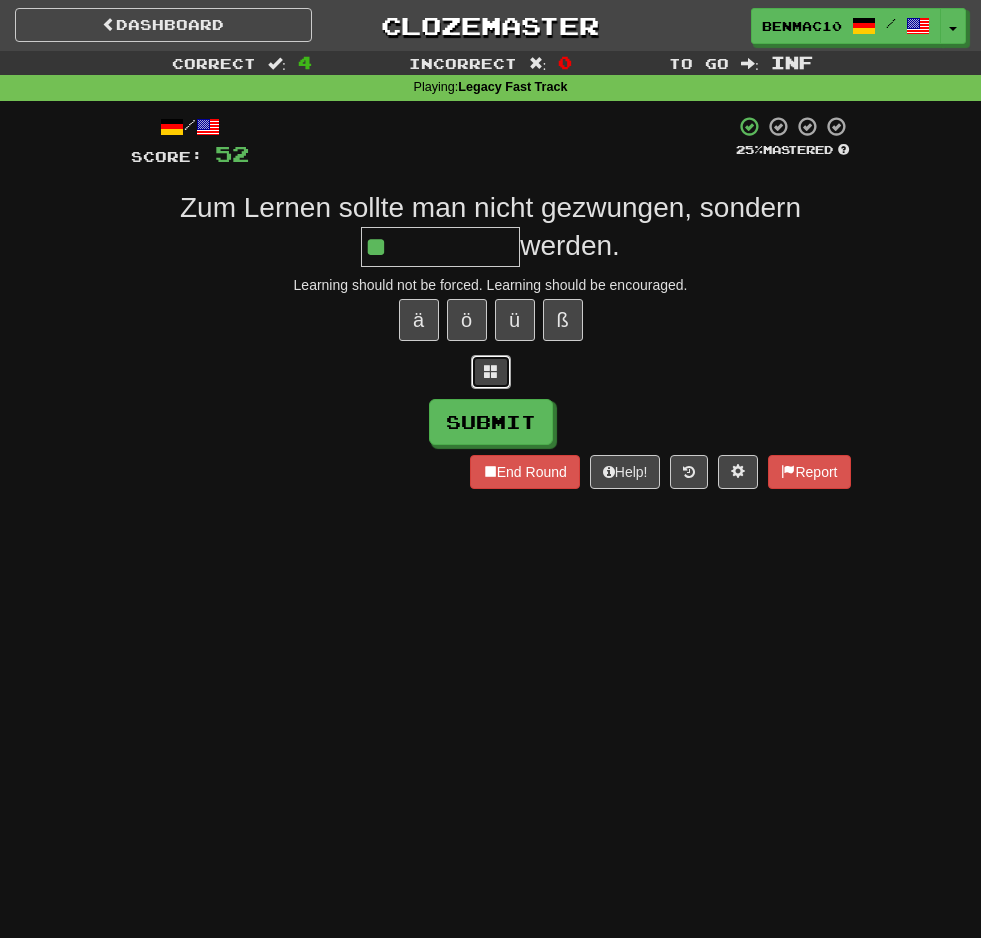 click at bounding box center [491, 372] 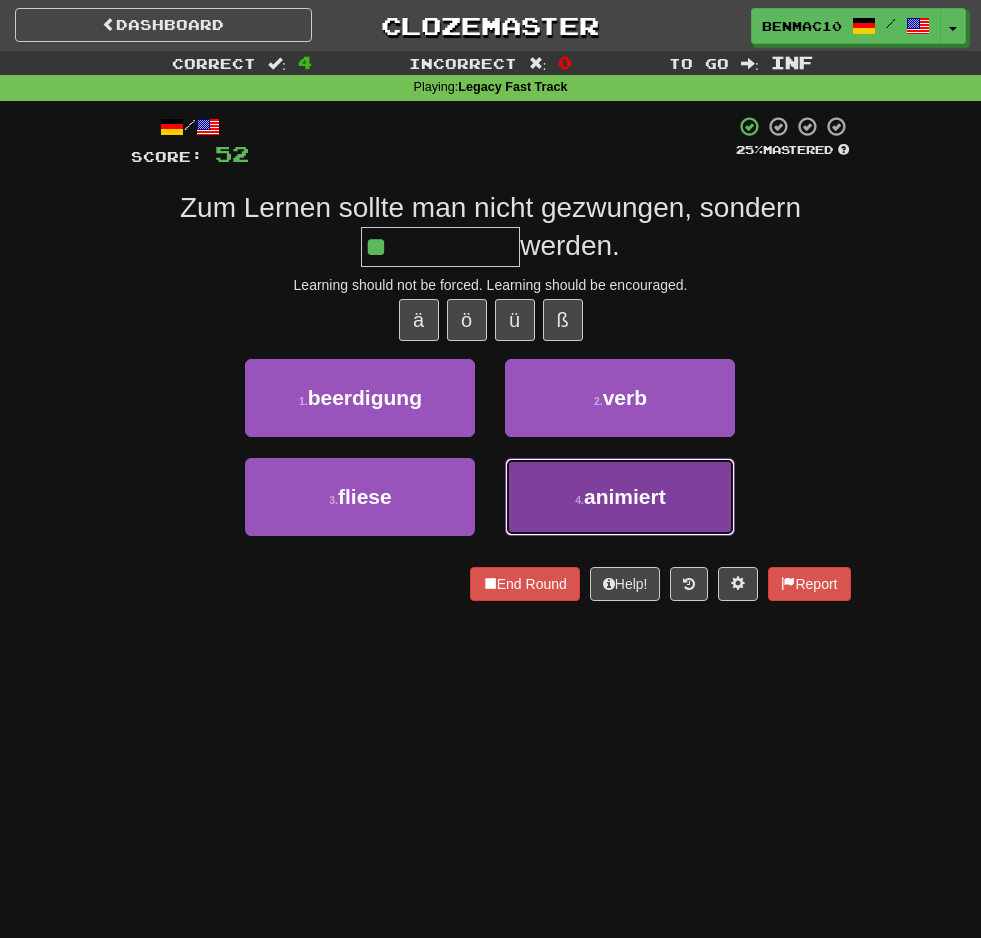 click on "4 .  animiert" at bounding box center [620, 497] 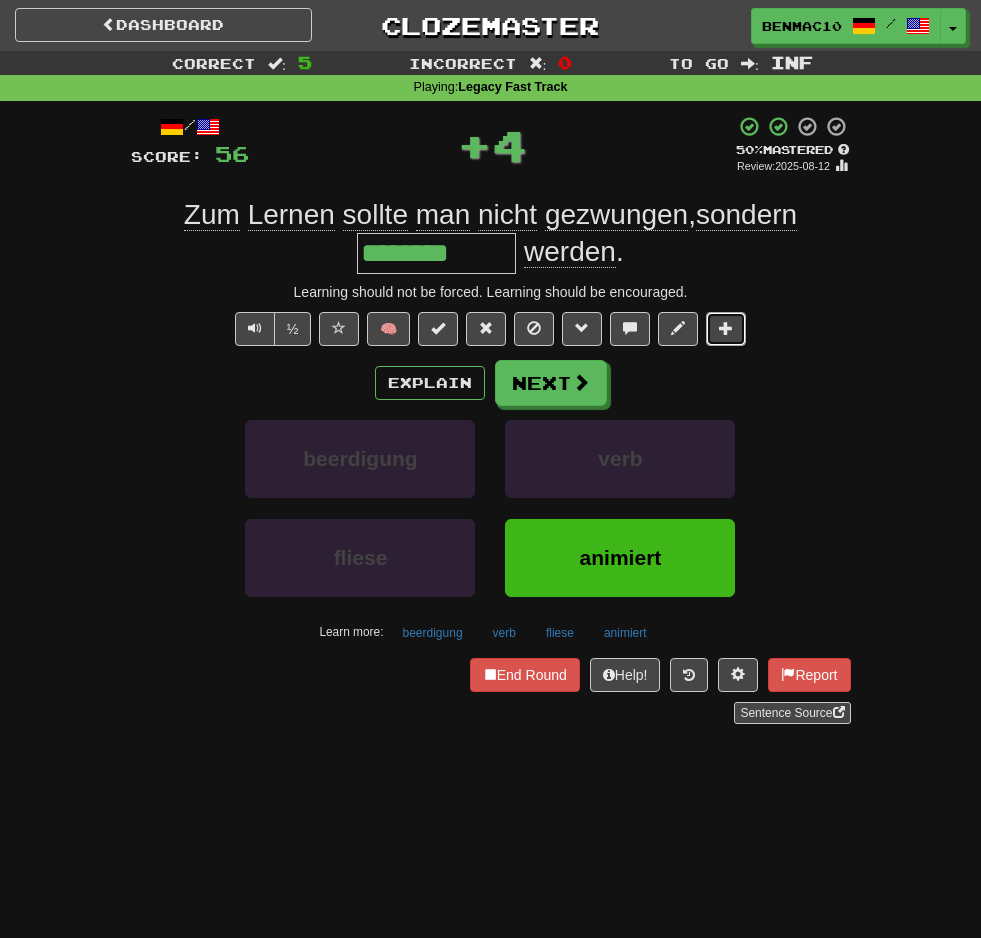 click at bounding box center (726, 328) 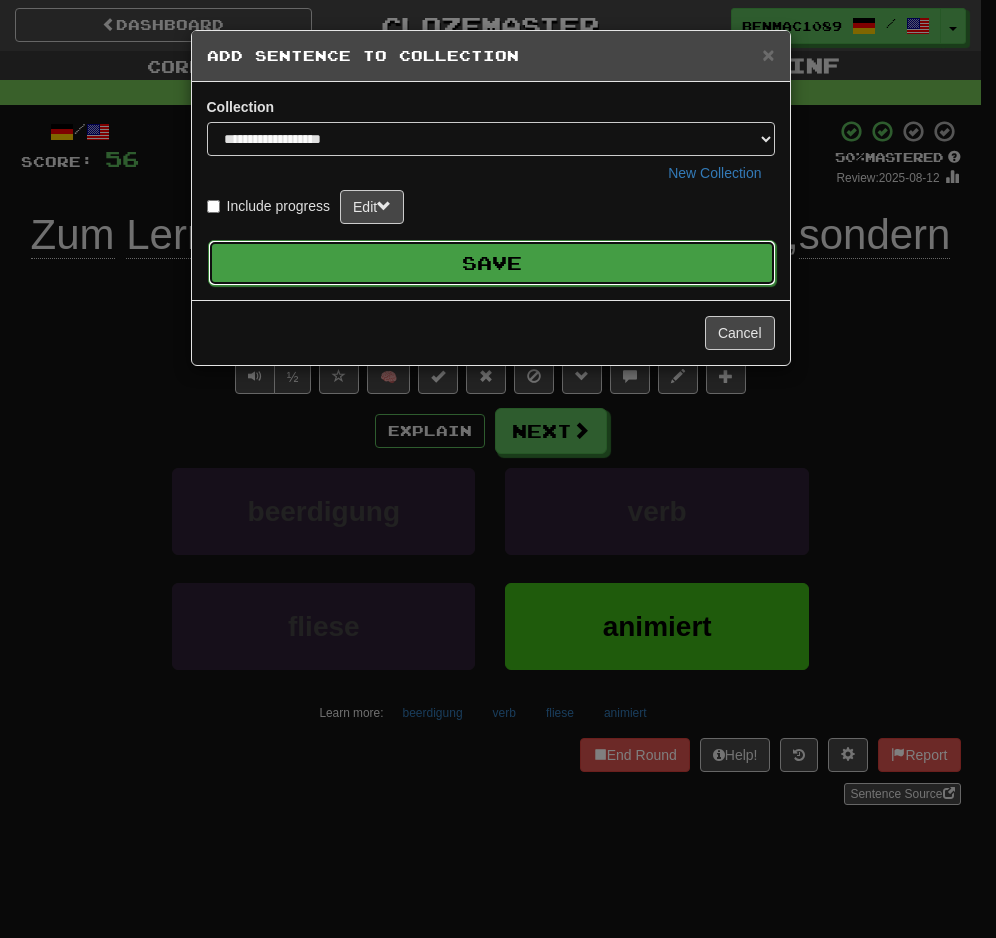 click on "Save" at bounding box center [492, 263] 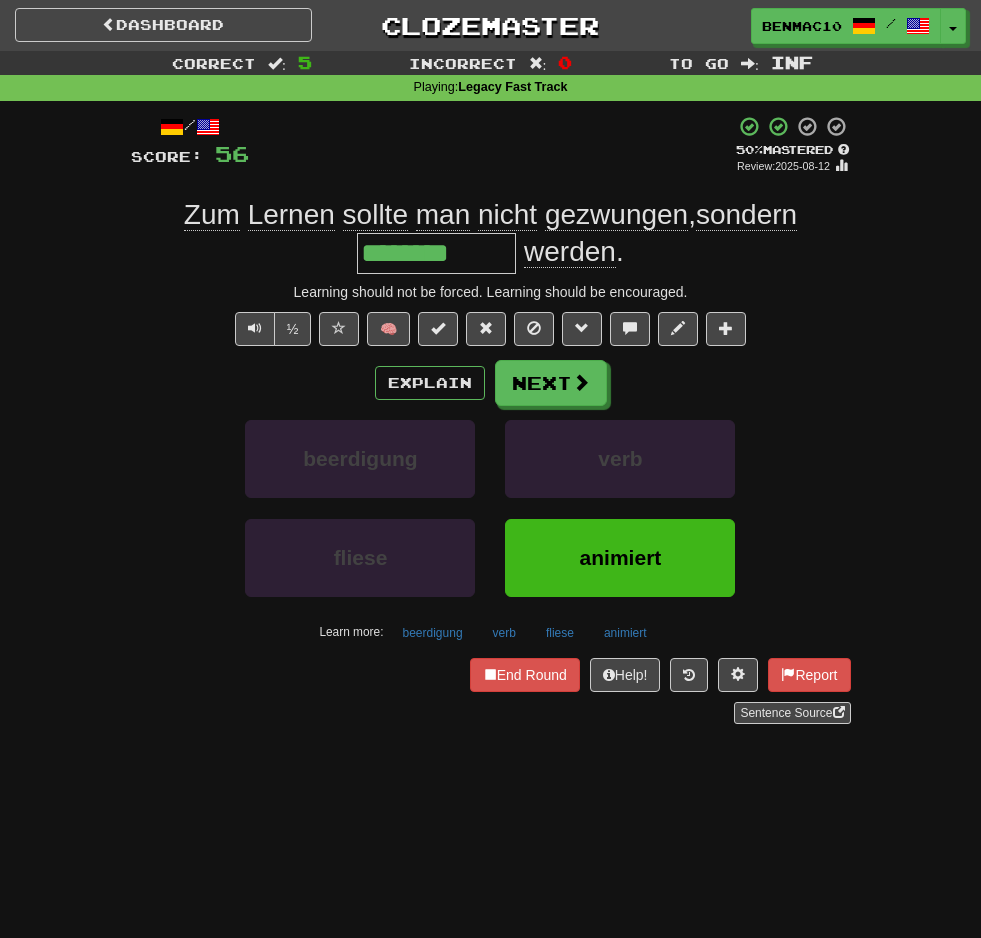 click on "+ 4" at bounding box center (492, 145) 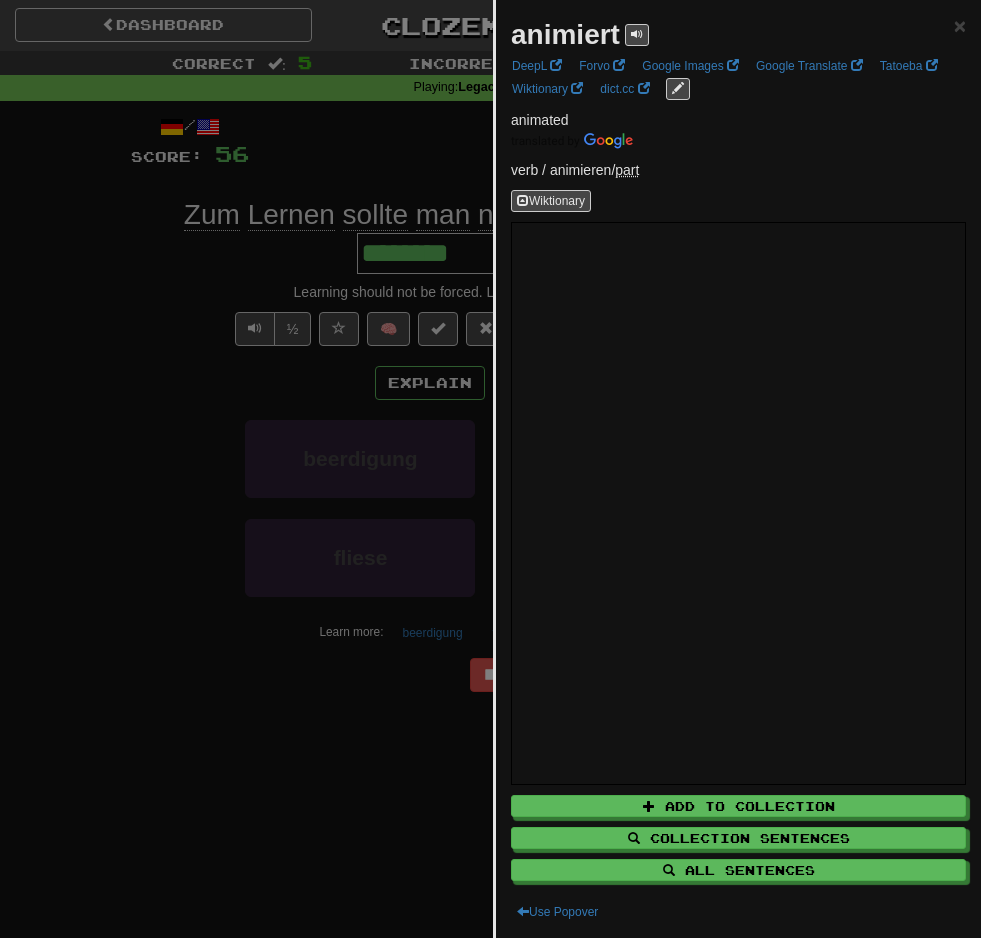 click at bounding box center [490, 469] 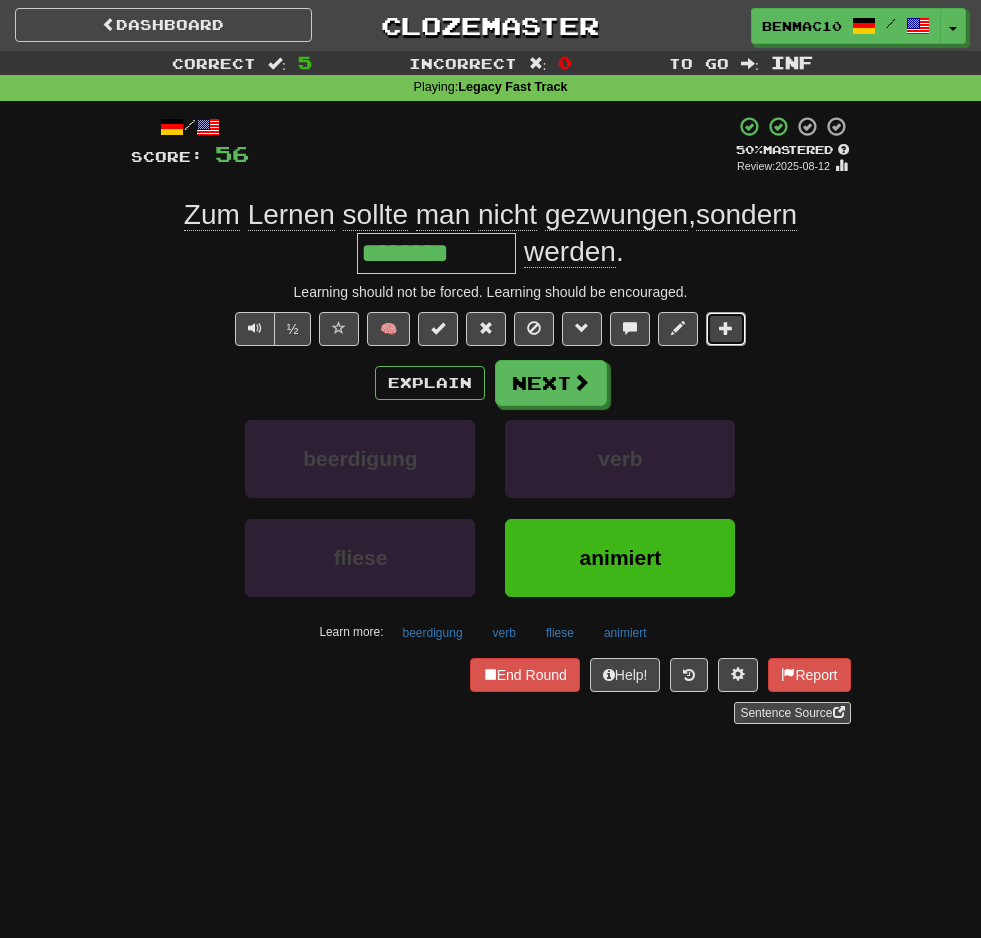 click at bounding box center [726, 328] 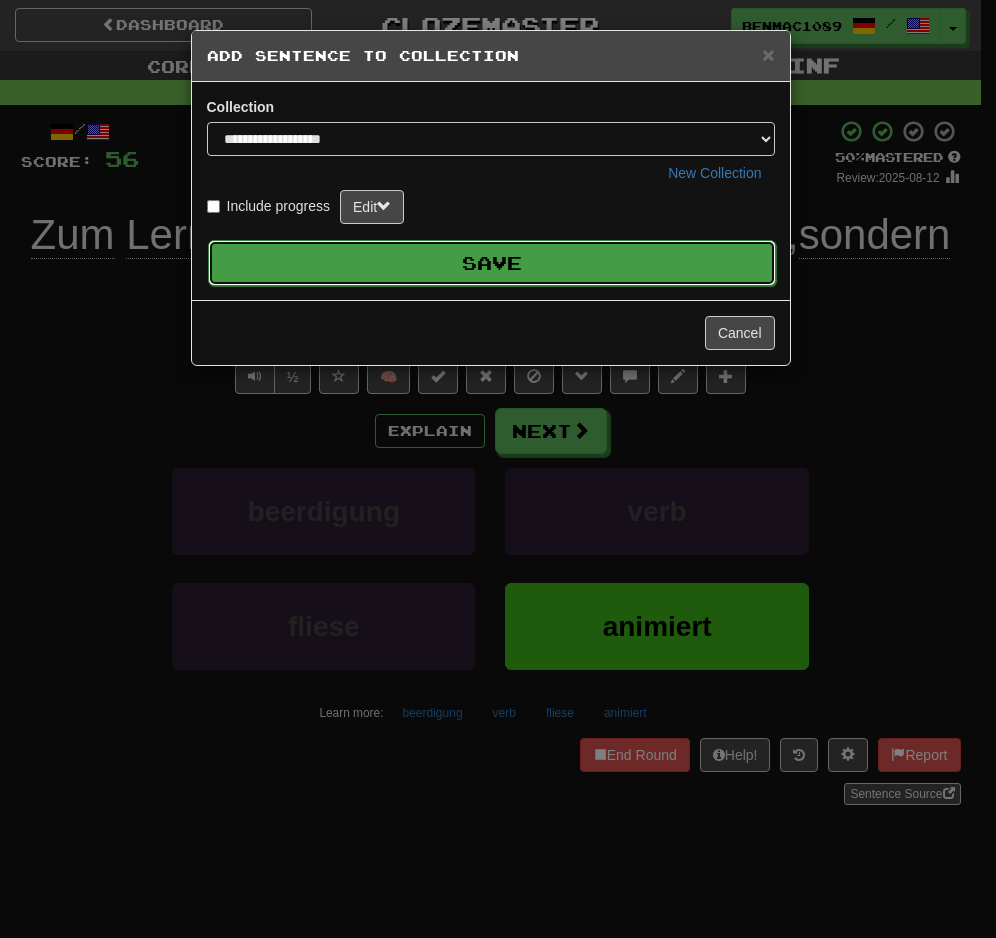 click on "Save" at bounding box center [492, 263] 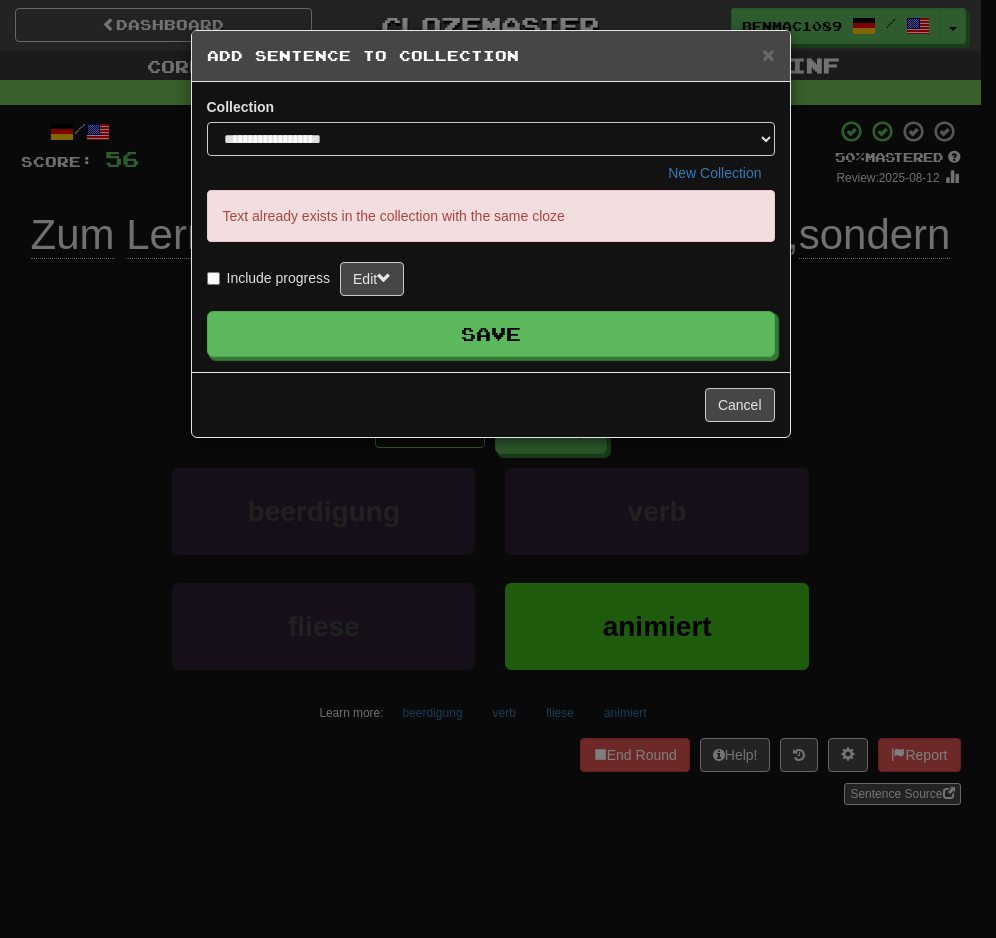 click on "**********" at bounding box center [498, 469] 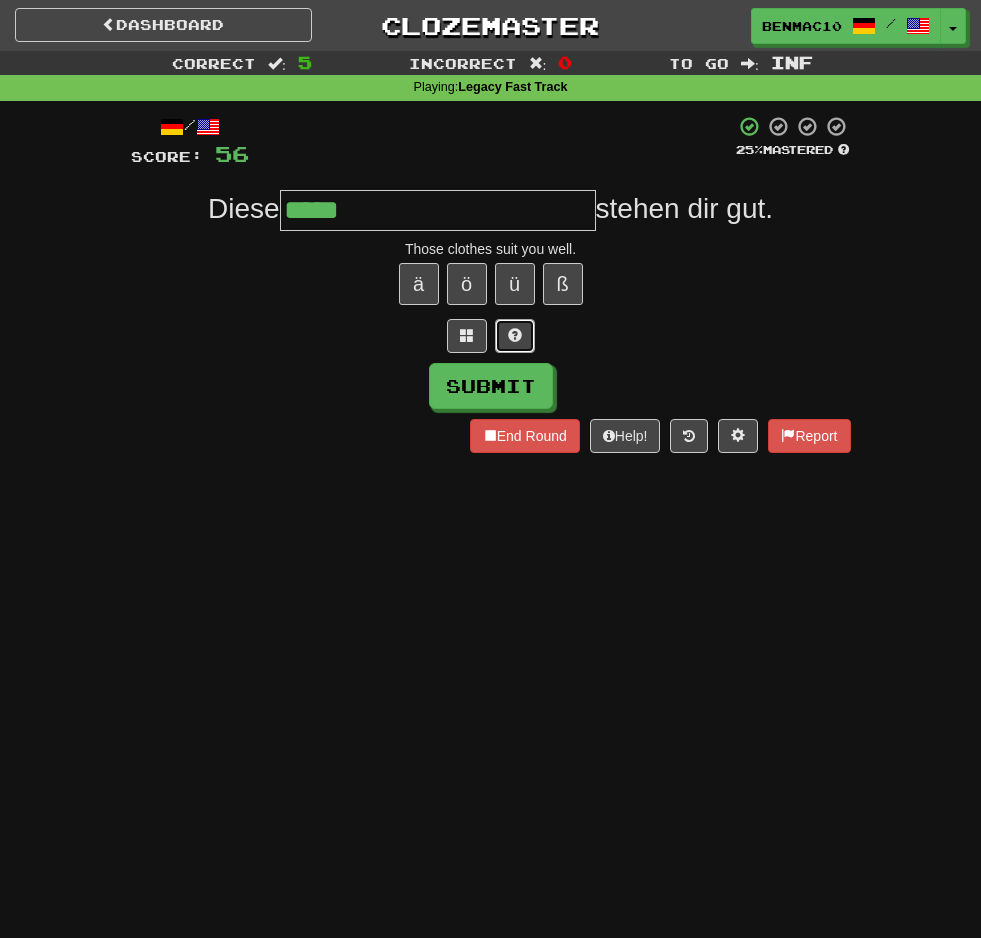 click at bounding box center (515, 335) 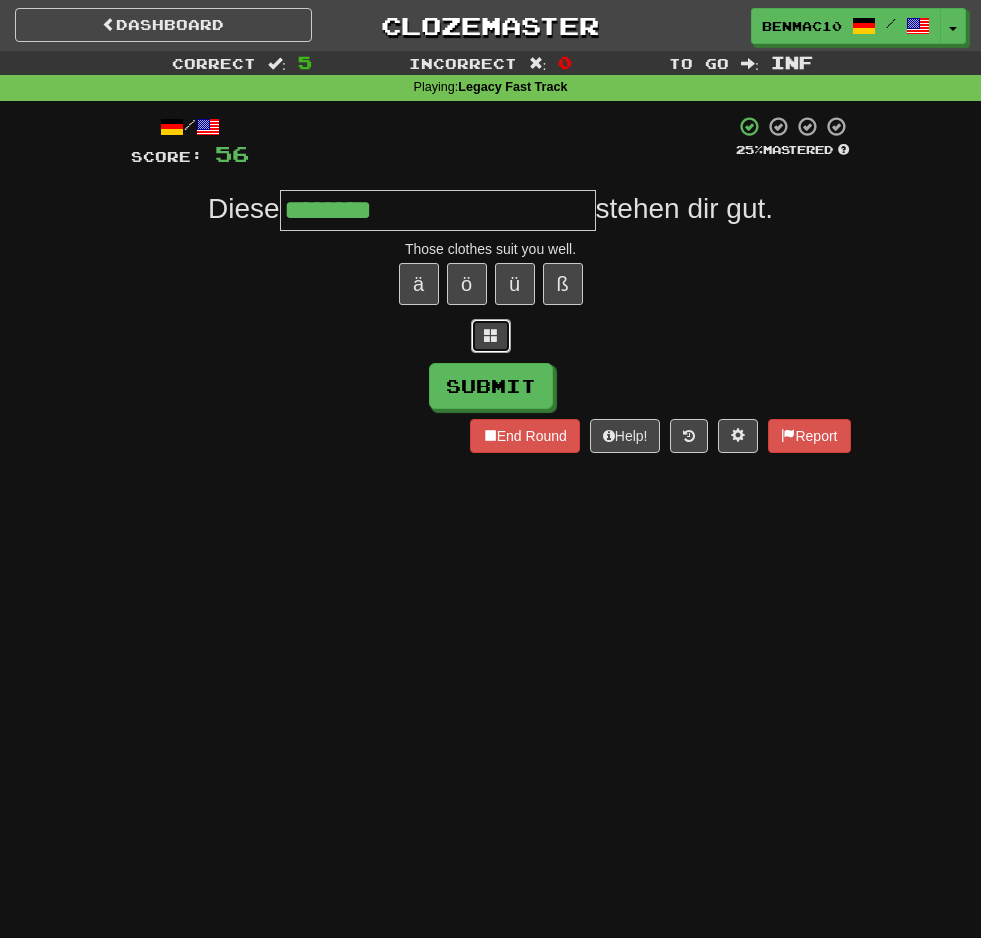 click at bounding box center [491, 336] 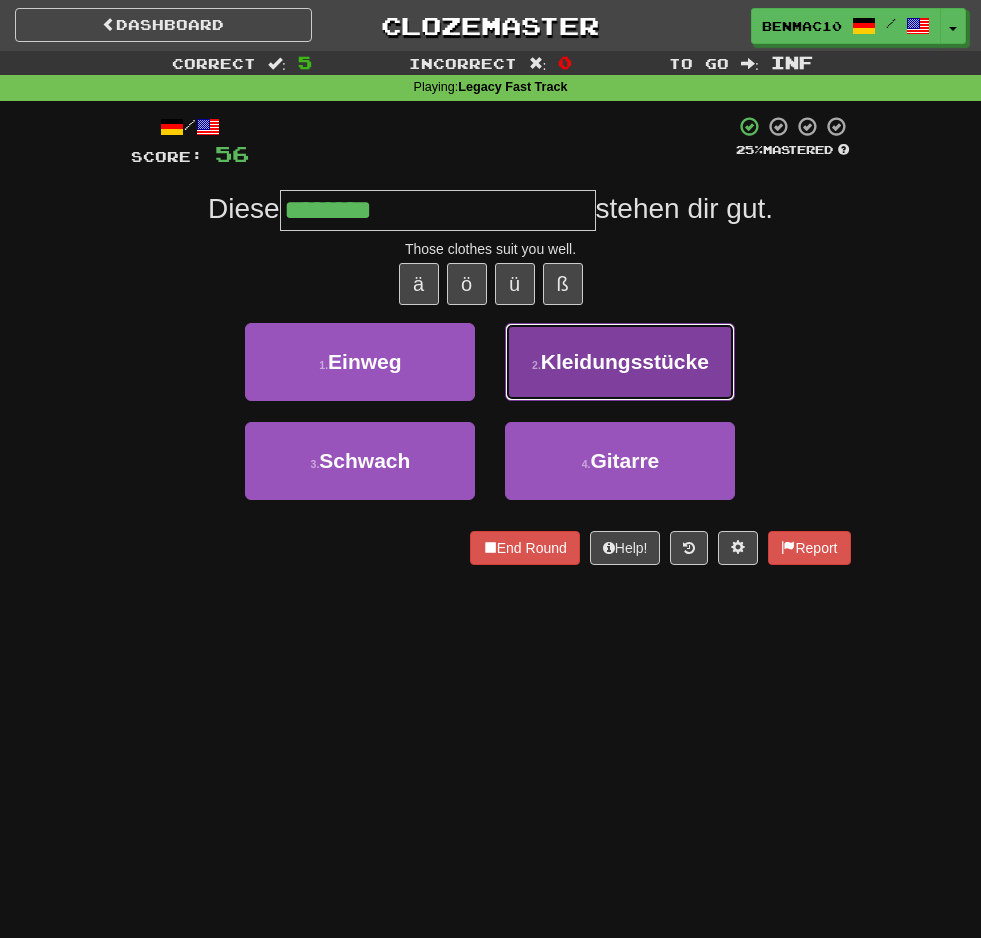 click on "2 ." at bounding box center (536, 365) 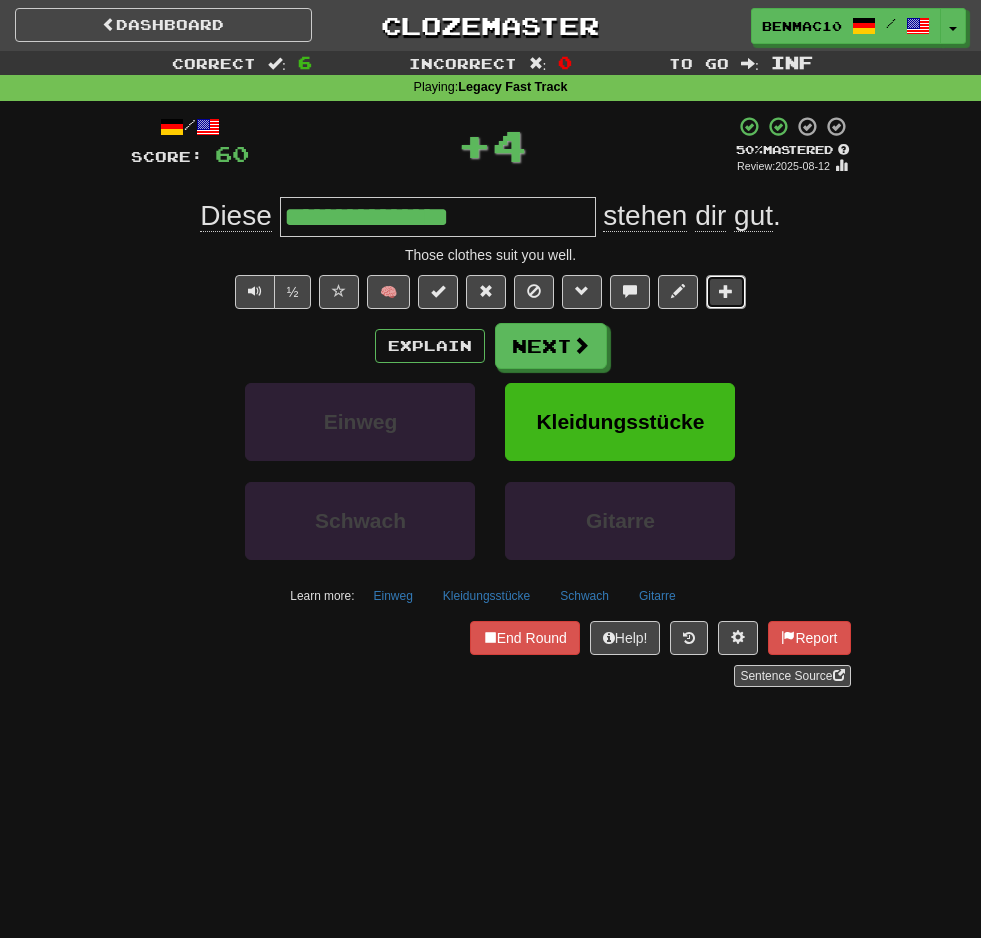 click at bounding box center [726, 291] 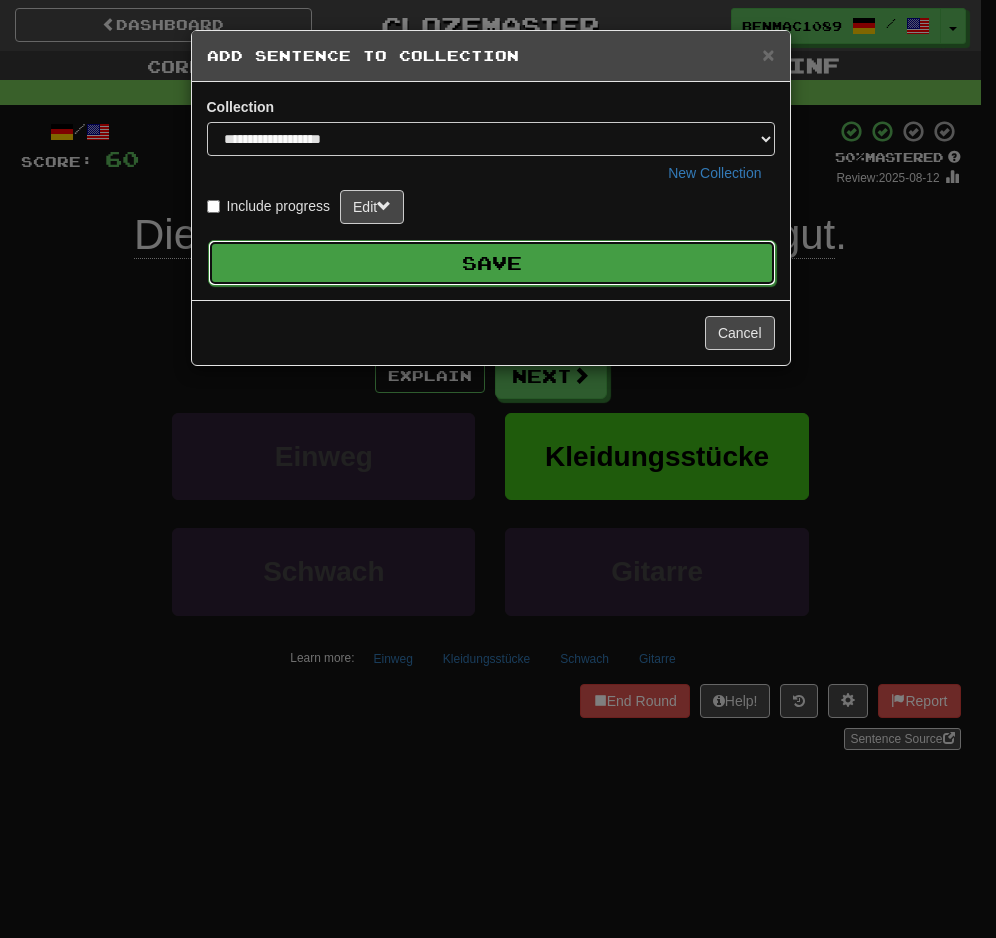 click on "Save" at bounding box center [492, 263] 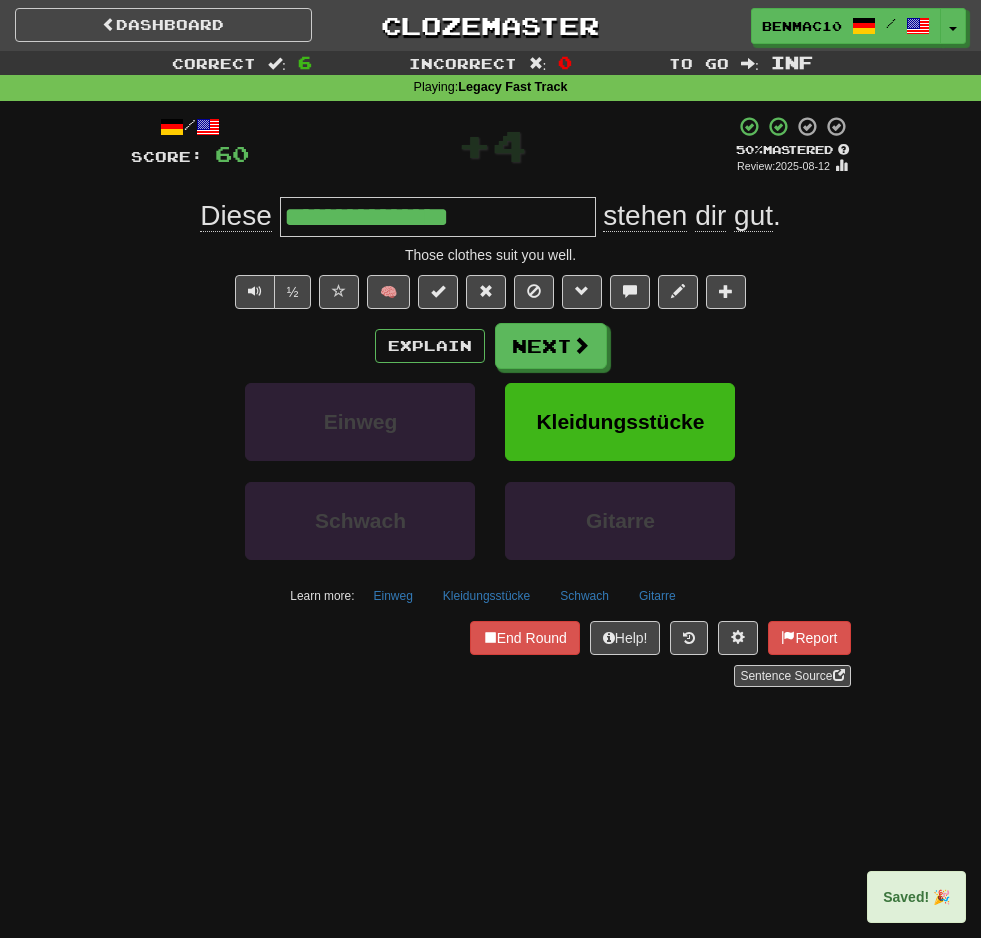 click on "½ 🧠" at bounding box center (491, 292) 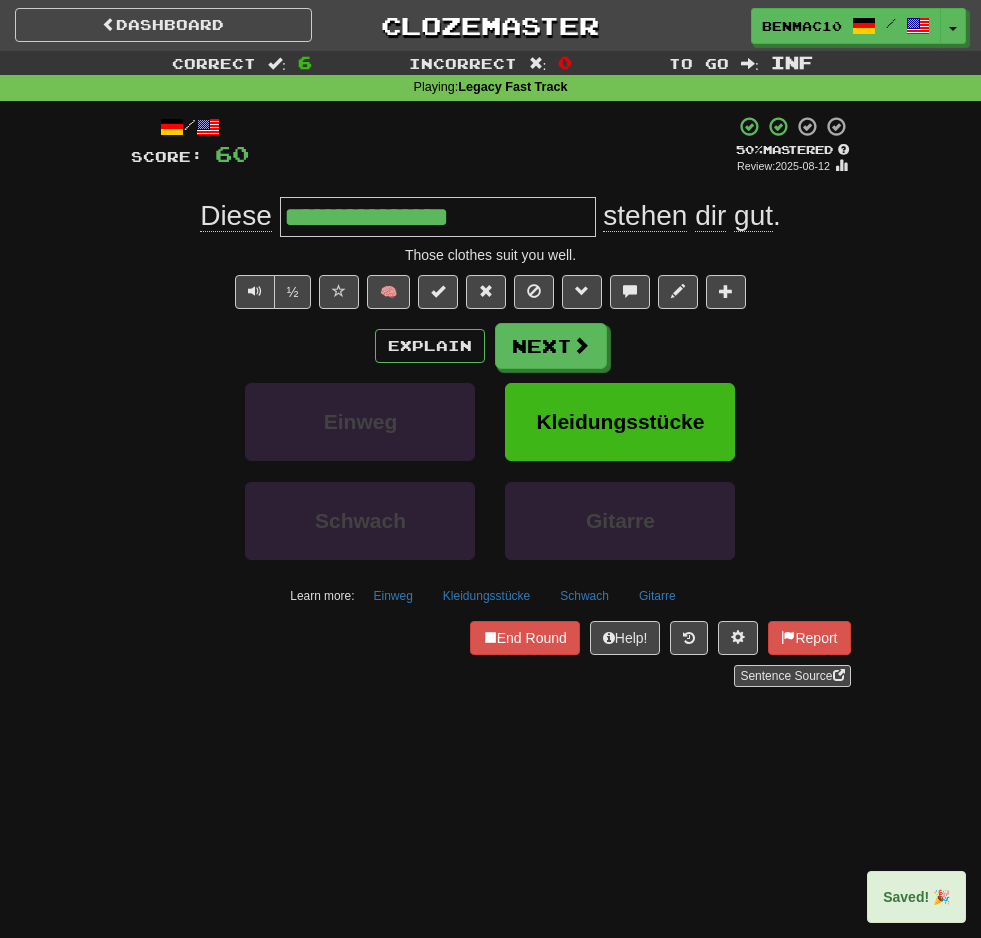 click on "**********" at bounding box center [438, 217] 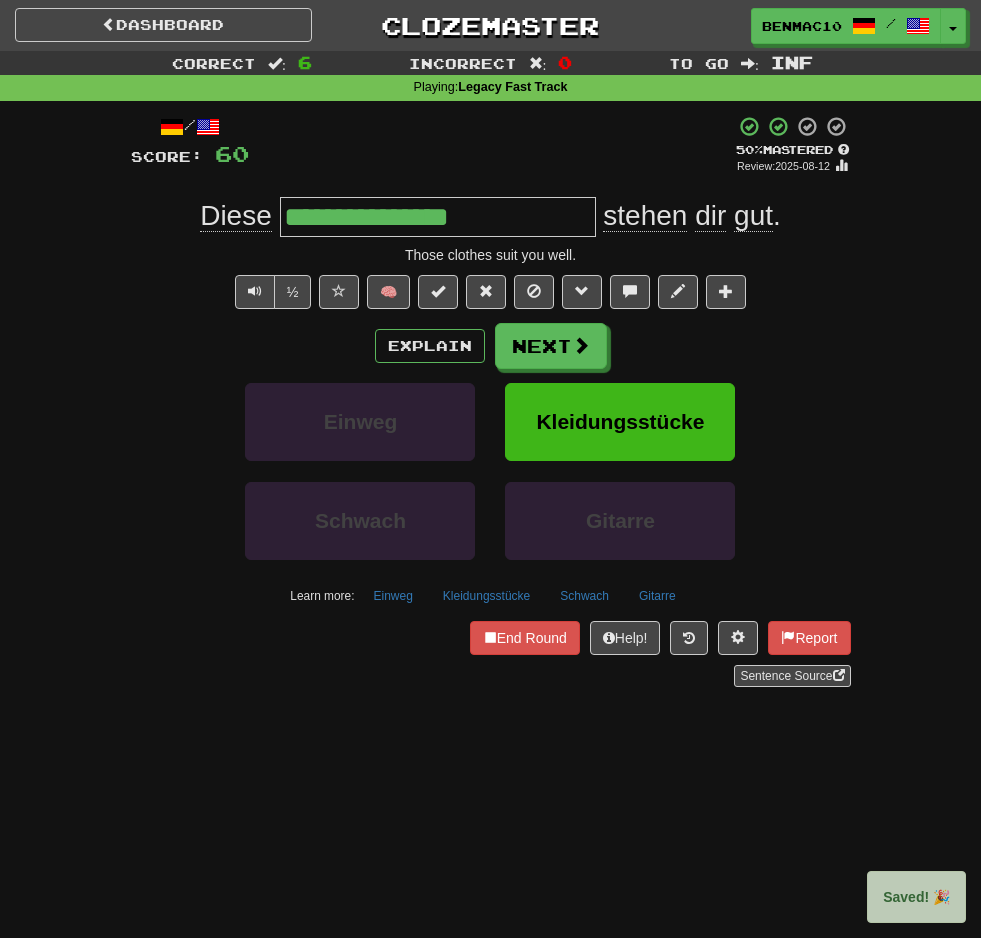 click on "**********" at bounding box center [438, 217] 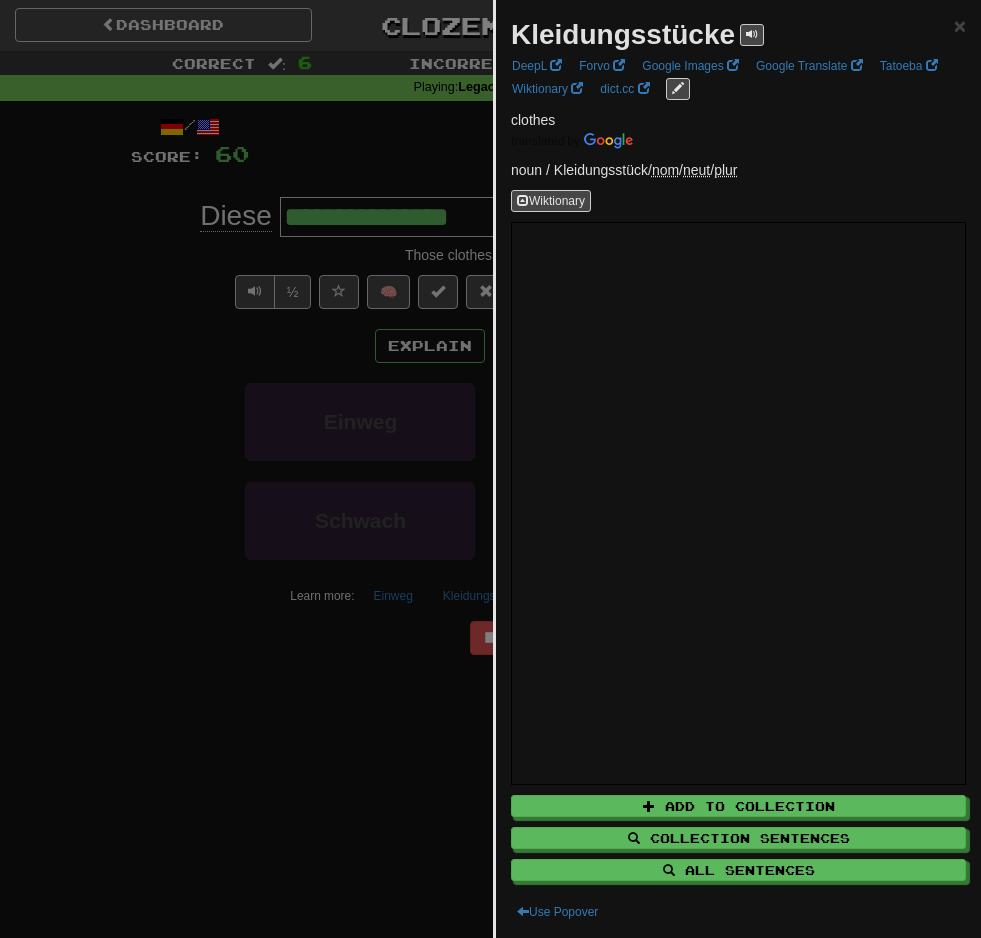 click on "Kleidungsstücke" at bounding box center [623, 34] 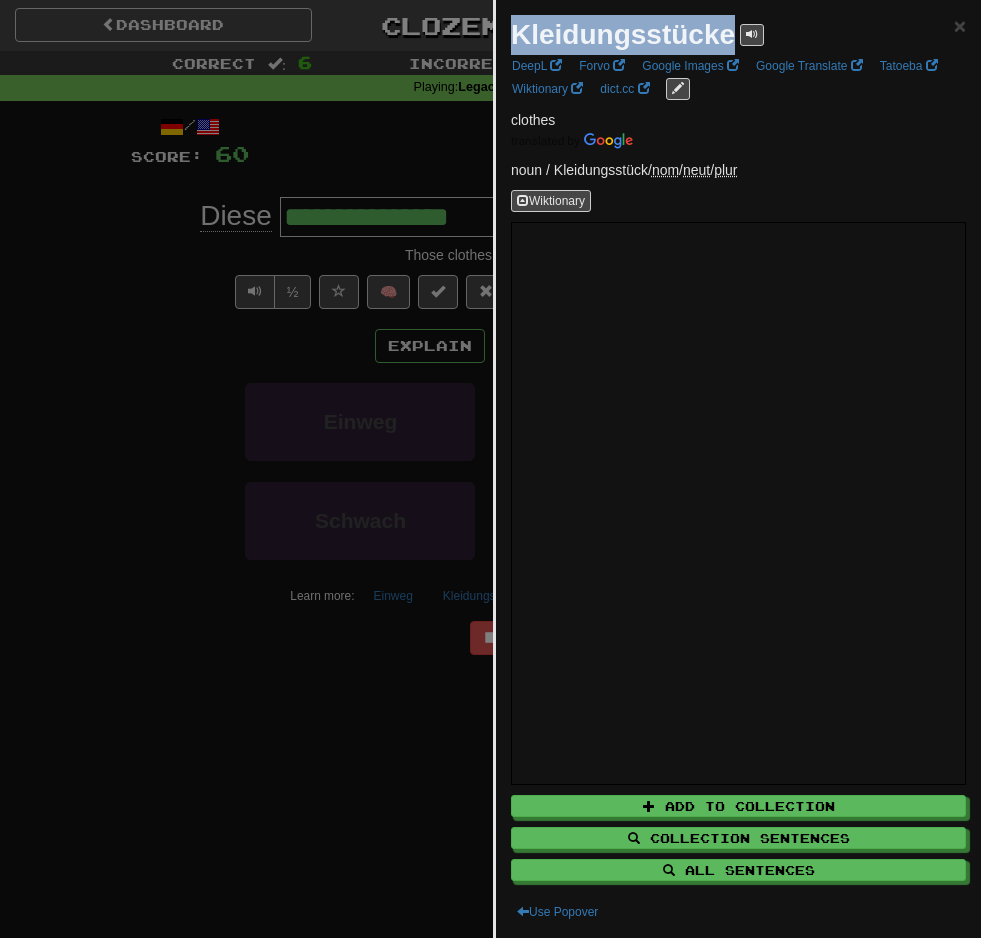 click on "Kleidungsstücke" at bounding box center [623, 34] 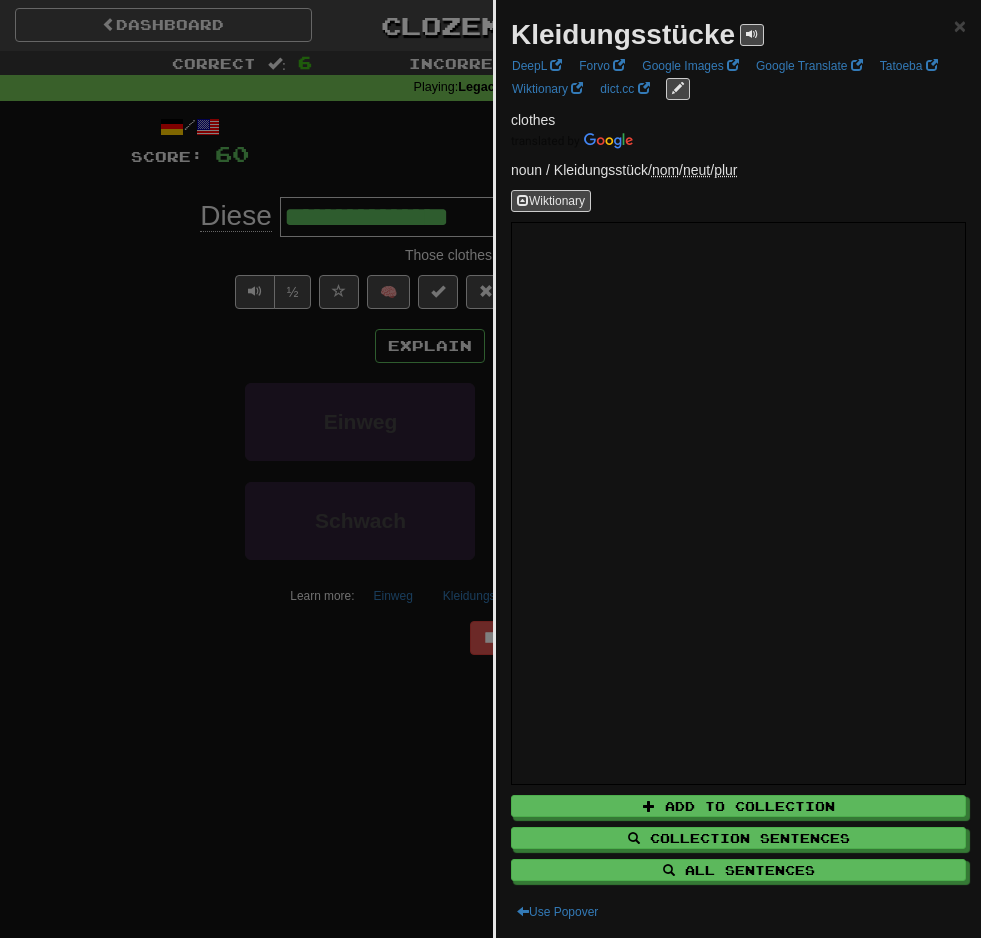 click at bounding box center (490, 469) 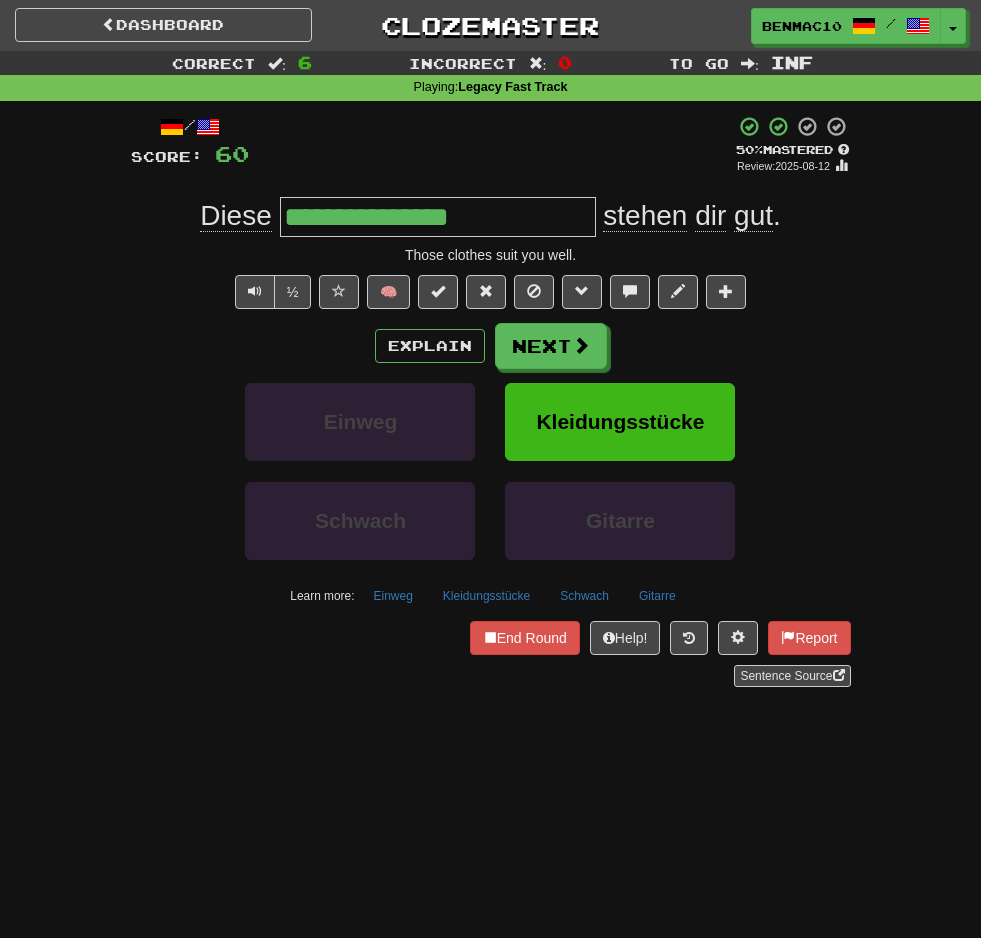 click on "Explain Next" at bounding box center [491, 346] 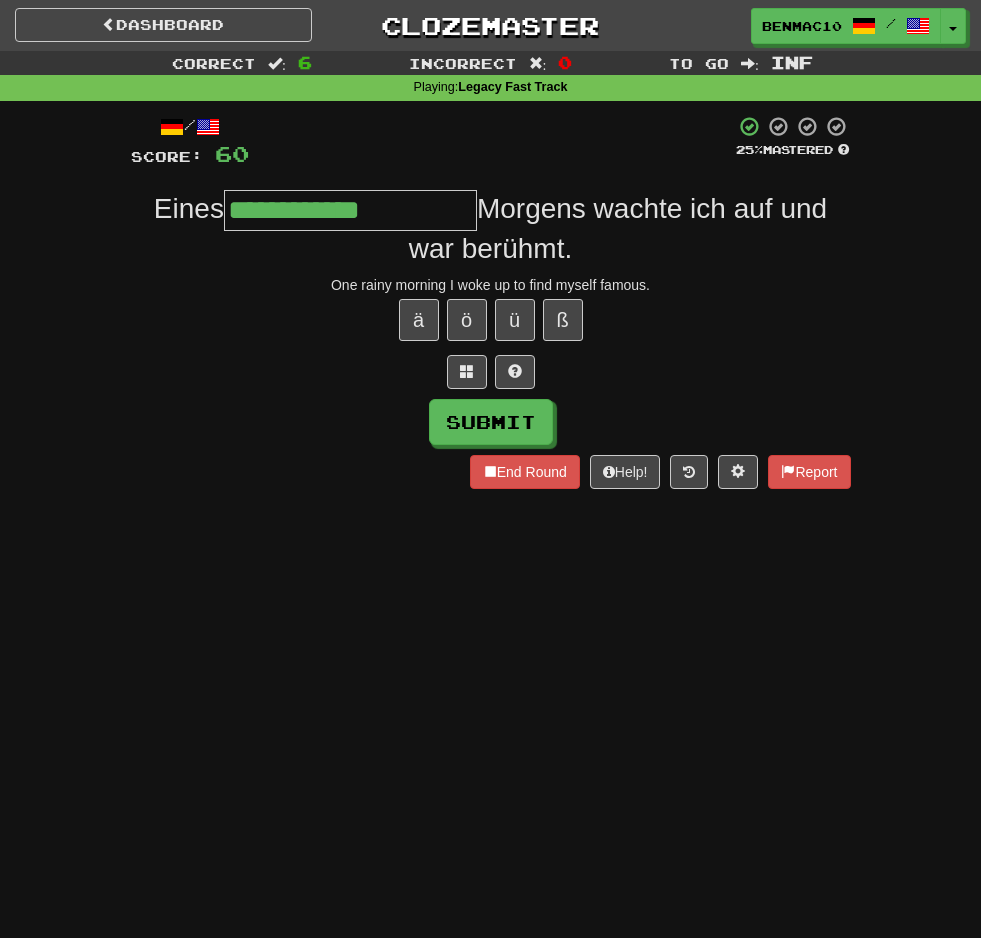 type on "**********" 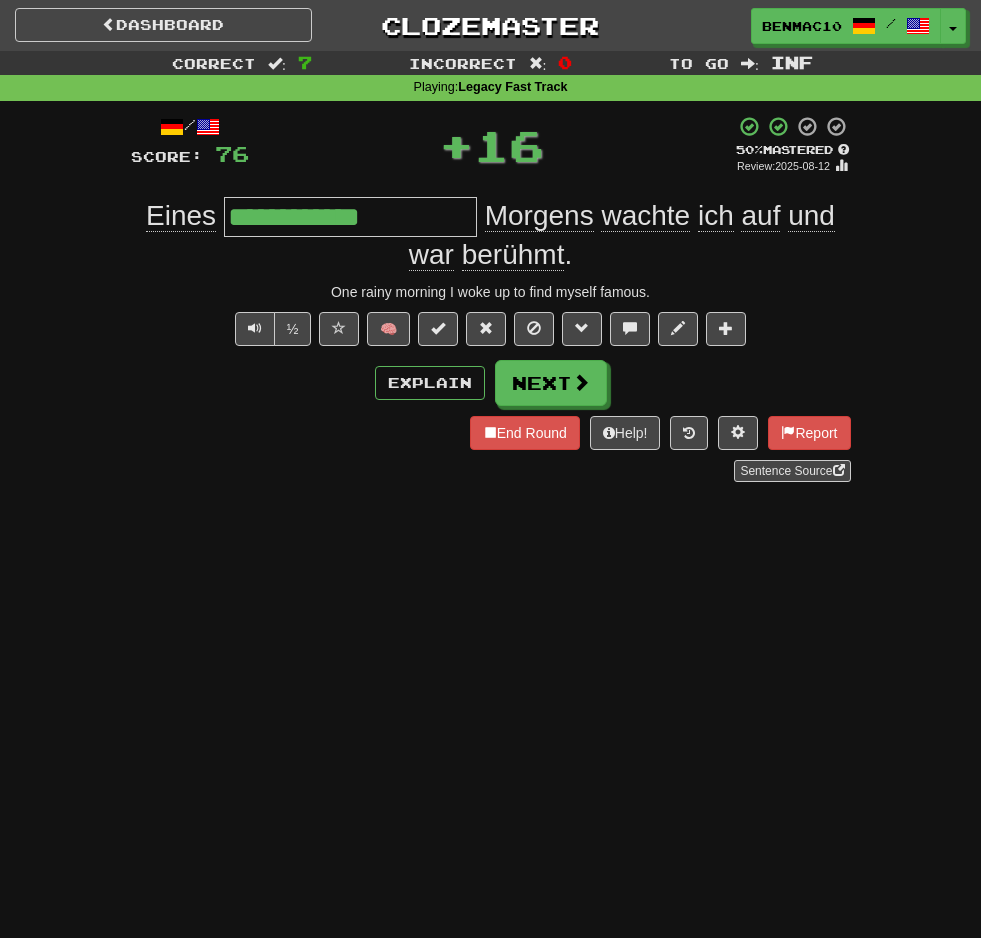 click on "½ 🧠" at bounding box center (491, 329) 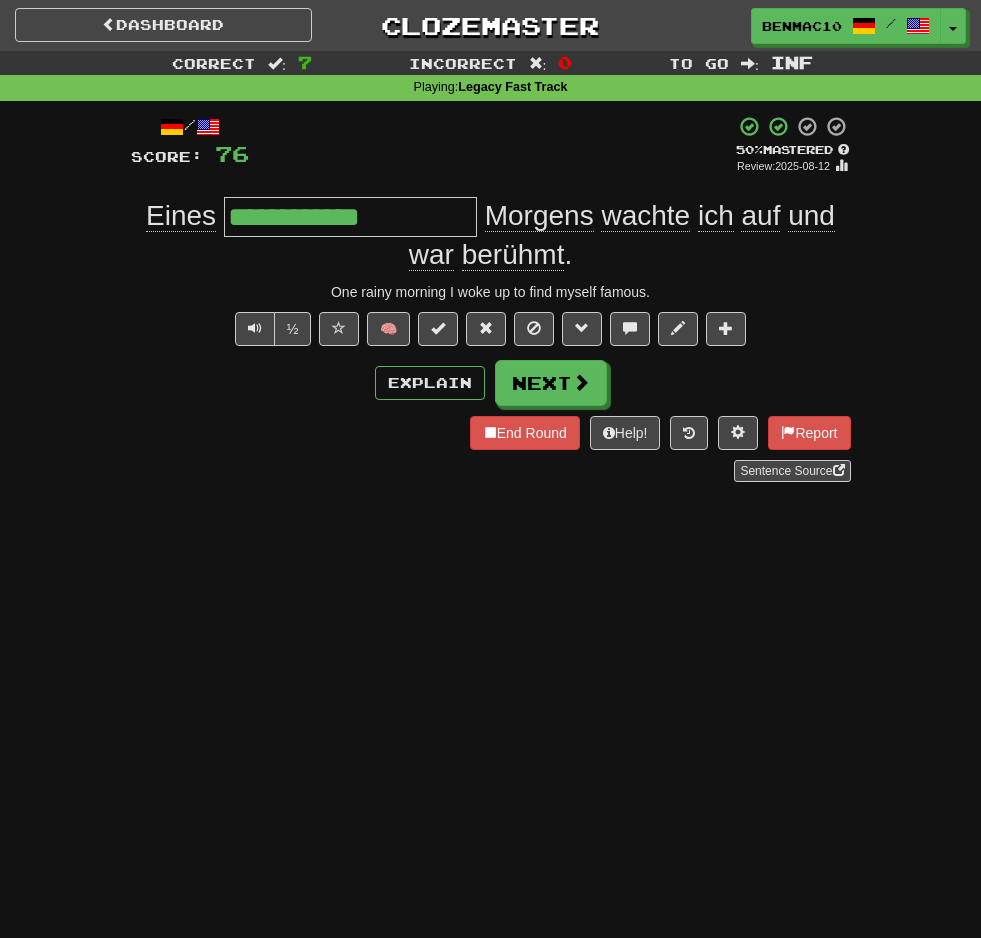 click on "½ 🧠" at bounding box center (491, 329) 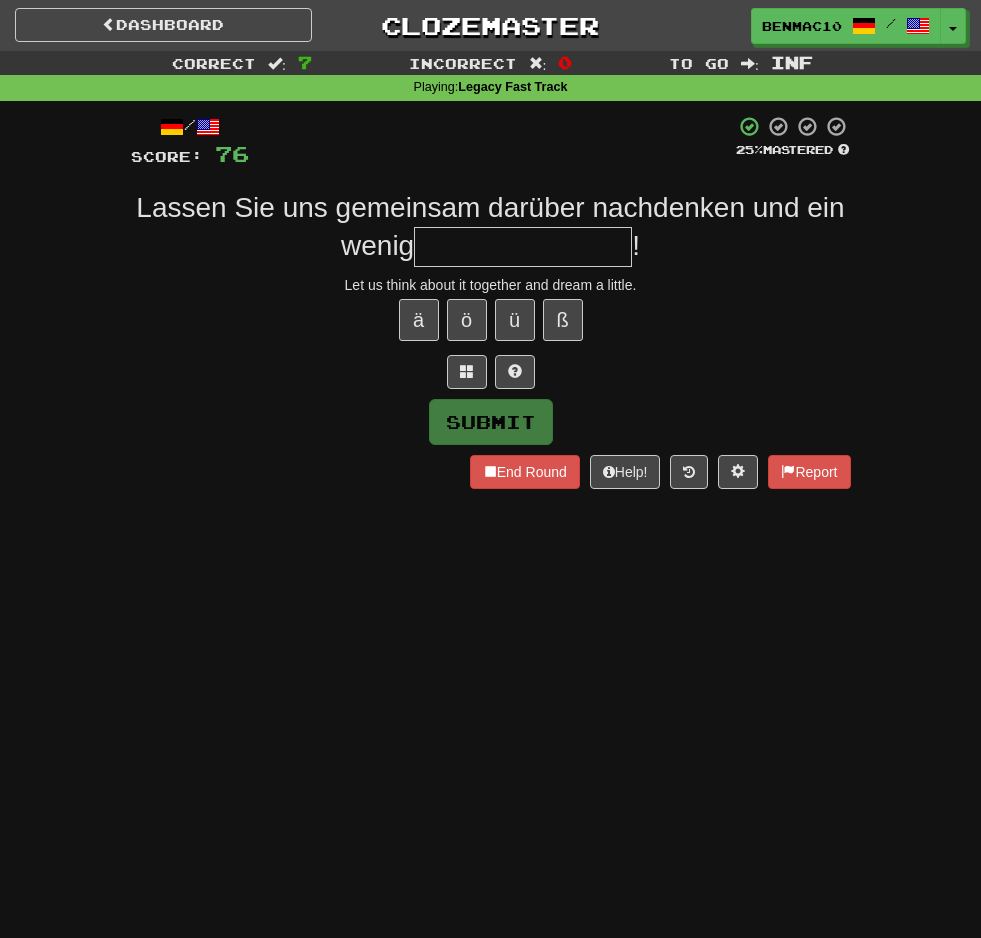 type on "*" 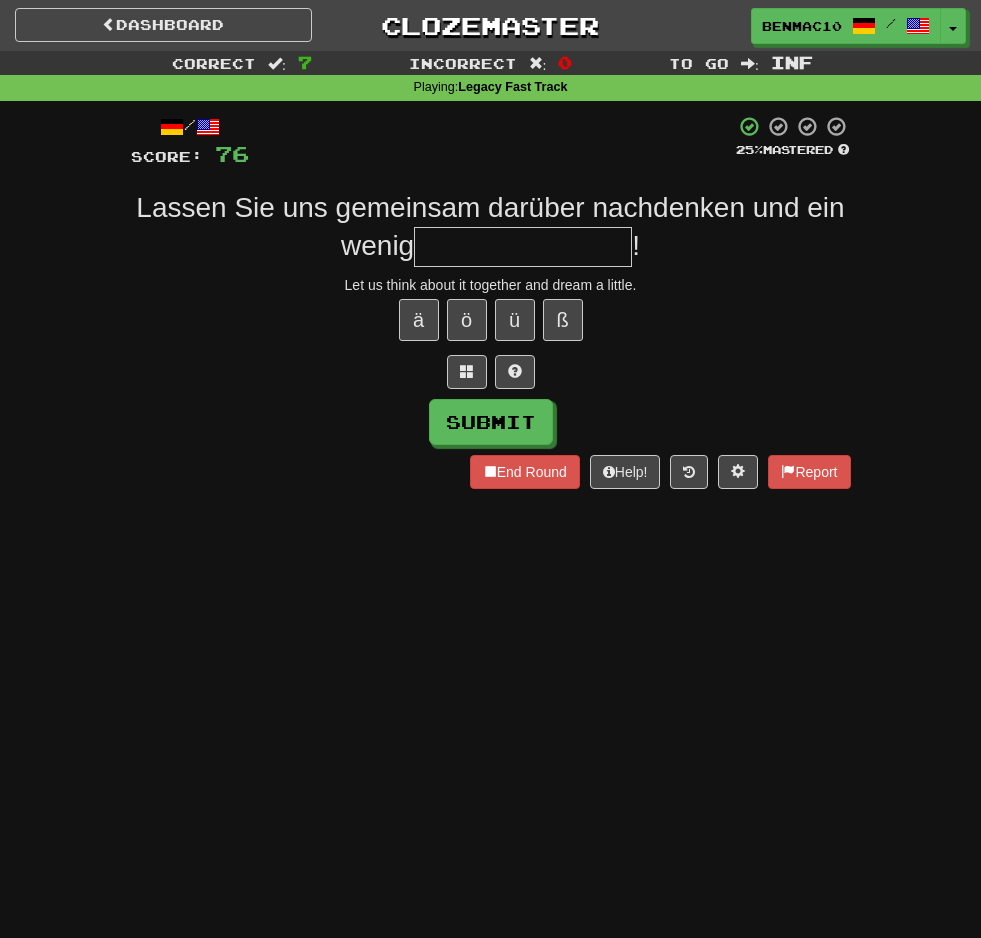 type on "*" 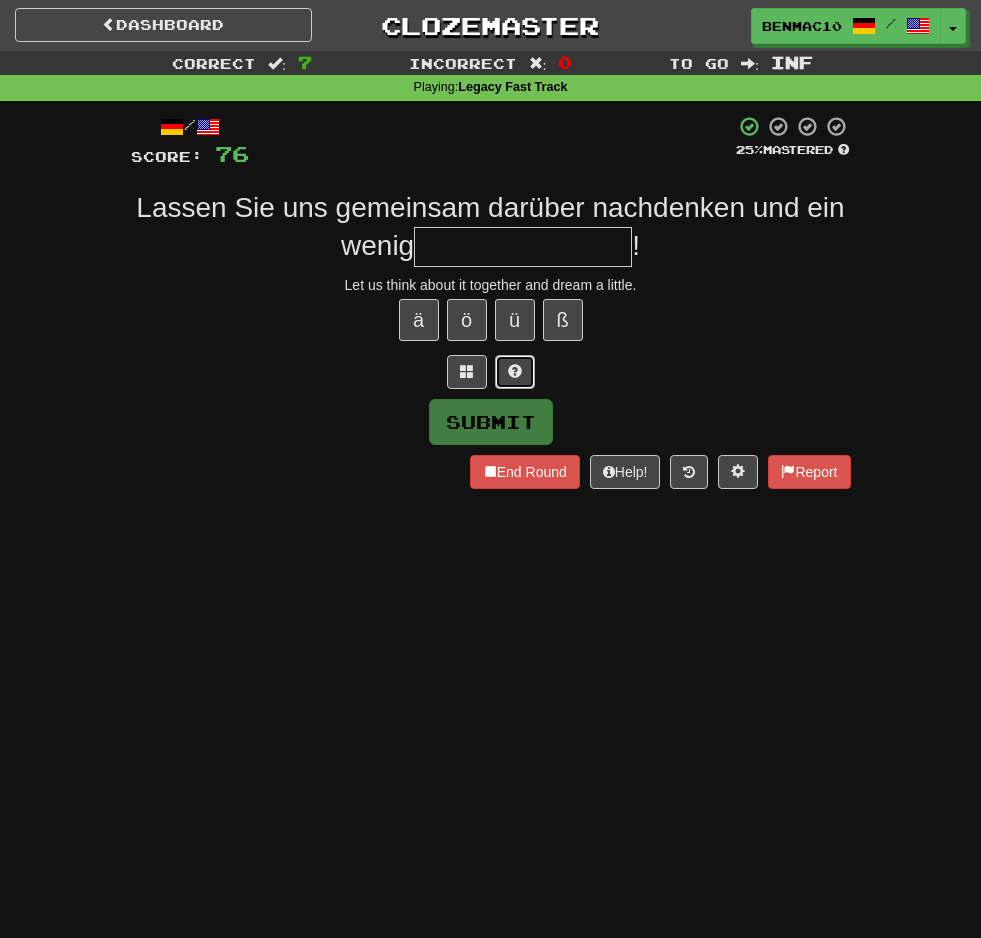 click at bounding box center (515, 372) 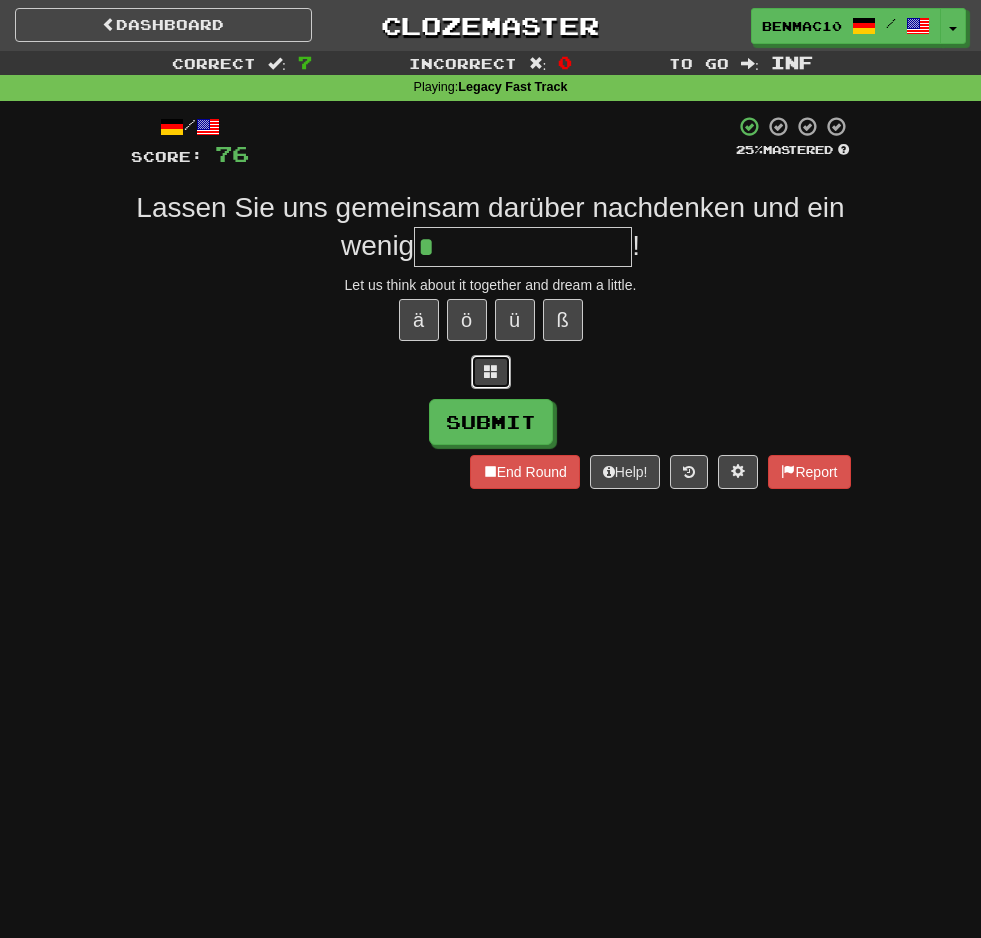 click at bounding box center (491, 372) 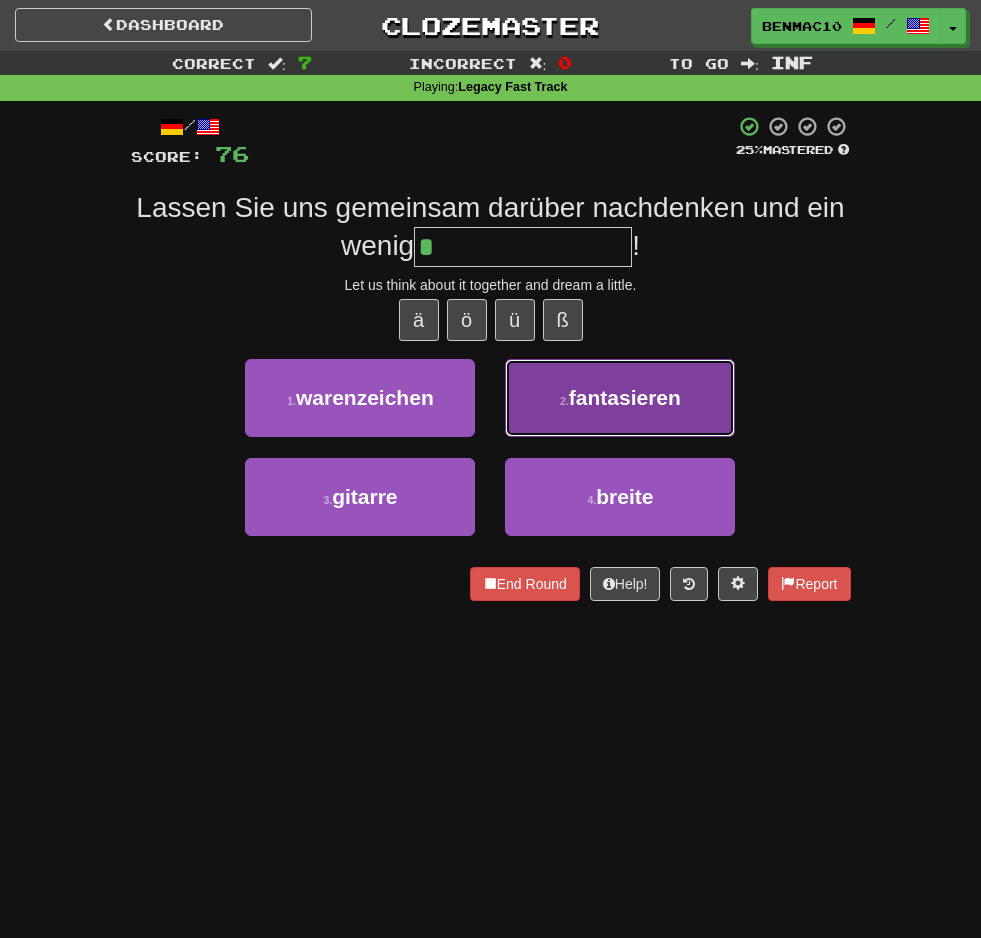 click on "2 .  fantasieren" at bounding box center (620, 398) 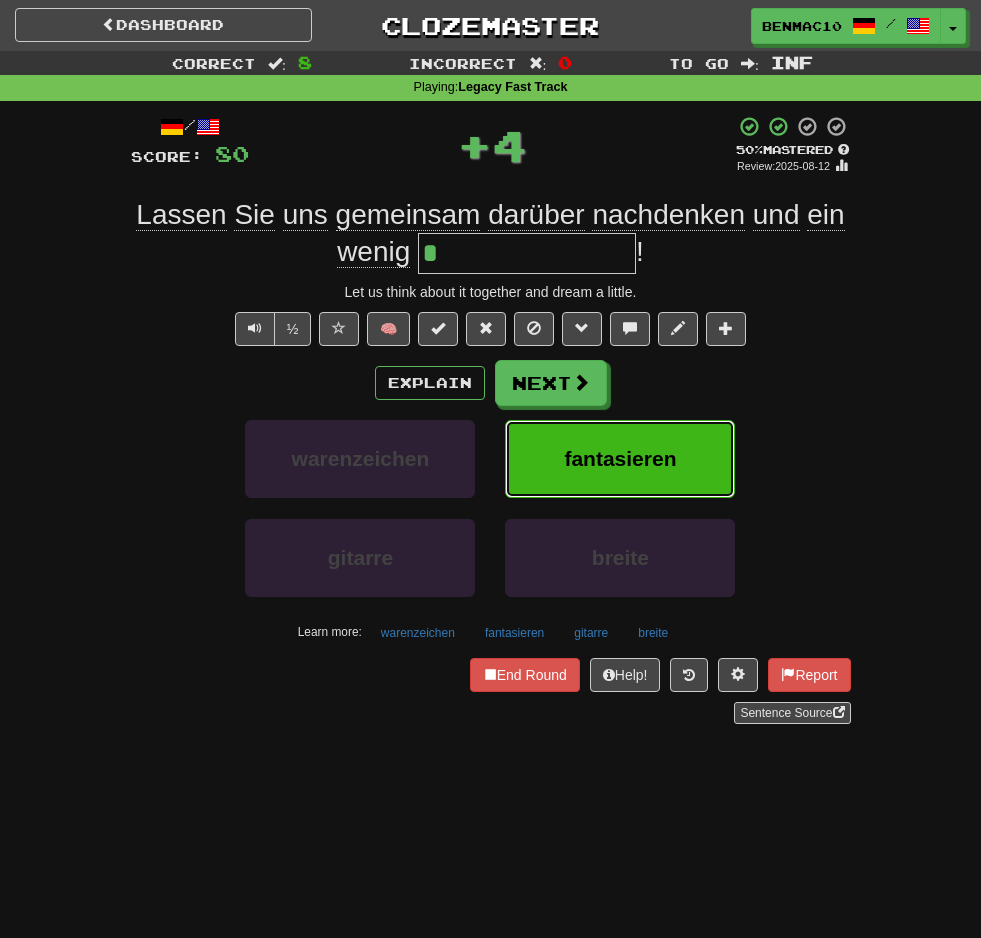 type on "**********" 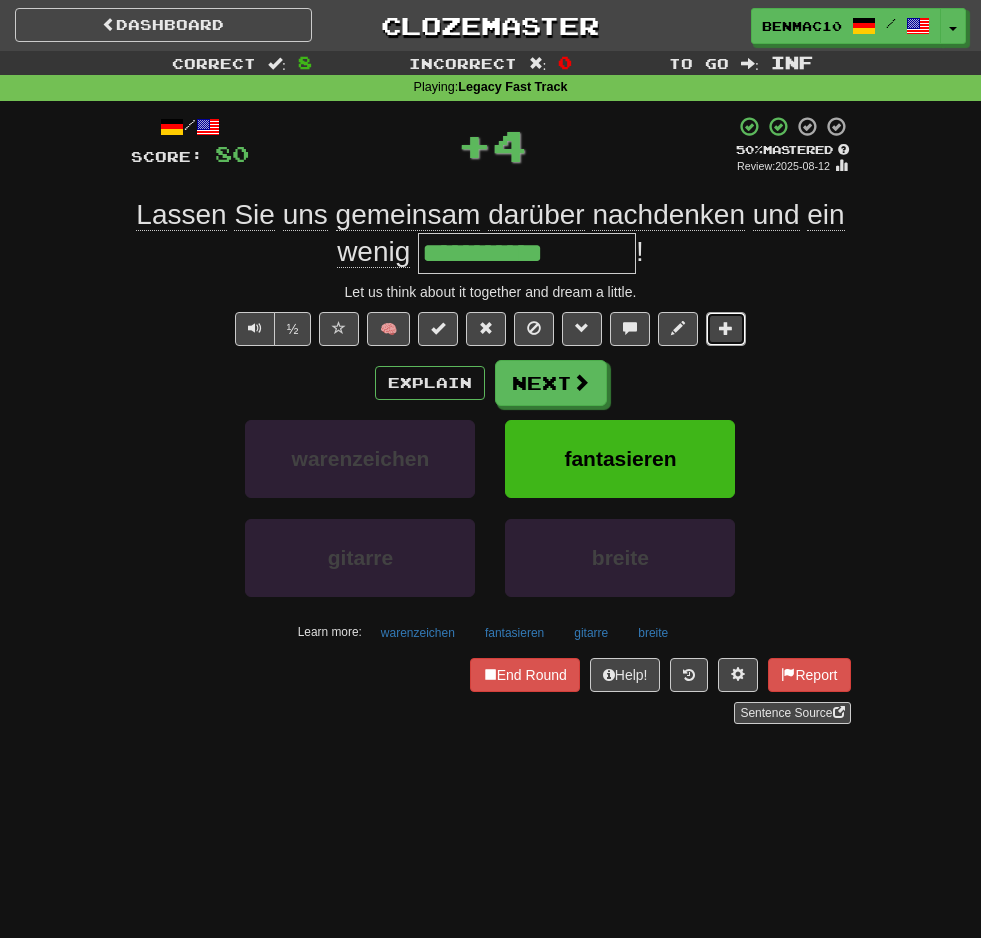 click at bounding box center [726, 329] 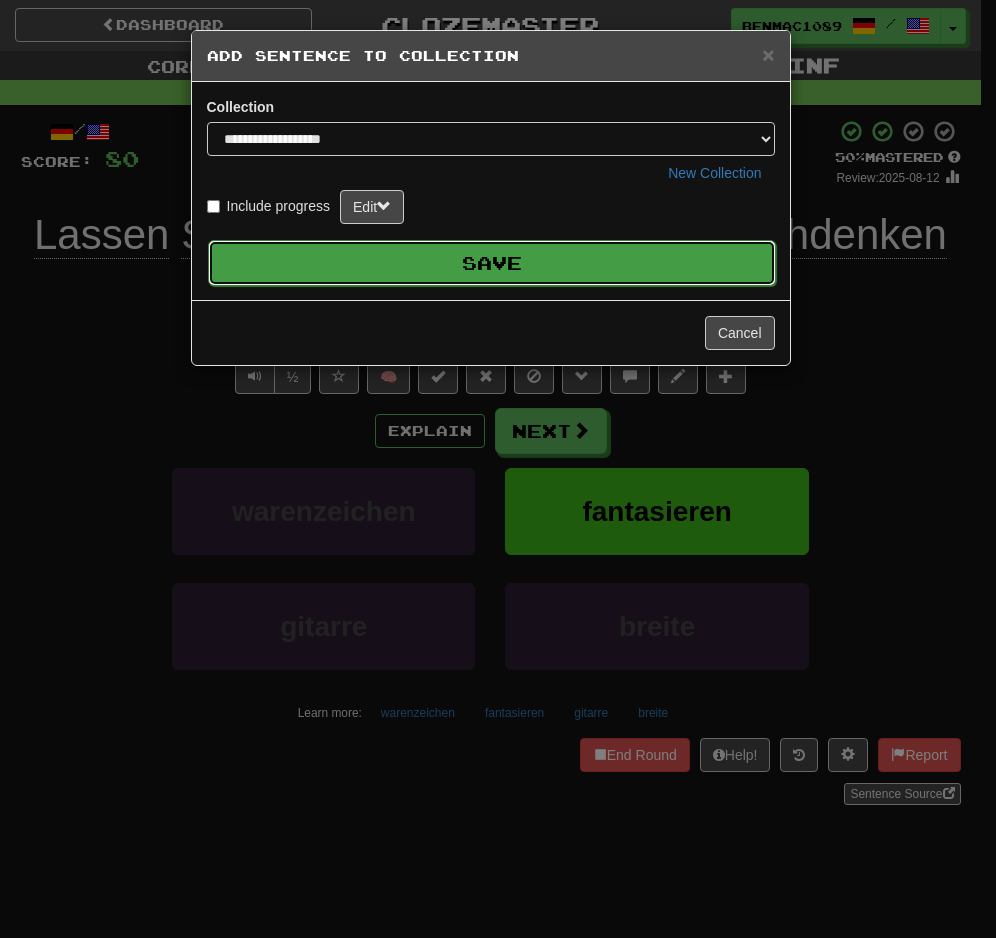 click on "Save" at bounding box center [492, 263] 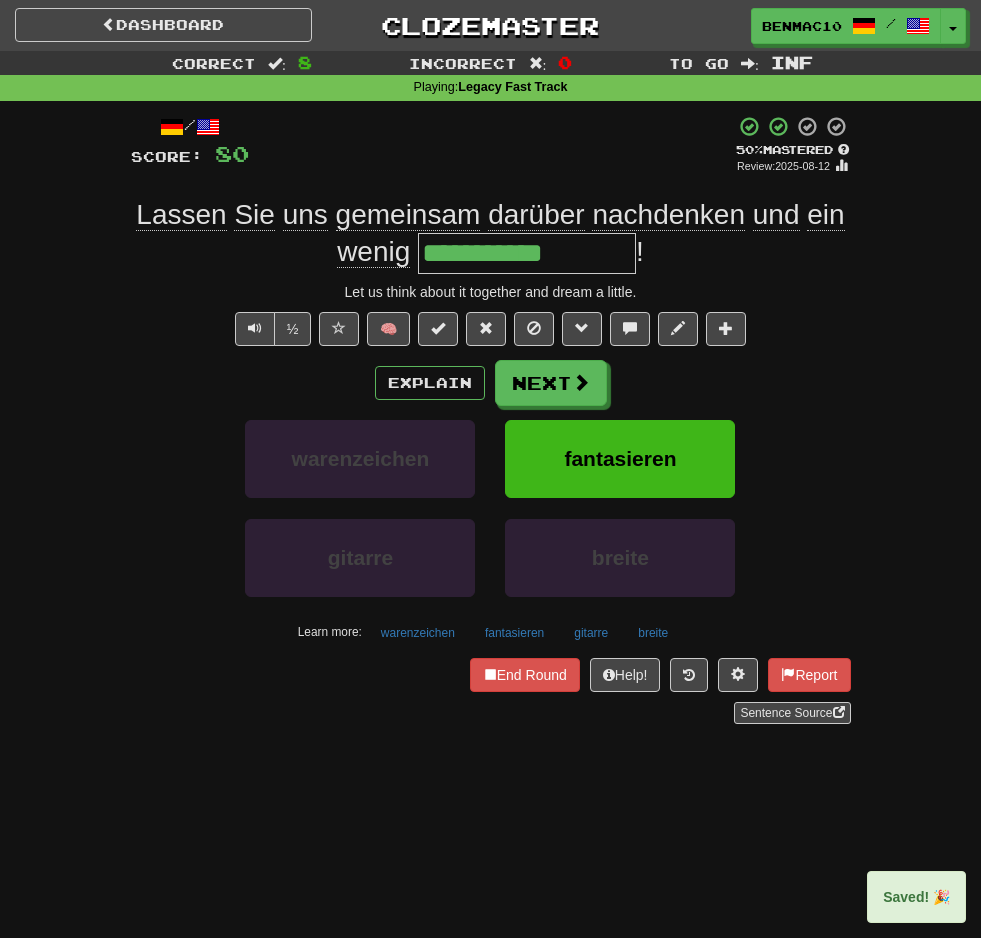 click on "**********" at bounding box center (491, 419) 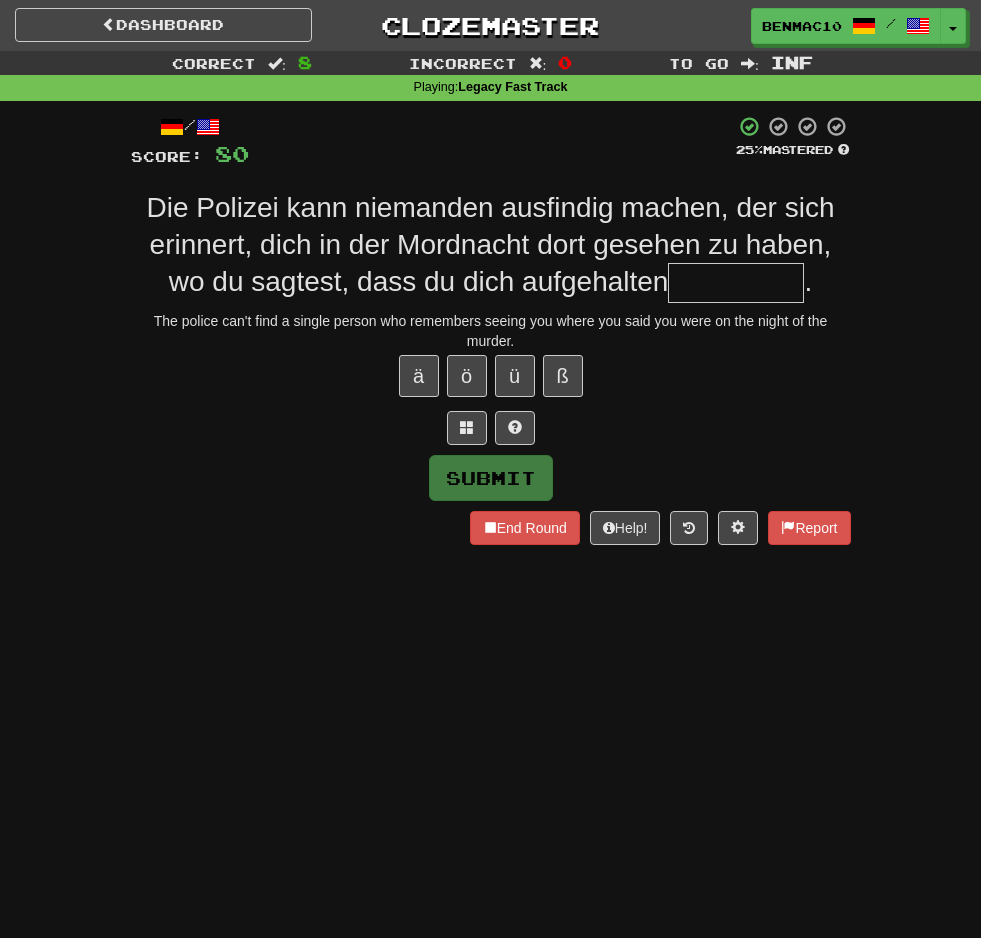 click on "ä ö ü ß" at bounding box center [491, 376] 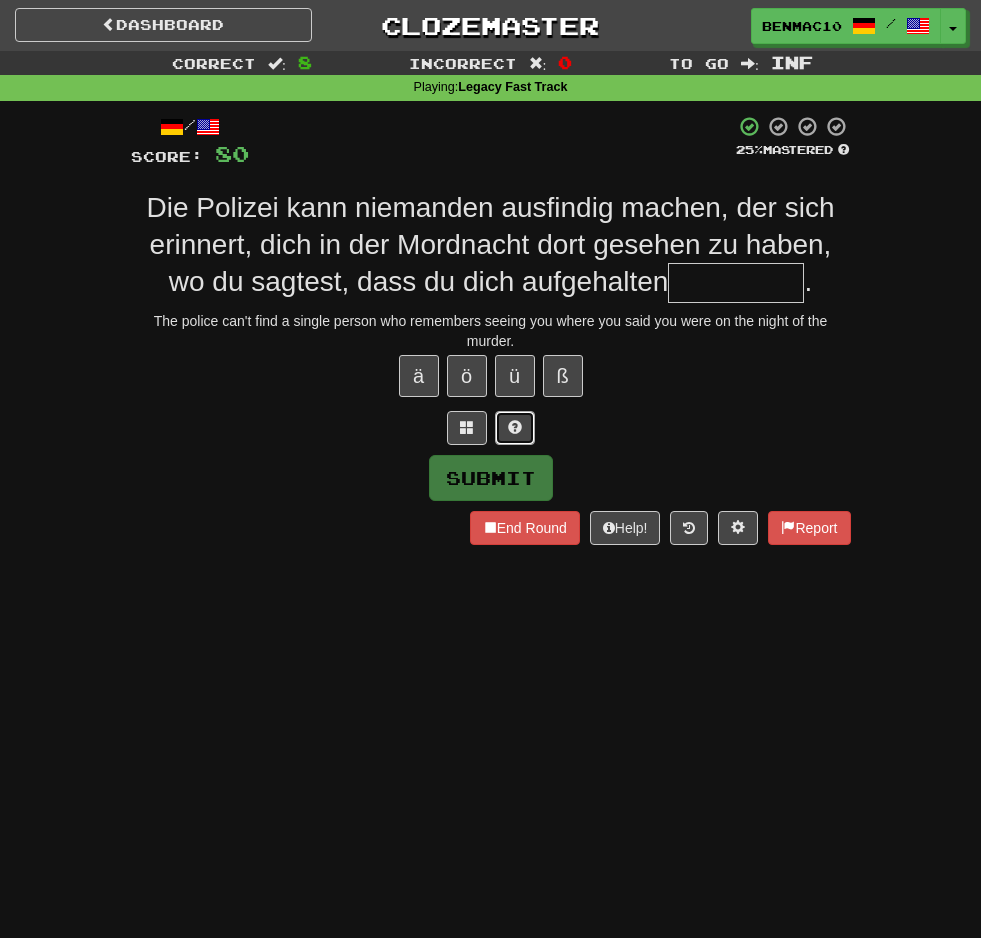 click at bounding box center (515, 427) 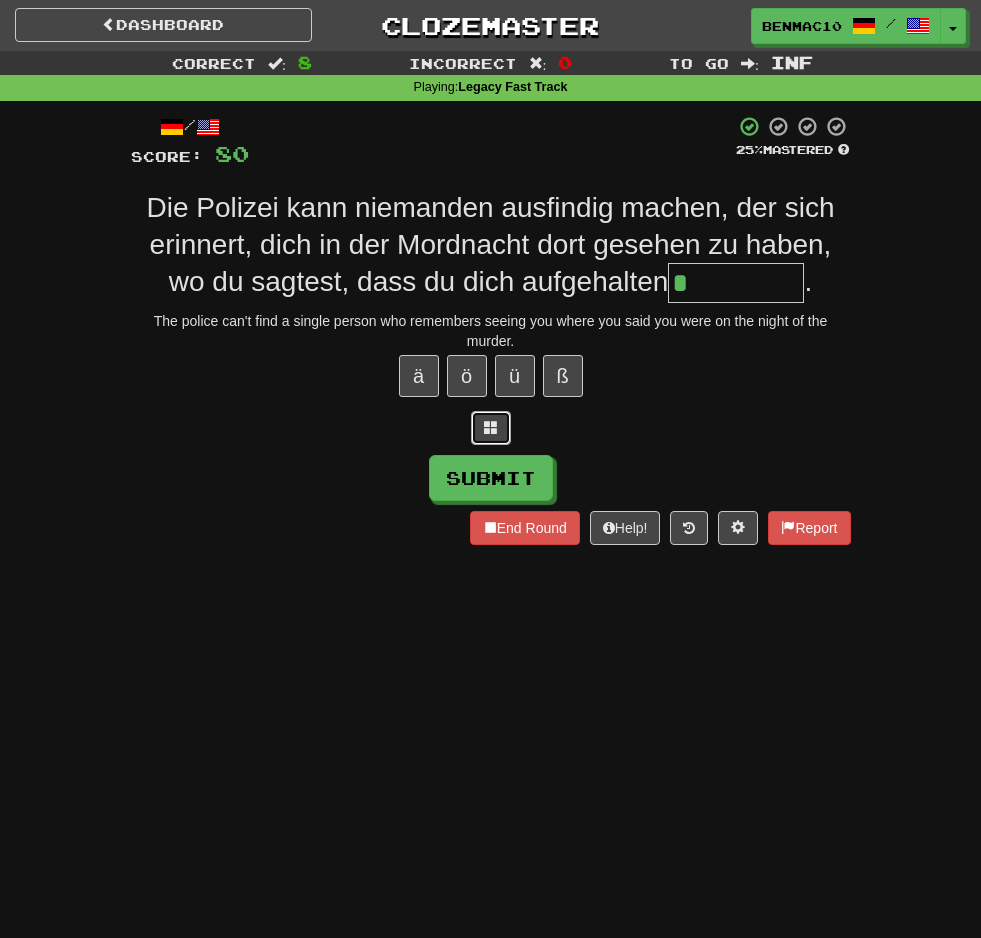 click at bounding box center (491, 428) 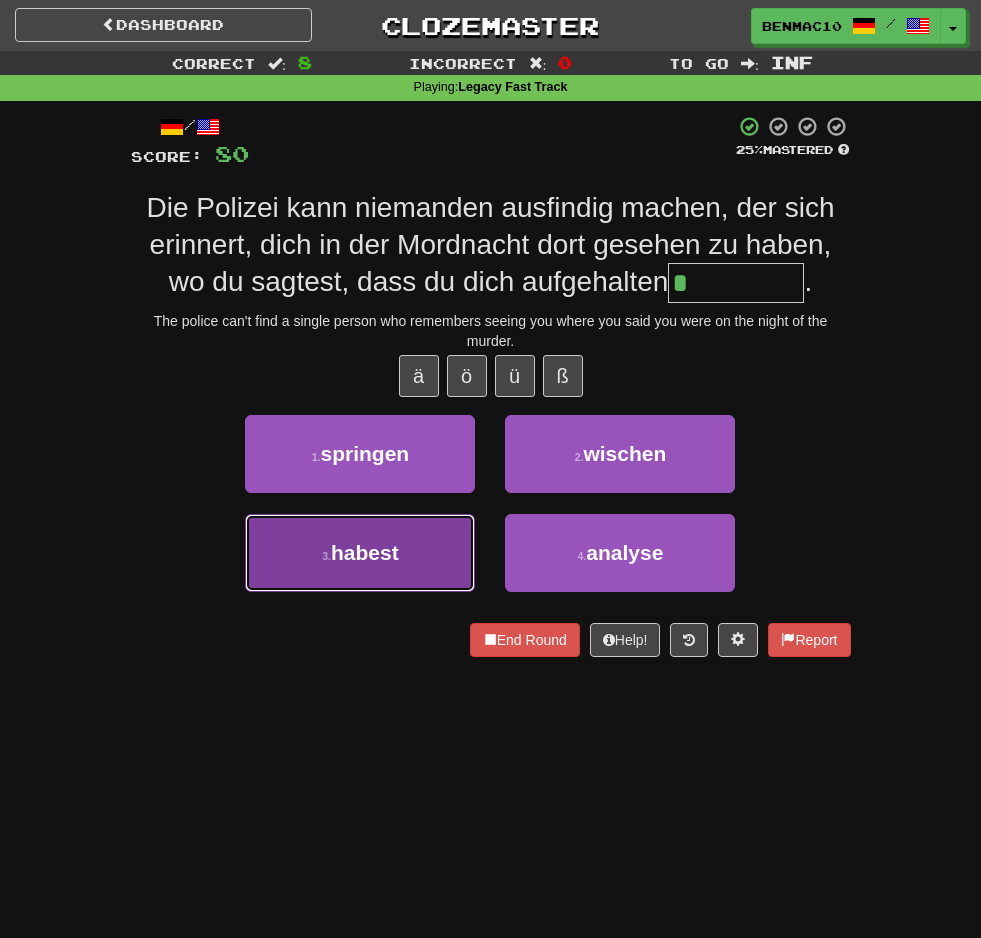 click on "3 .  habest" at bounding box center (360, 553) 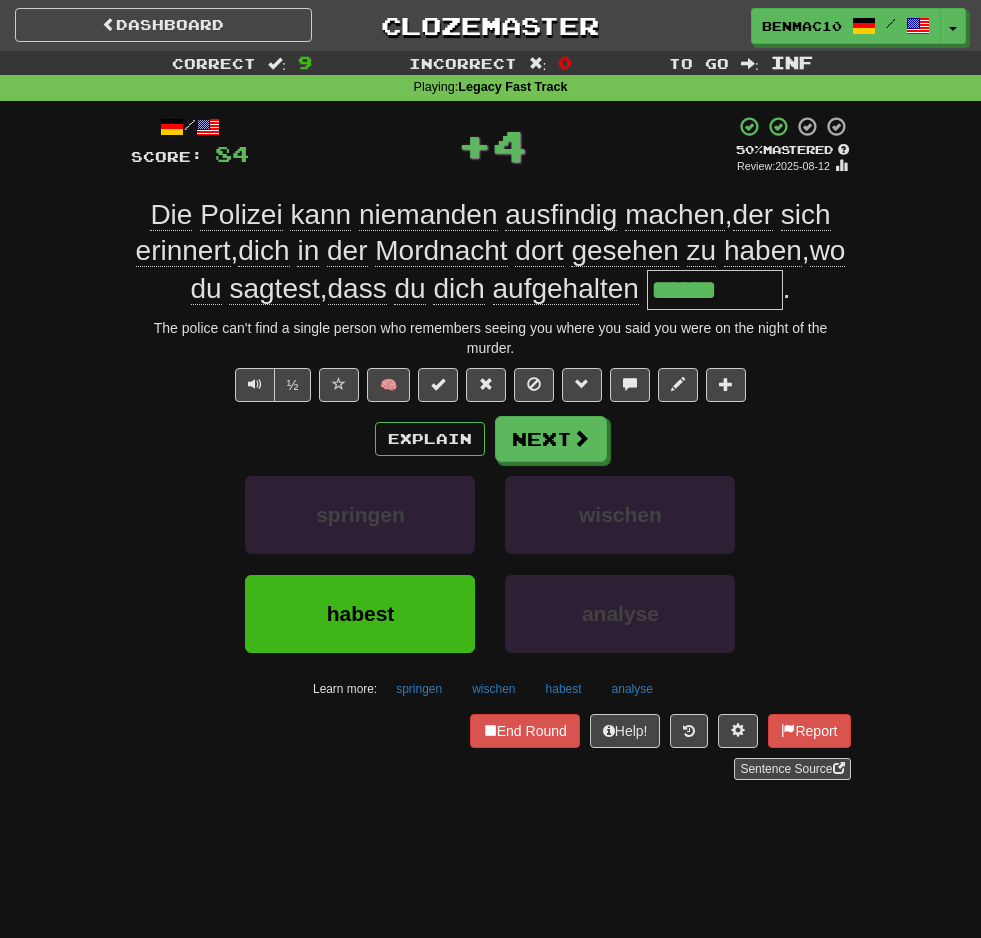 click on "******" at bounding box center [715, 290] 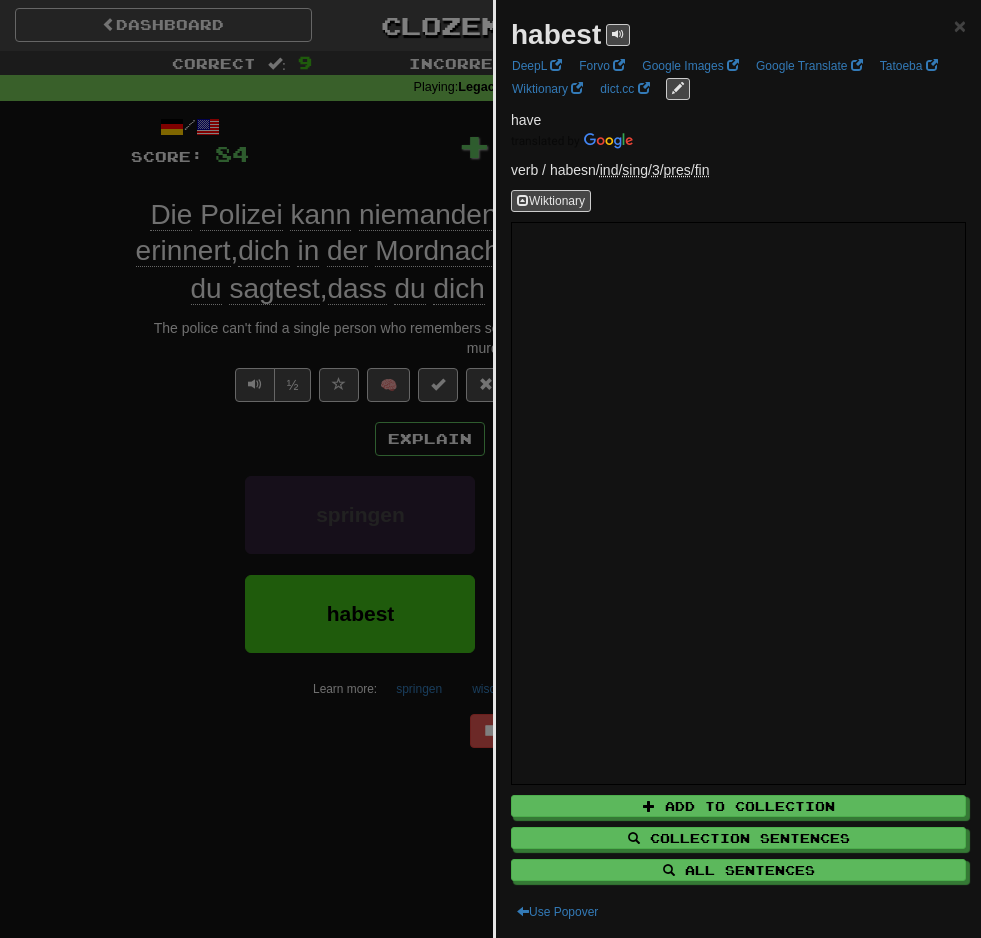 click at bounding box center (490, 469) 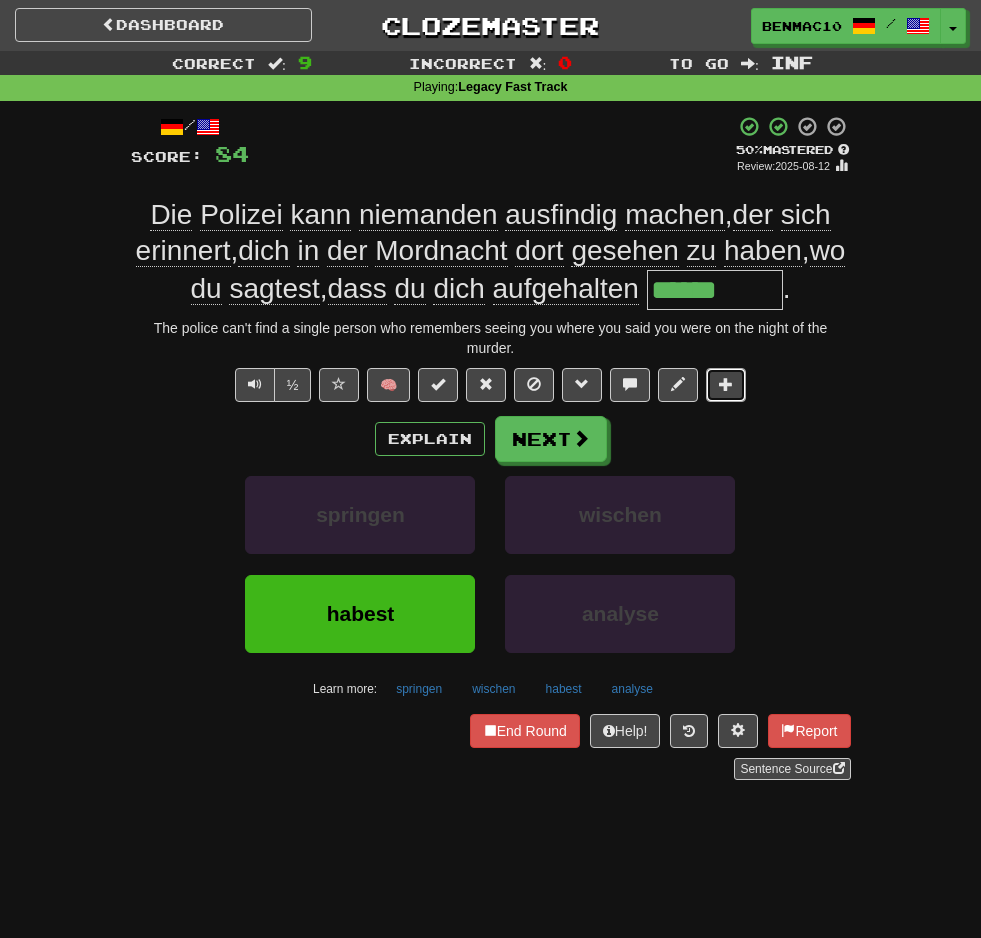 click at bounding box center (726, 384) 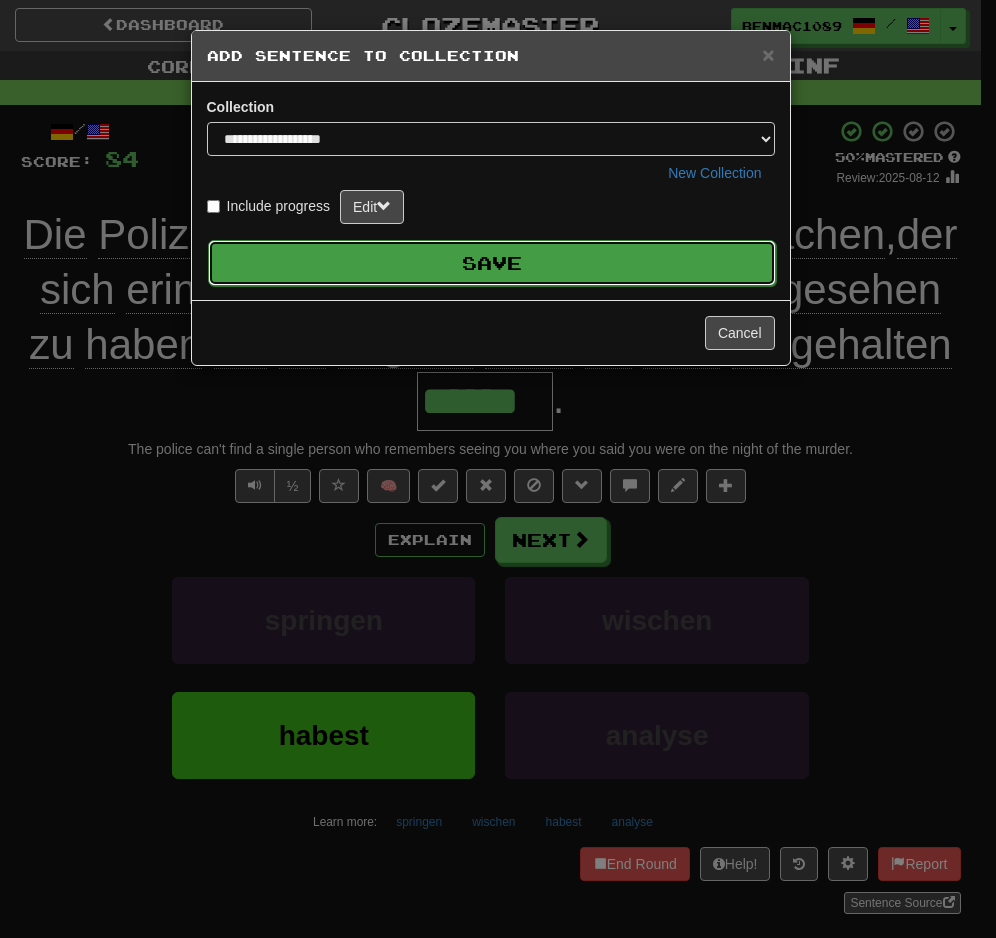 click on "Save" at bounding box center [492, 263] 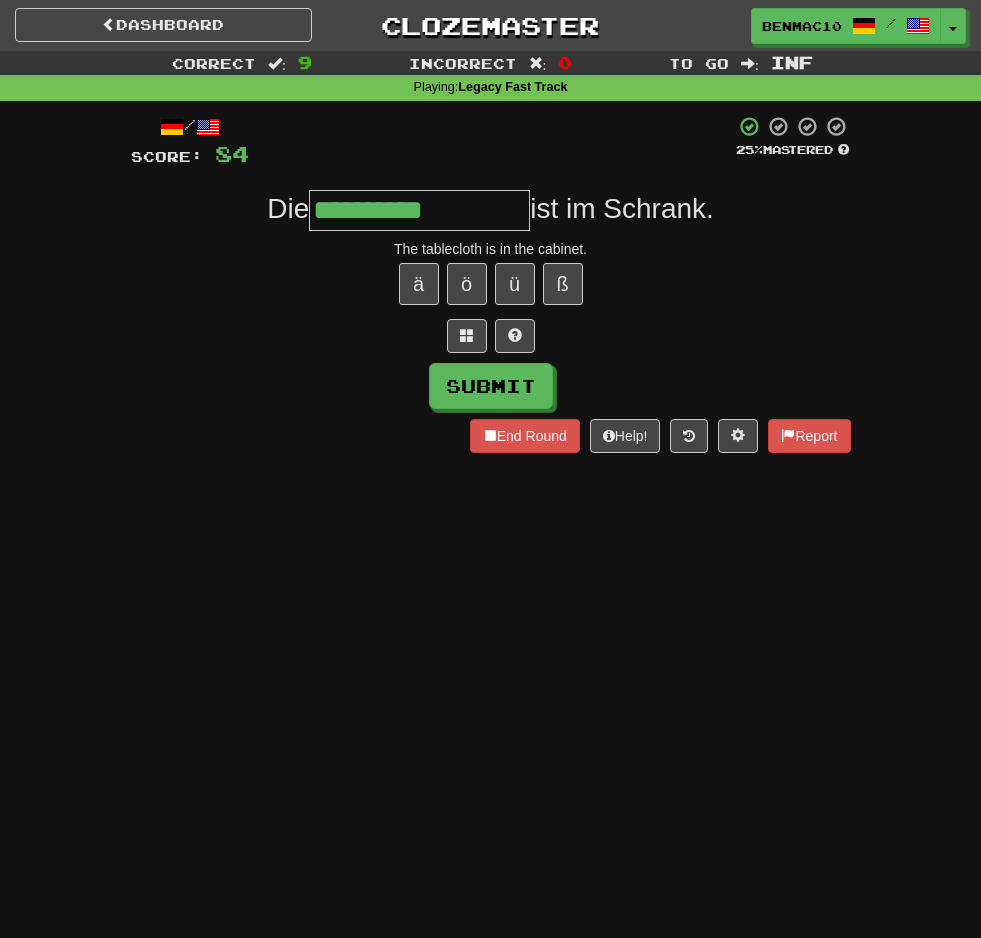 type on "**********" 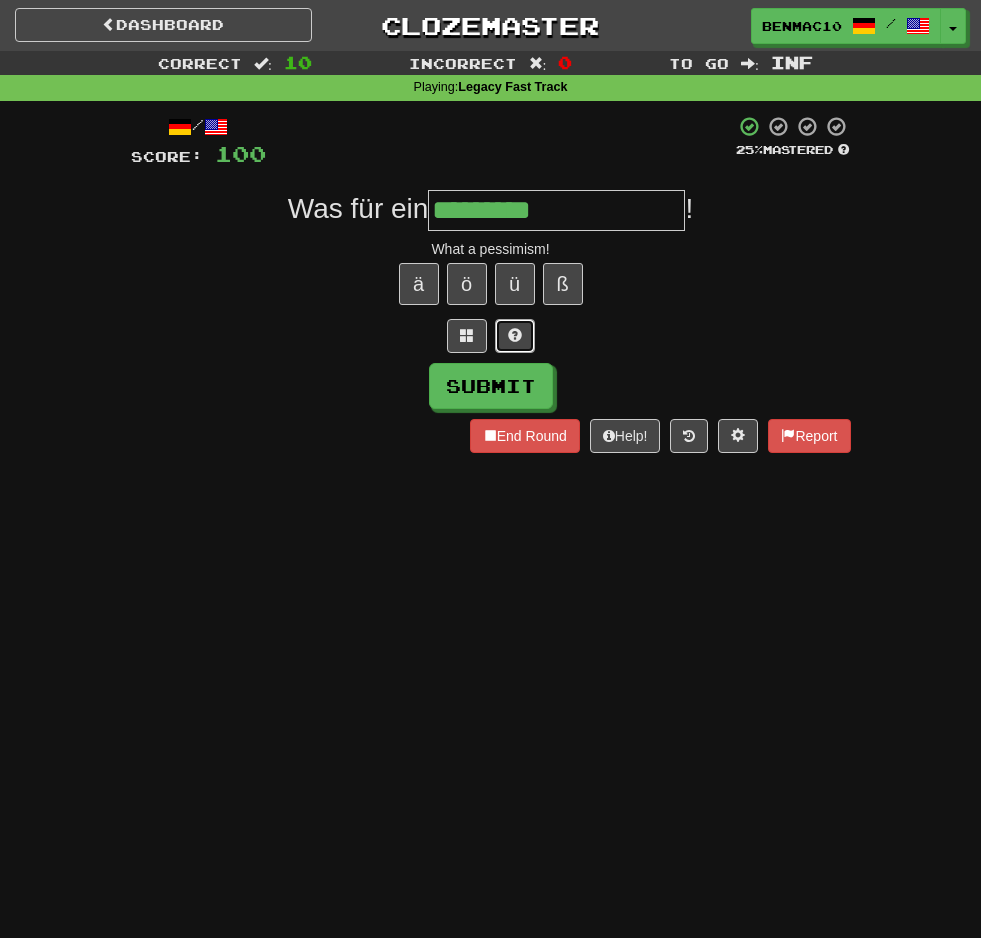 click at bounding box center (515, 335) 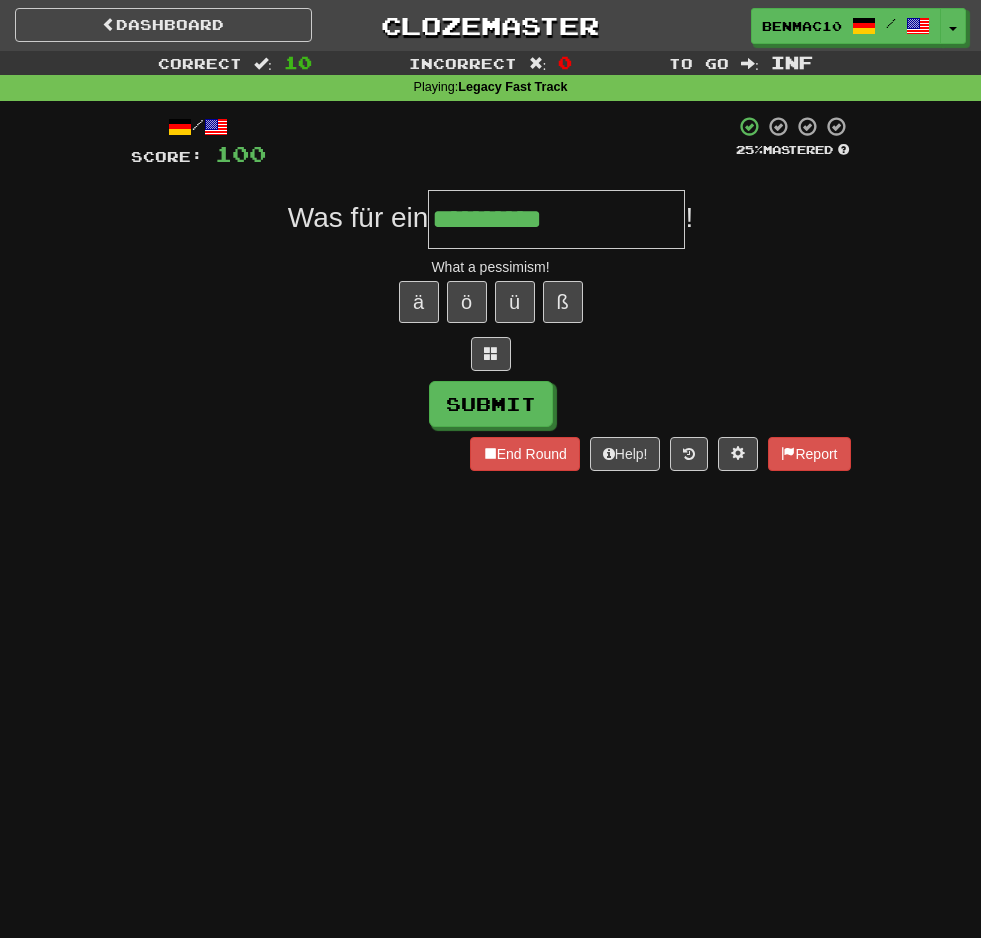scroll, scrollTop: 0, scrollLeft: 0, axis: both 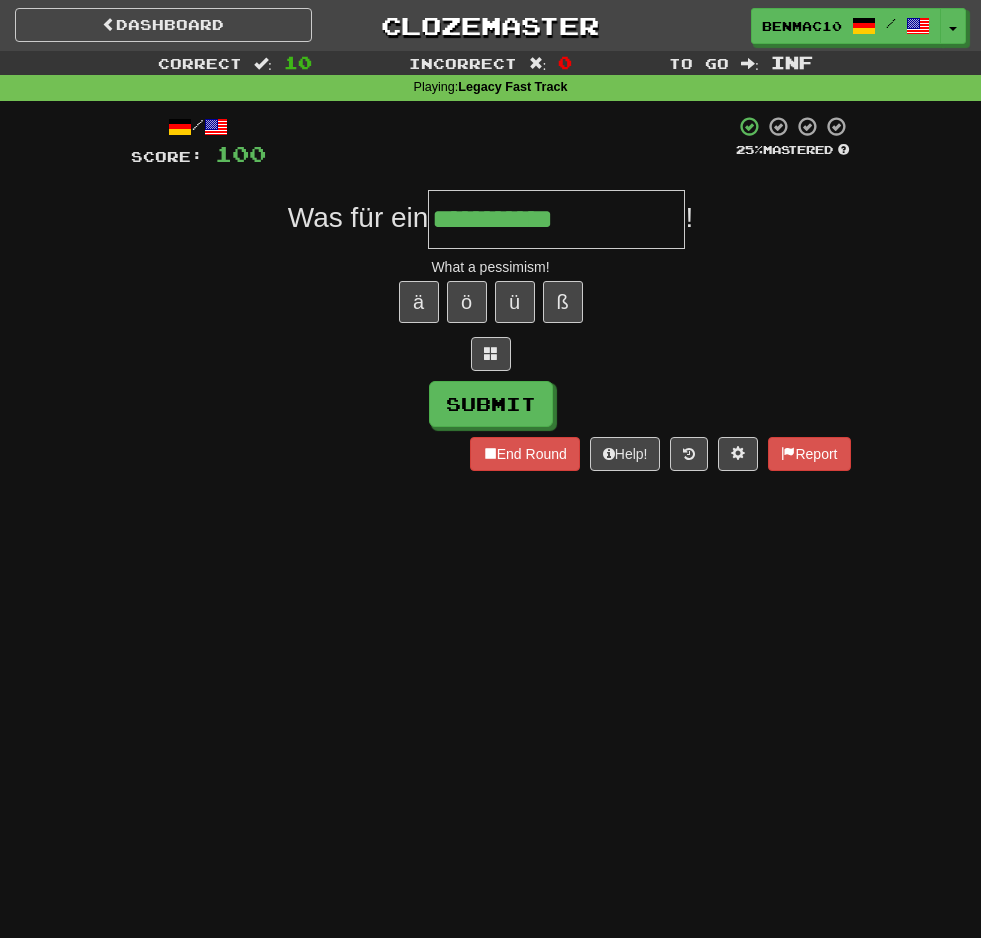 type on "**********" 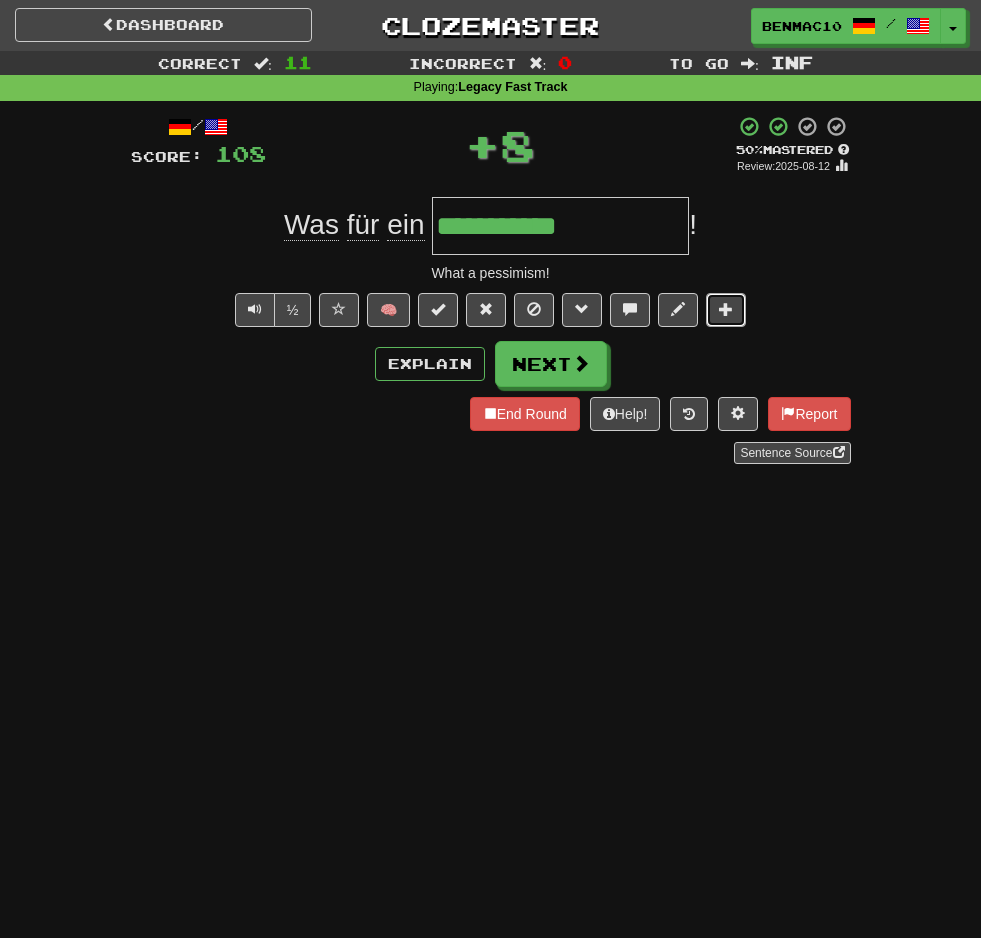 click at bounding box center [726, 310] 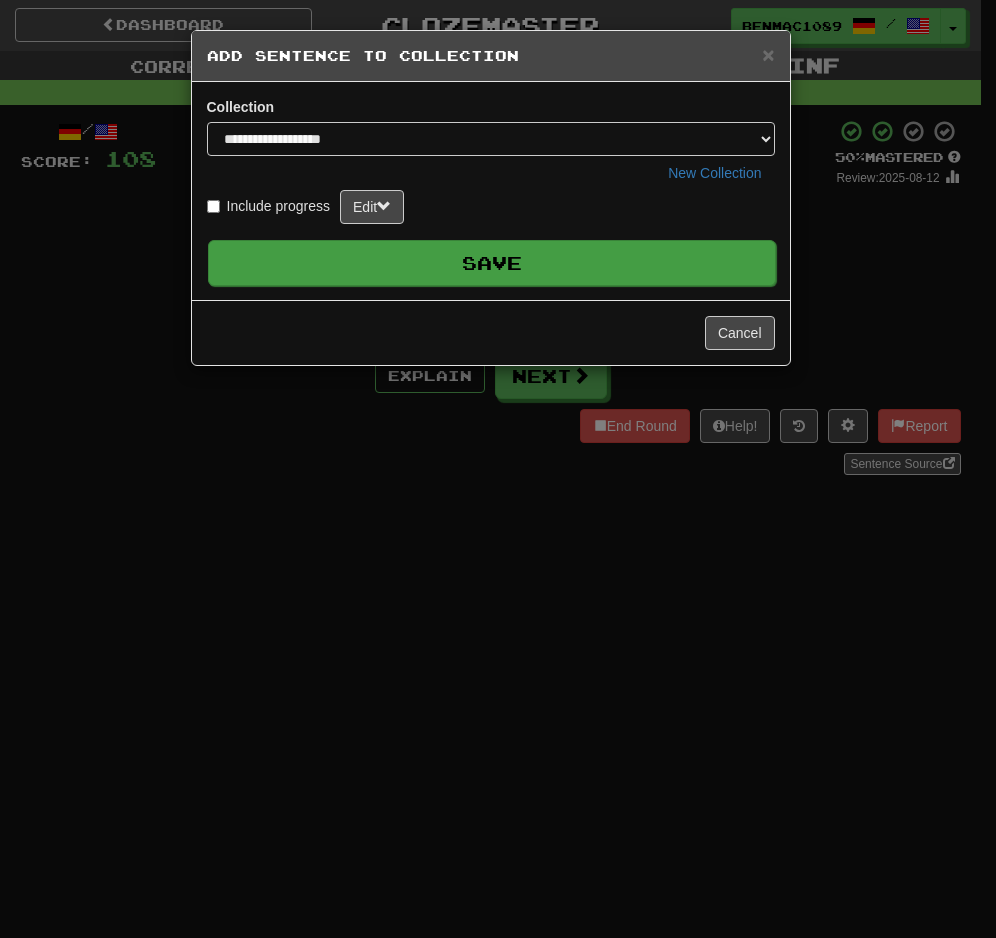 drag, startPoint x: 727, startPoint y: 232, endPoint x: 721, endPoint y: 248, distance: 17.088007 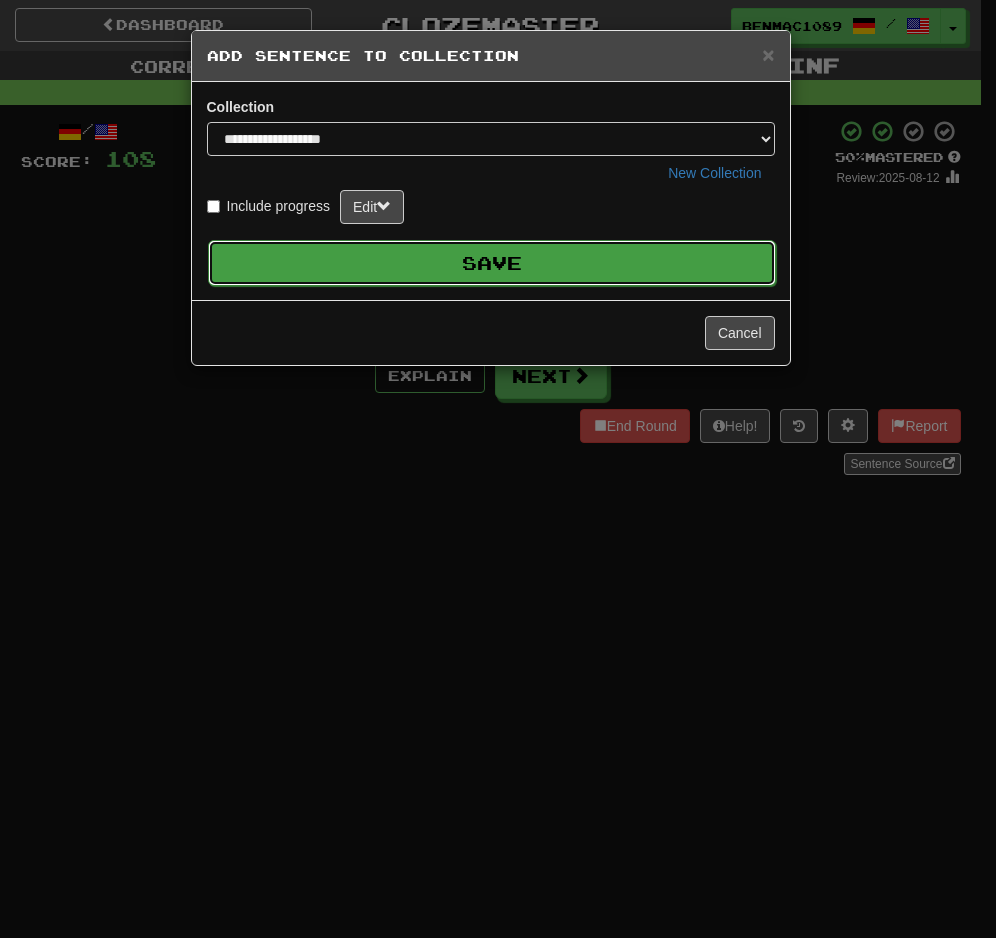 click on "Save" at bounding box center [492, 263] 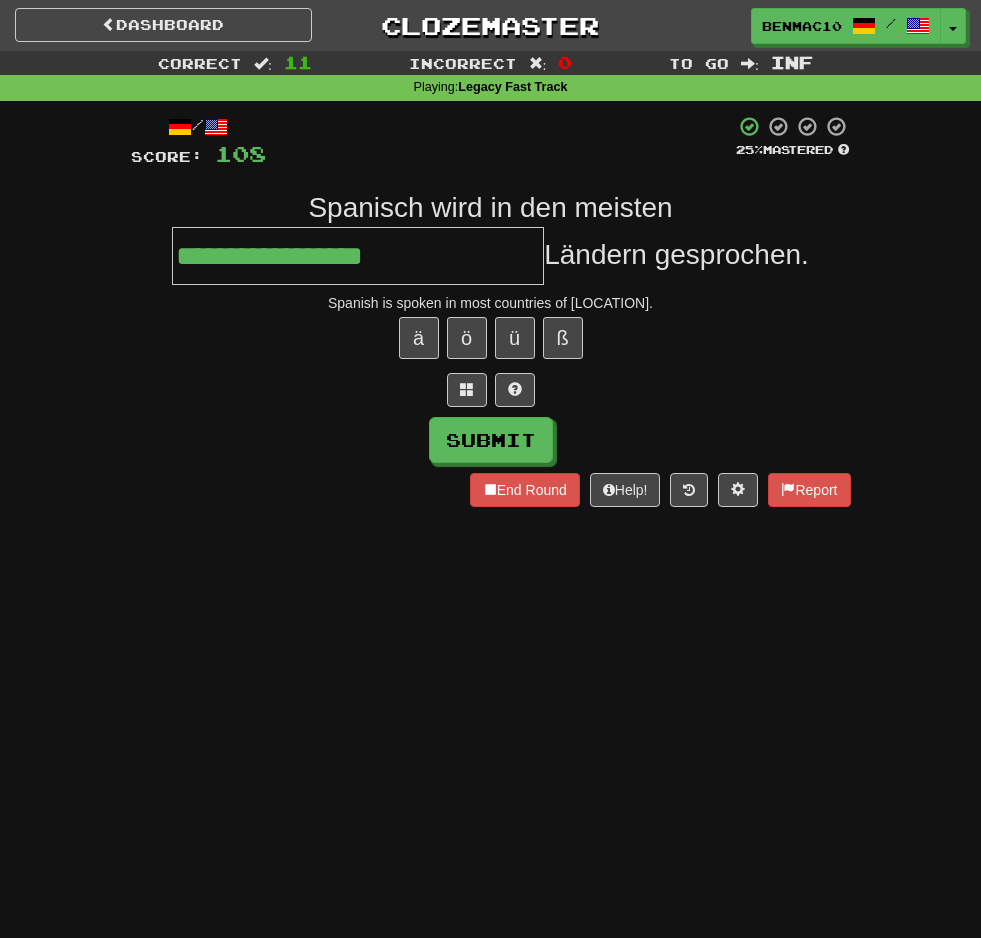 scroll, scrollTop: 0, scrollLeft: 5, axis: horizontal 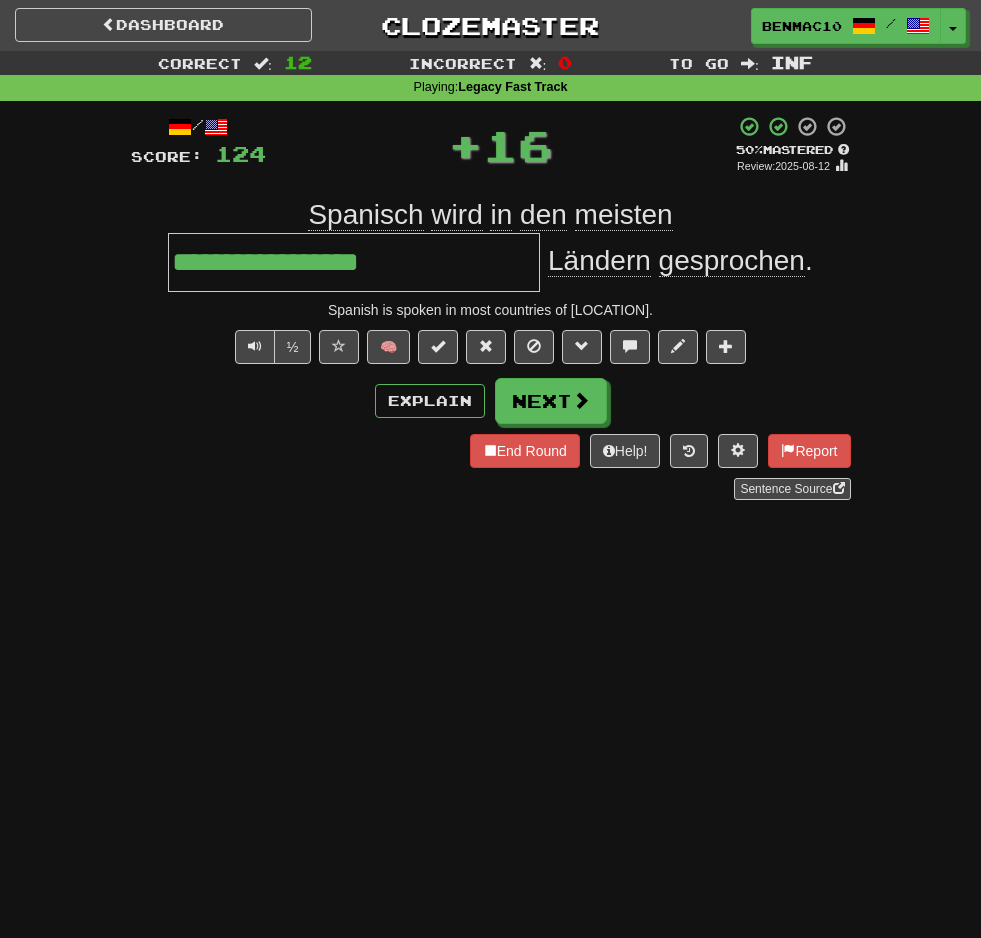 click on "Spanish is spoken in most countries of South America." at bounding box center [491, 310] 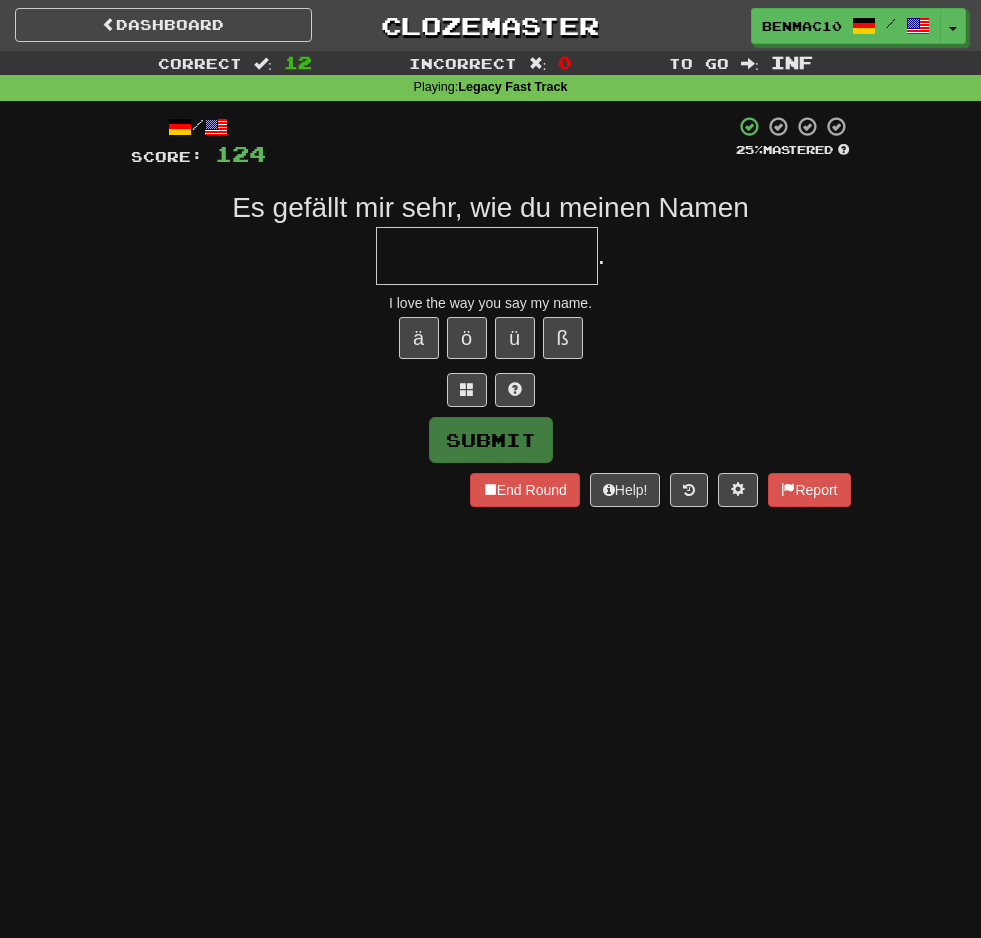 type on "*" 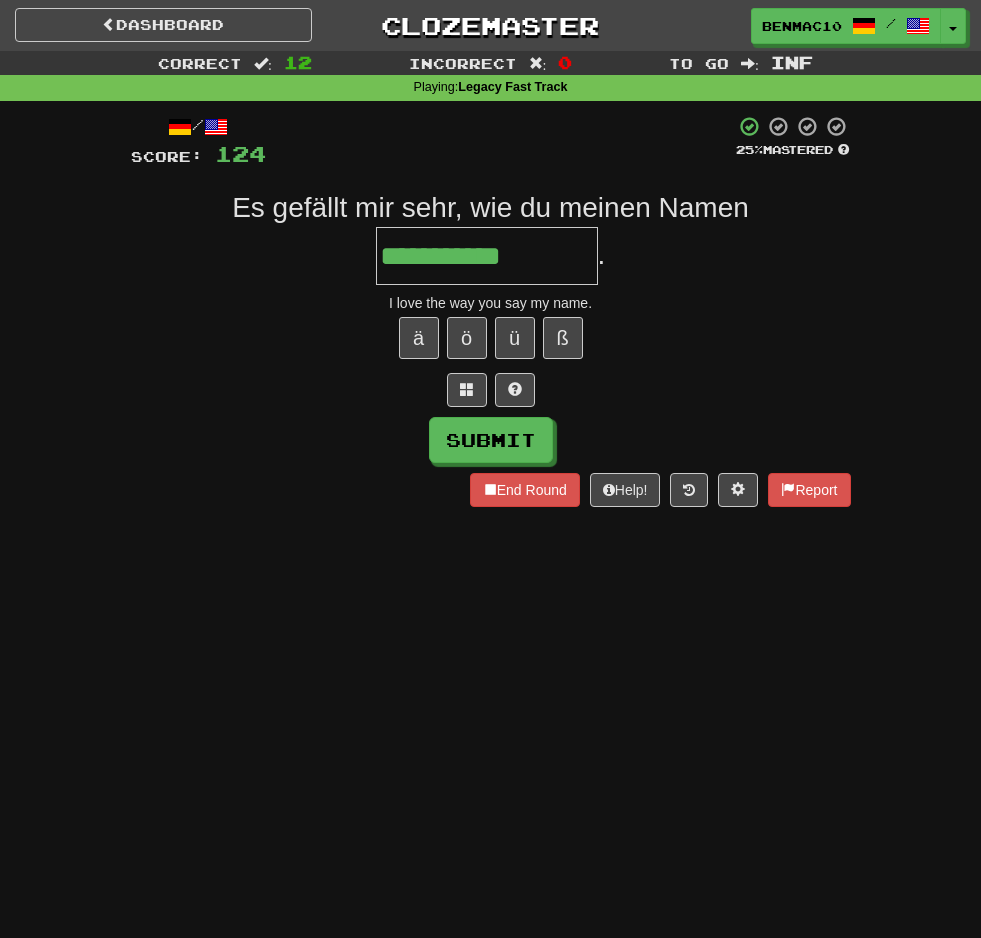 type on "**********" 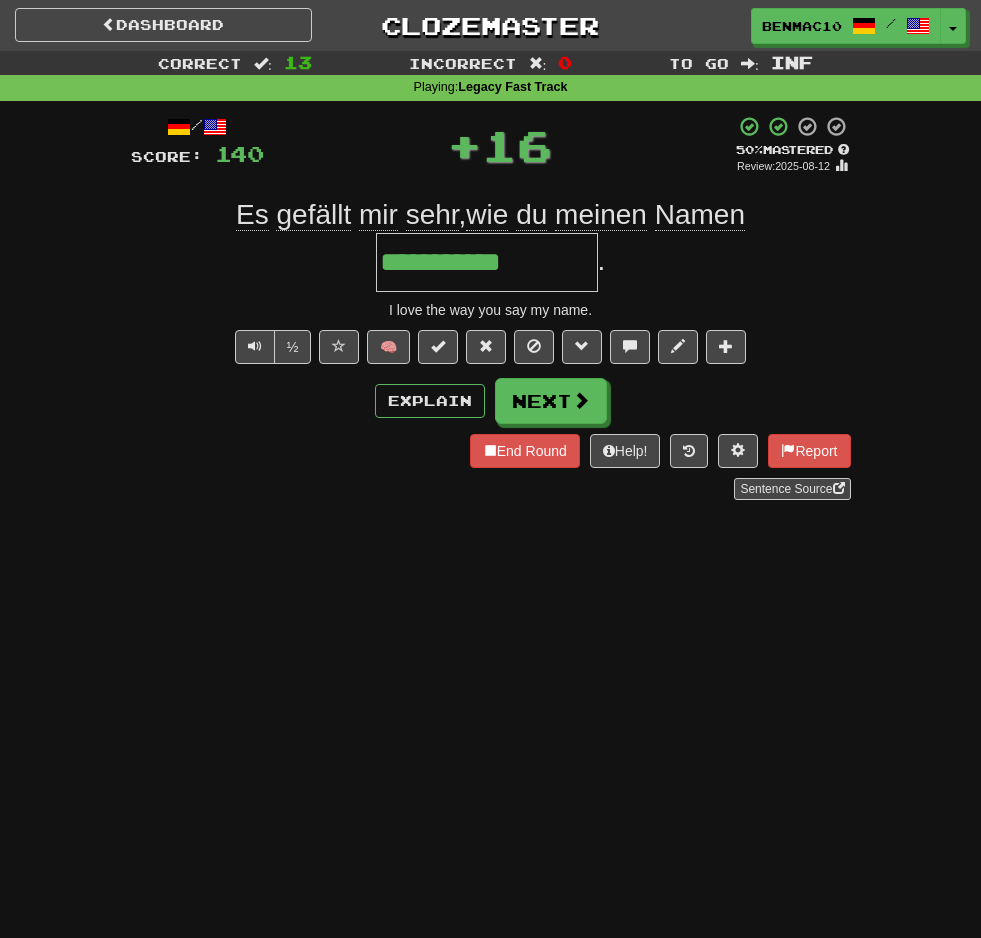 click on "I love the way you say my name." at bounding box center (491, 310) 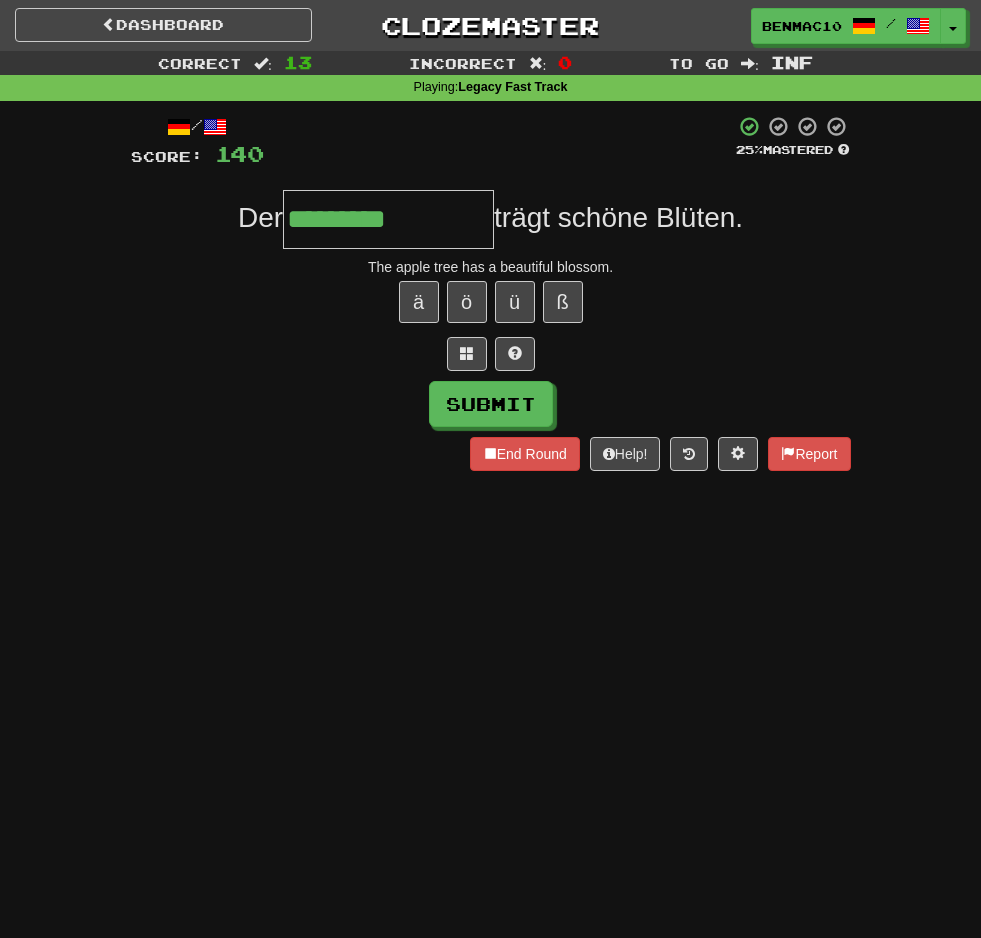 type on "*********" 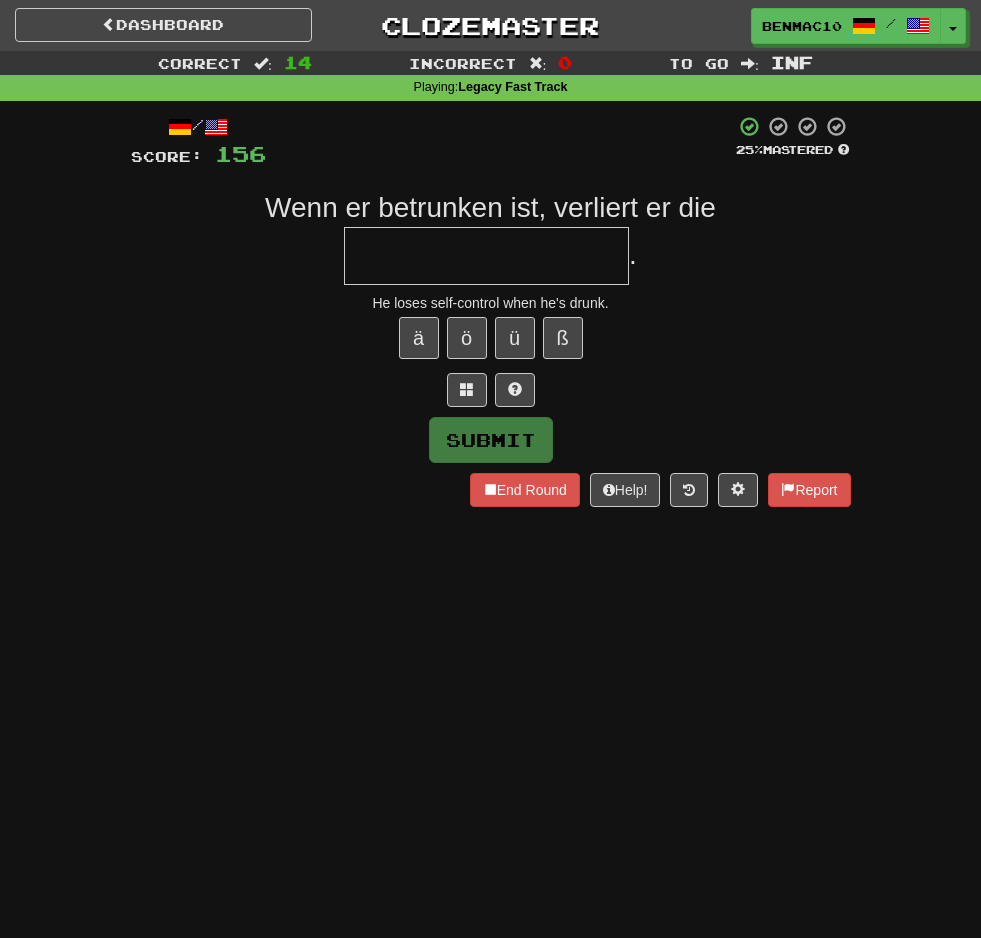 type on "*" 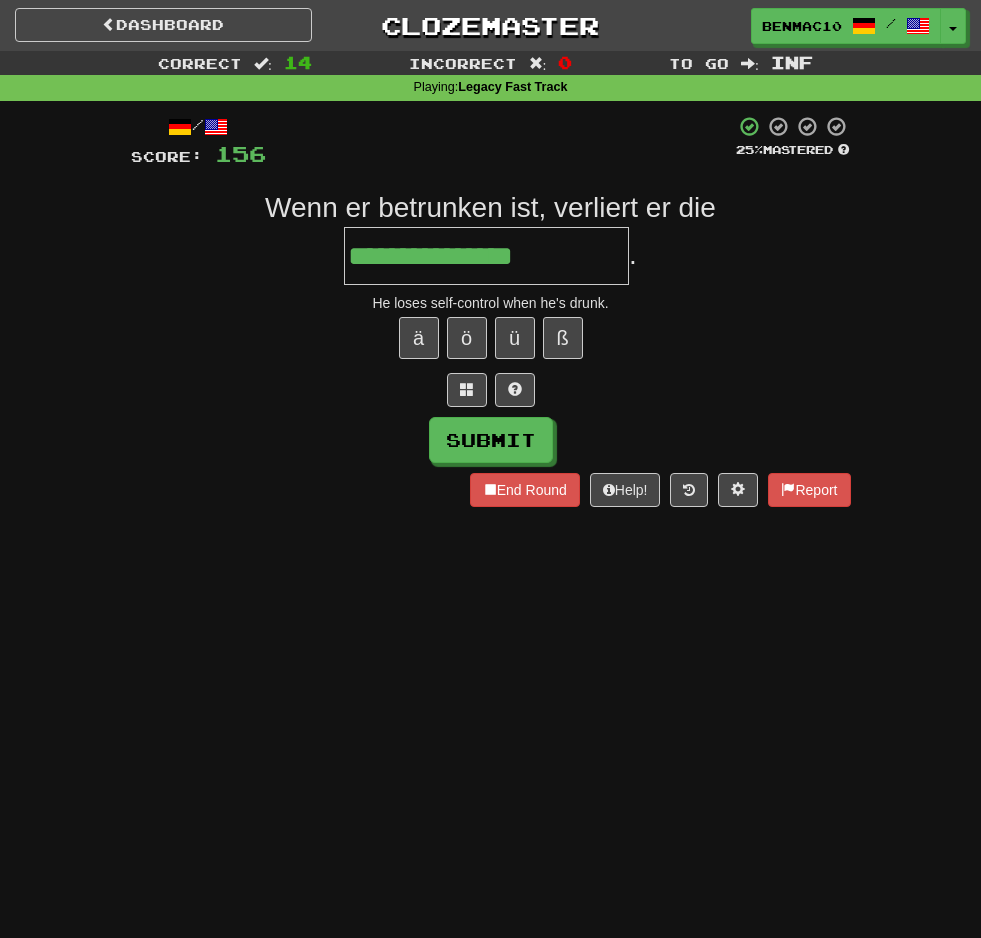 type on "**********" 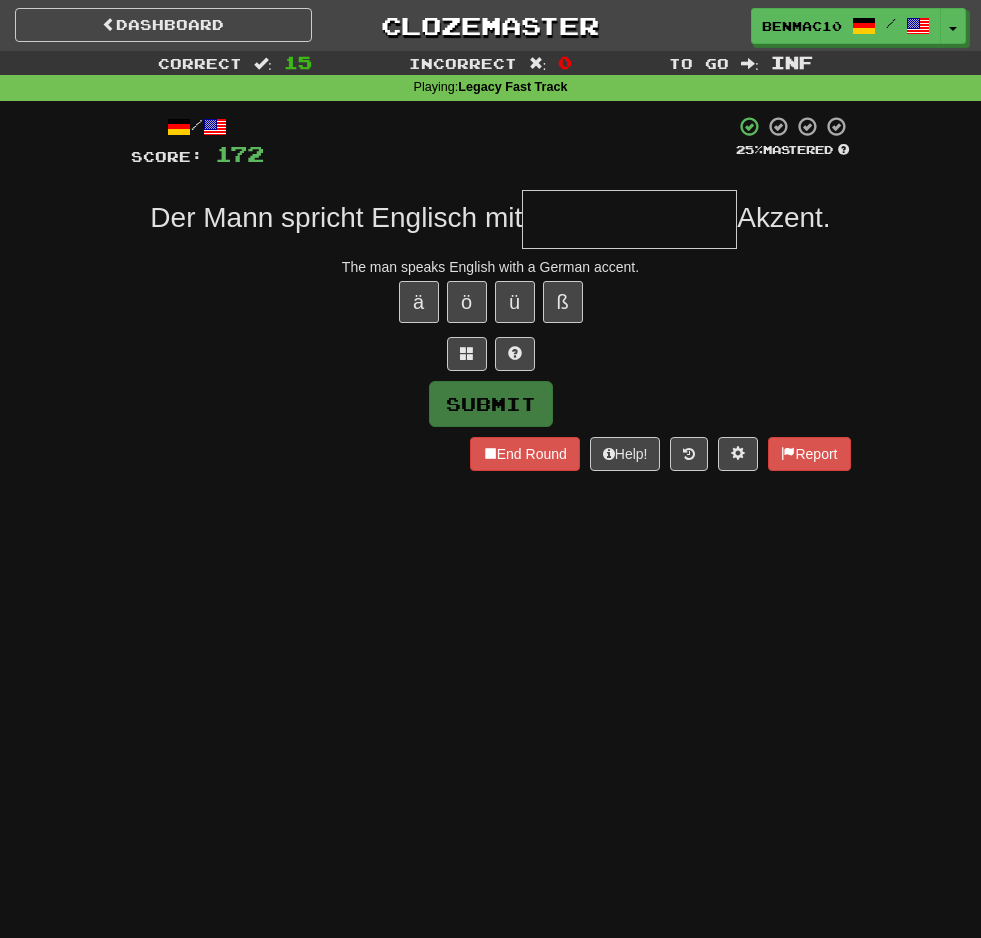 type on "*" 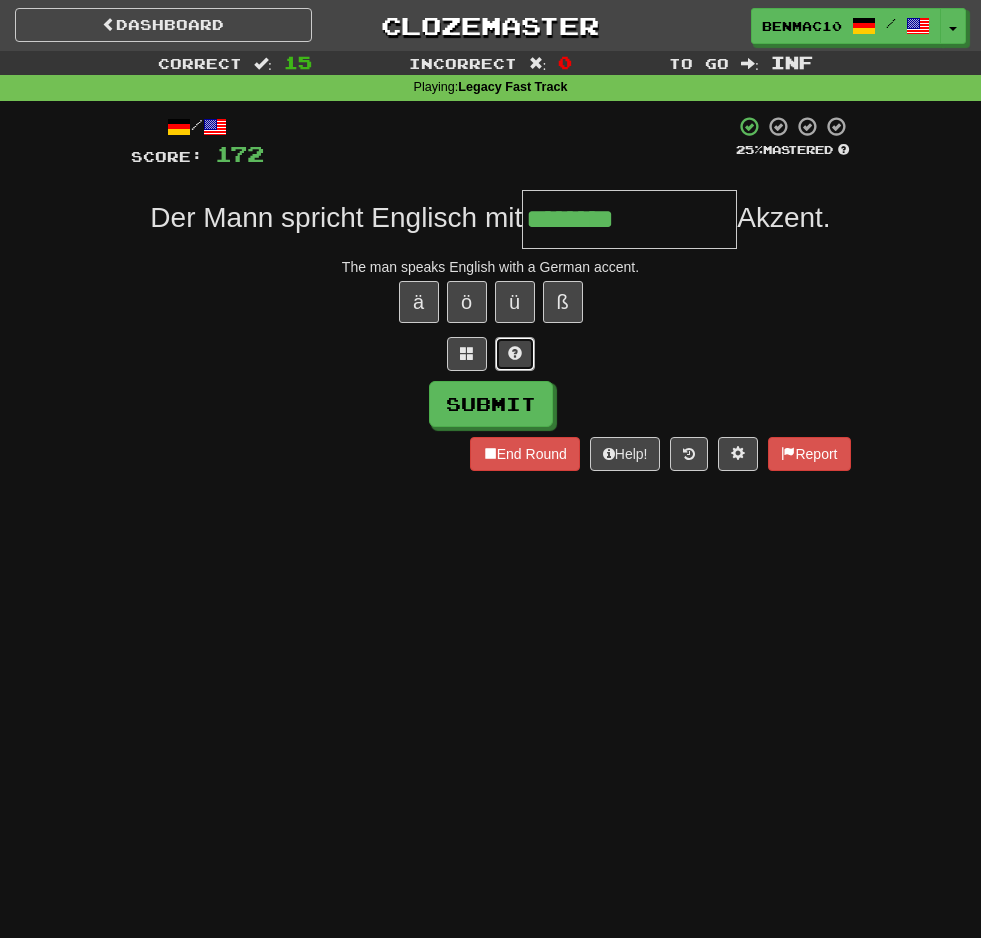 click at bounding box center [515, 354] 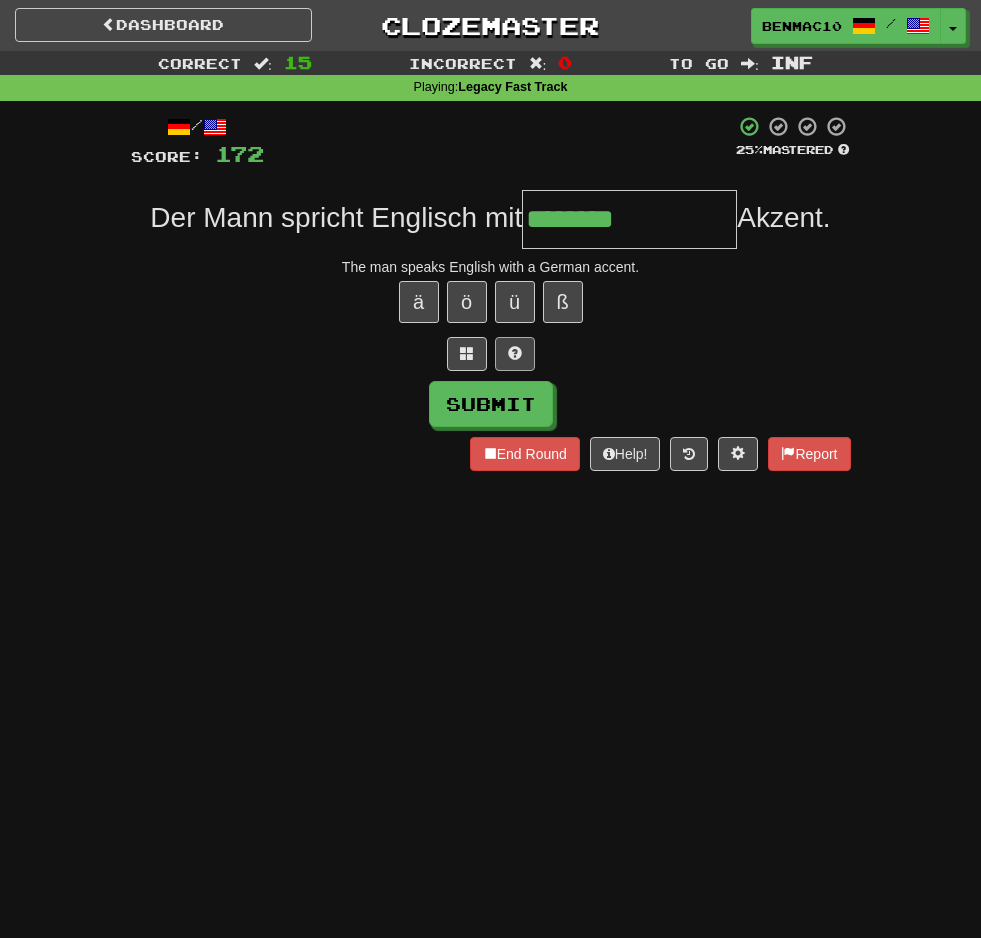 type on "*********" 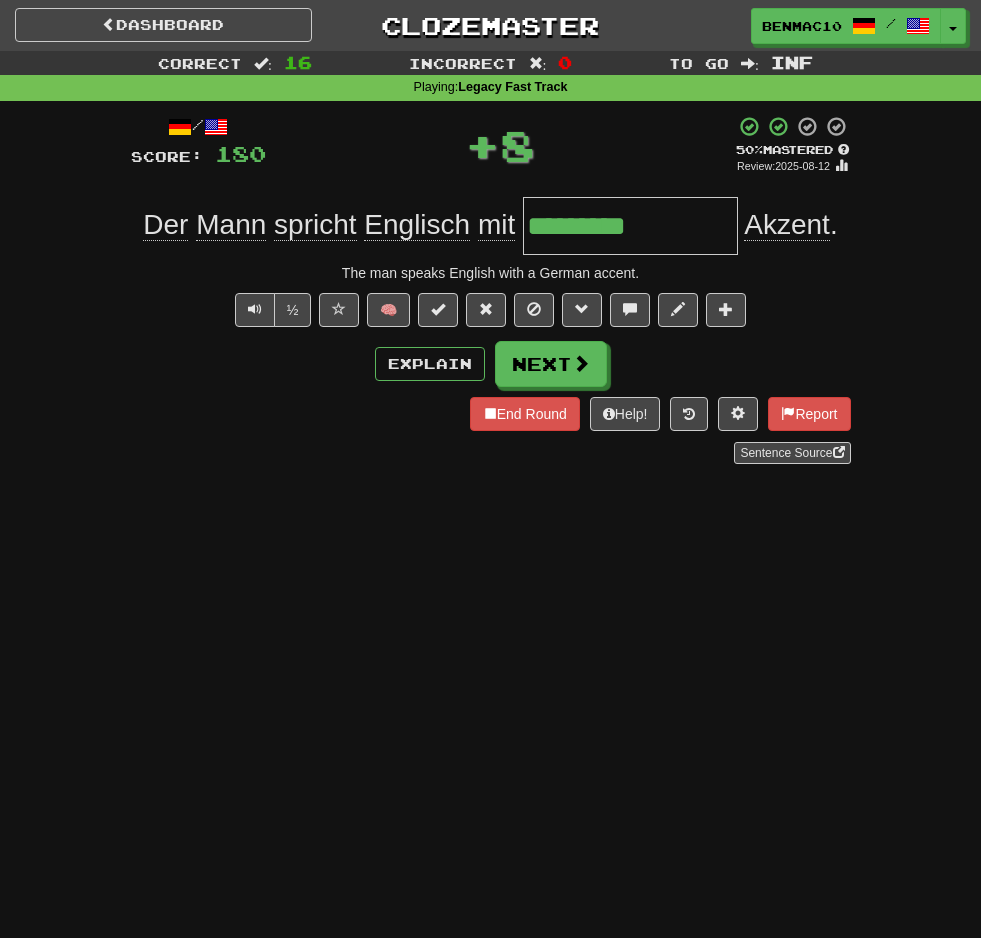 click on "/  Score:   180 + 8 50 %  Mastered Review:  2025-08-12 Der   Mann   spricht   Englisch   mit   *********   Akzent . The man speaks English with a German accent. ½ 🧠 Explain Next  End Round  Help!  Report Sentence Source" at bounding box center (491, 296) 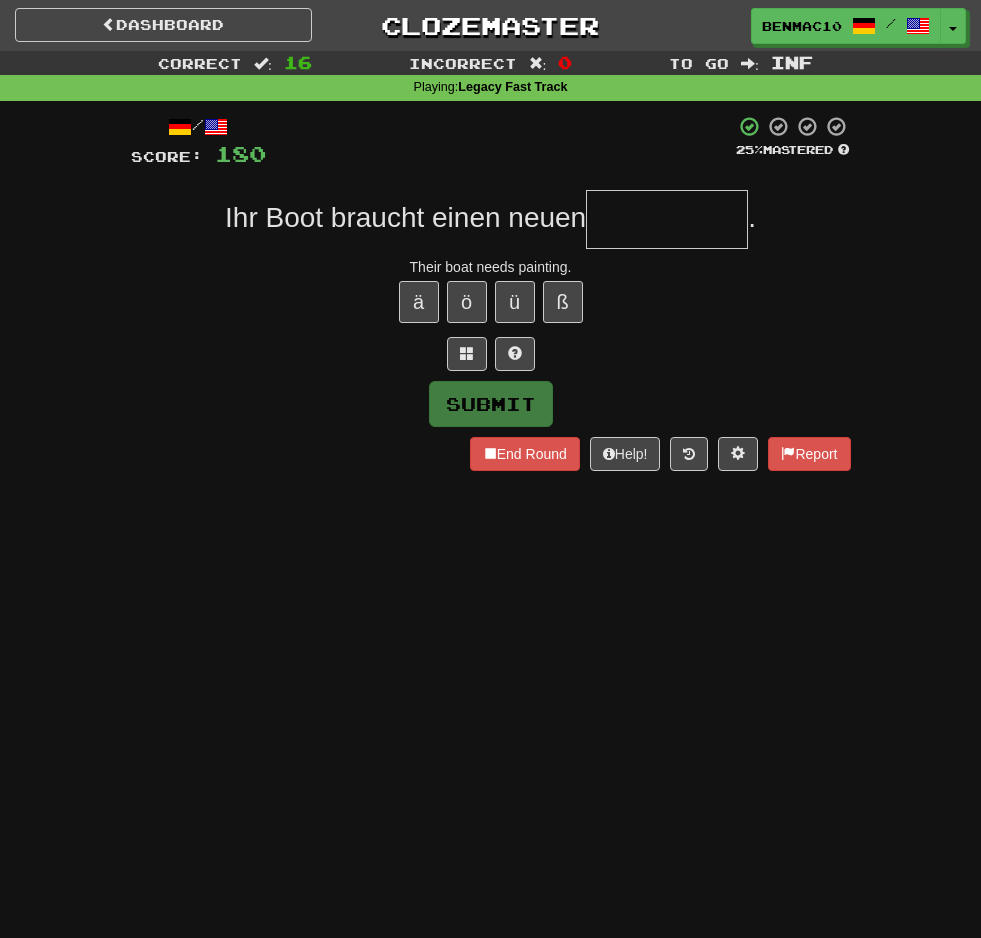 type on "*" 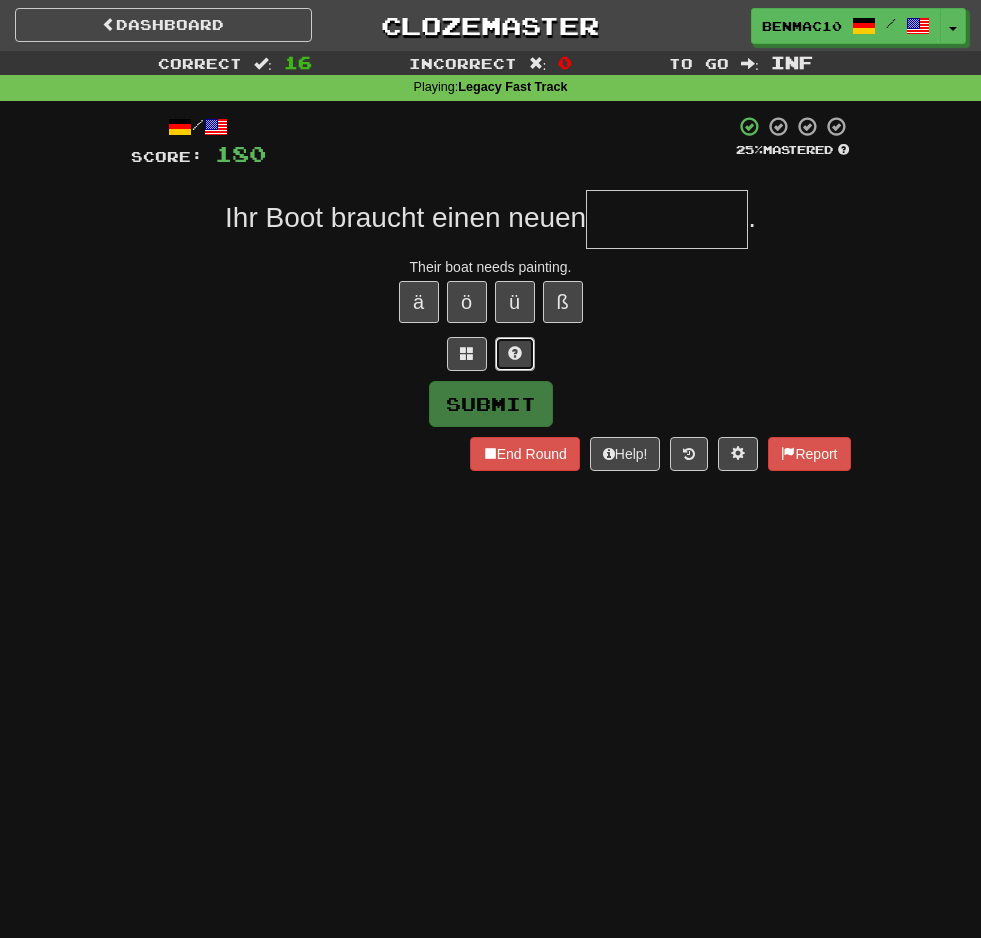 click at bounding box center (515, 354) 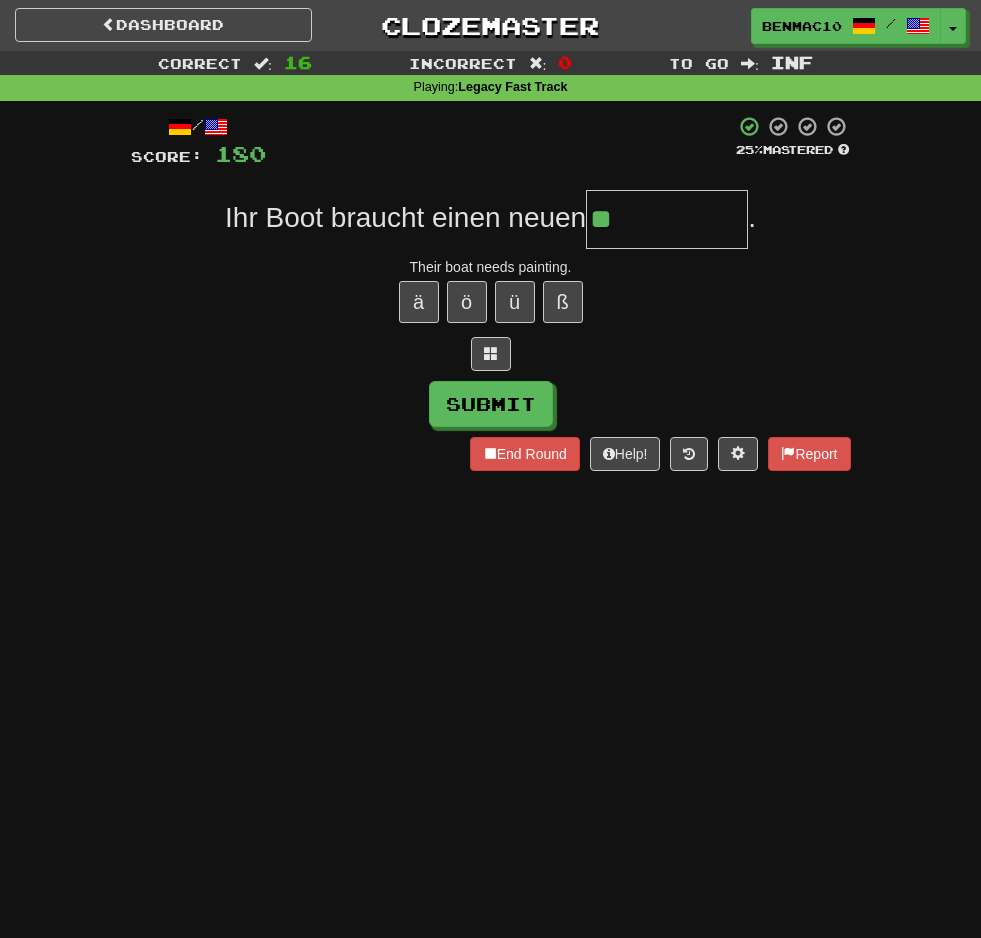 click at bounding box center (491, 354) 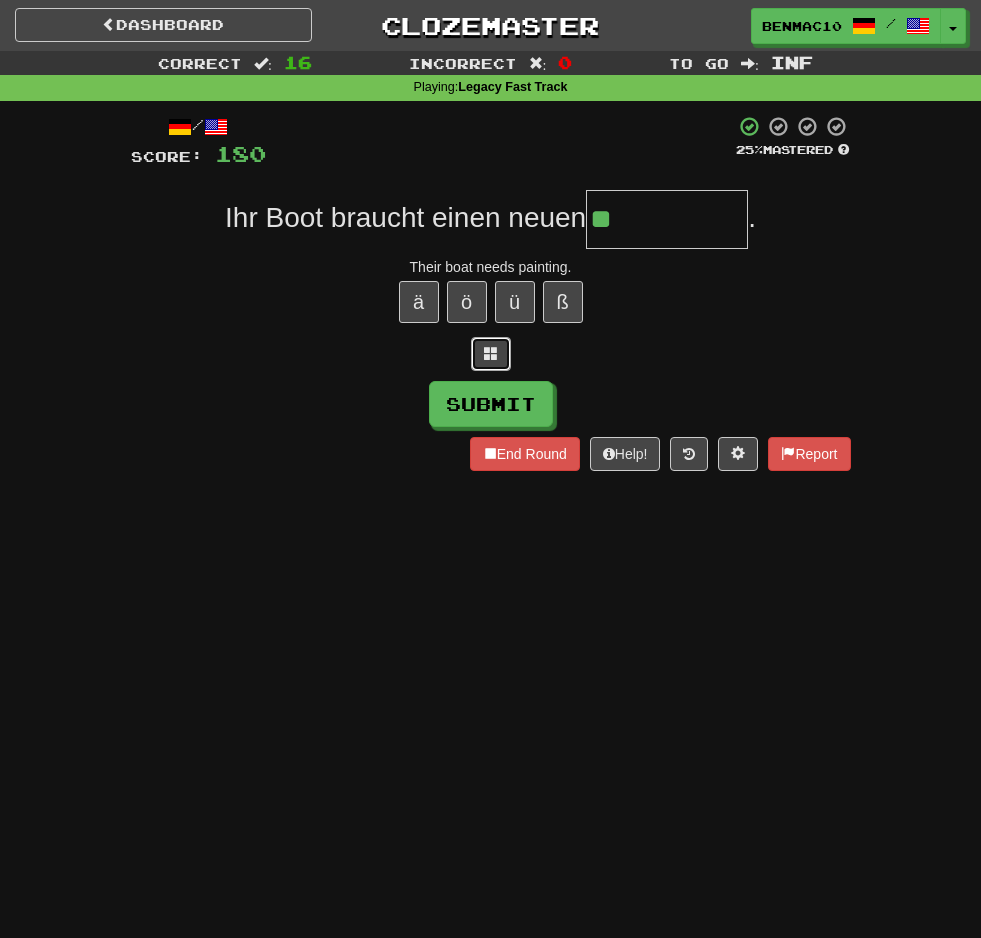 click at bounding box center [491, 353] 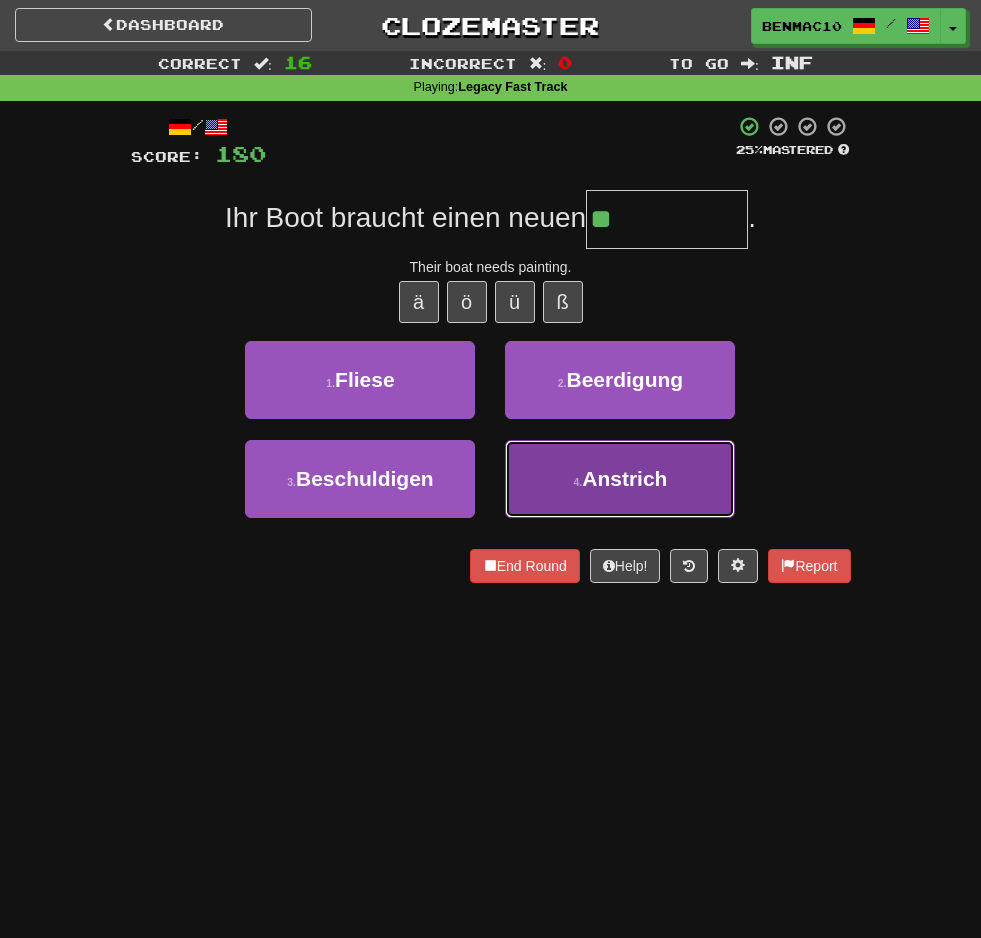 click on "4 .  Anstrich" at bounding box center [620, 479] 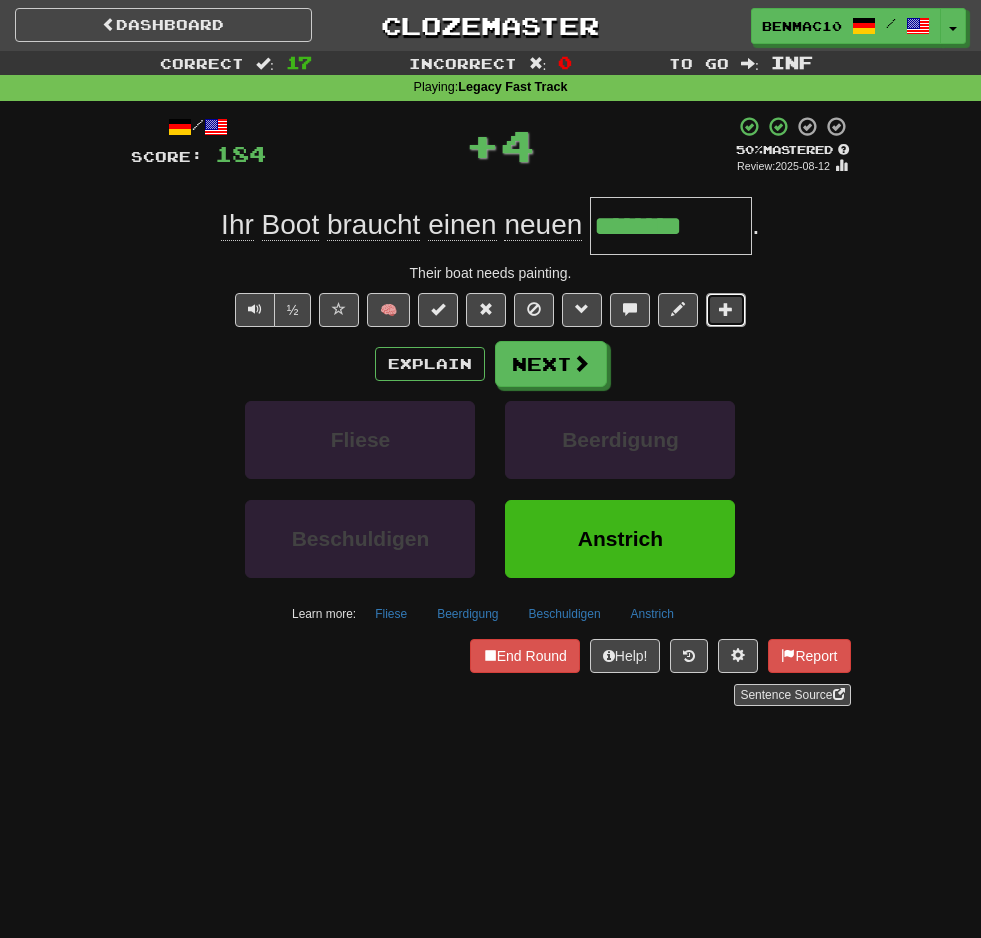 click at bounding box center (726, 310) 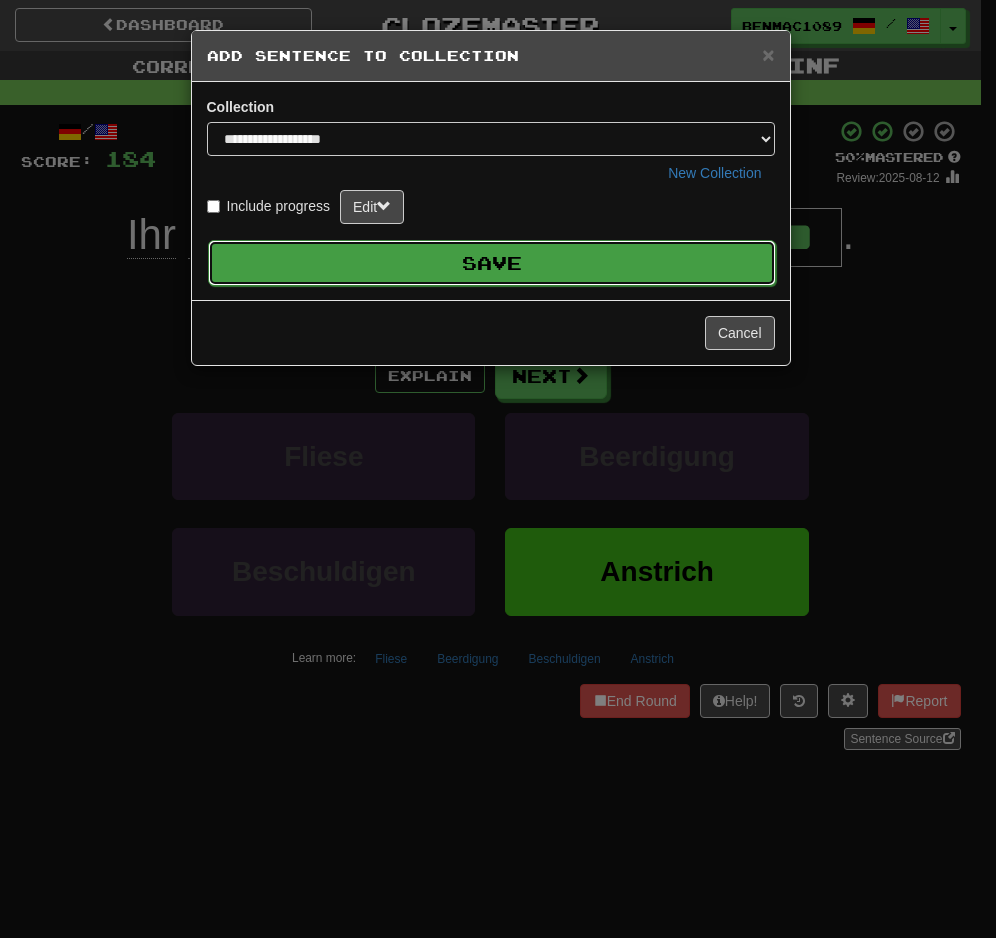 click on "Save" at bounding box center (492, 263) 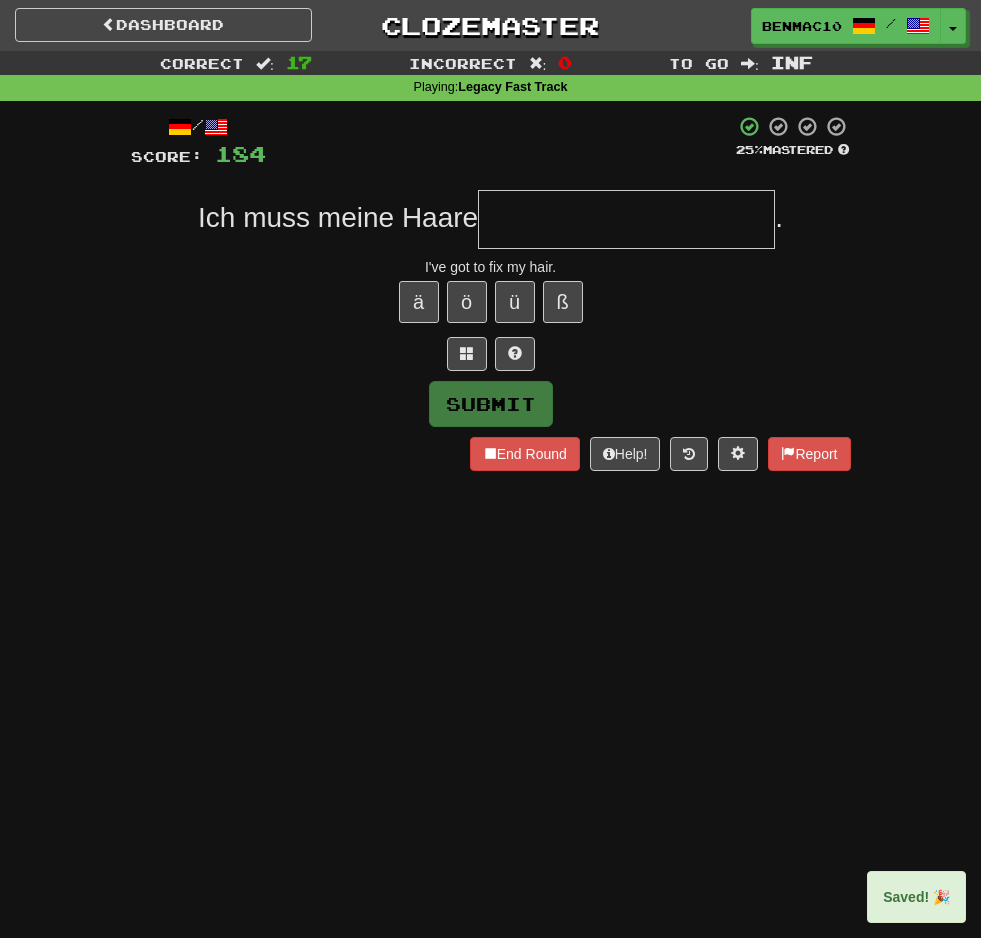 type on "*" 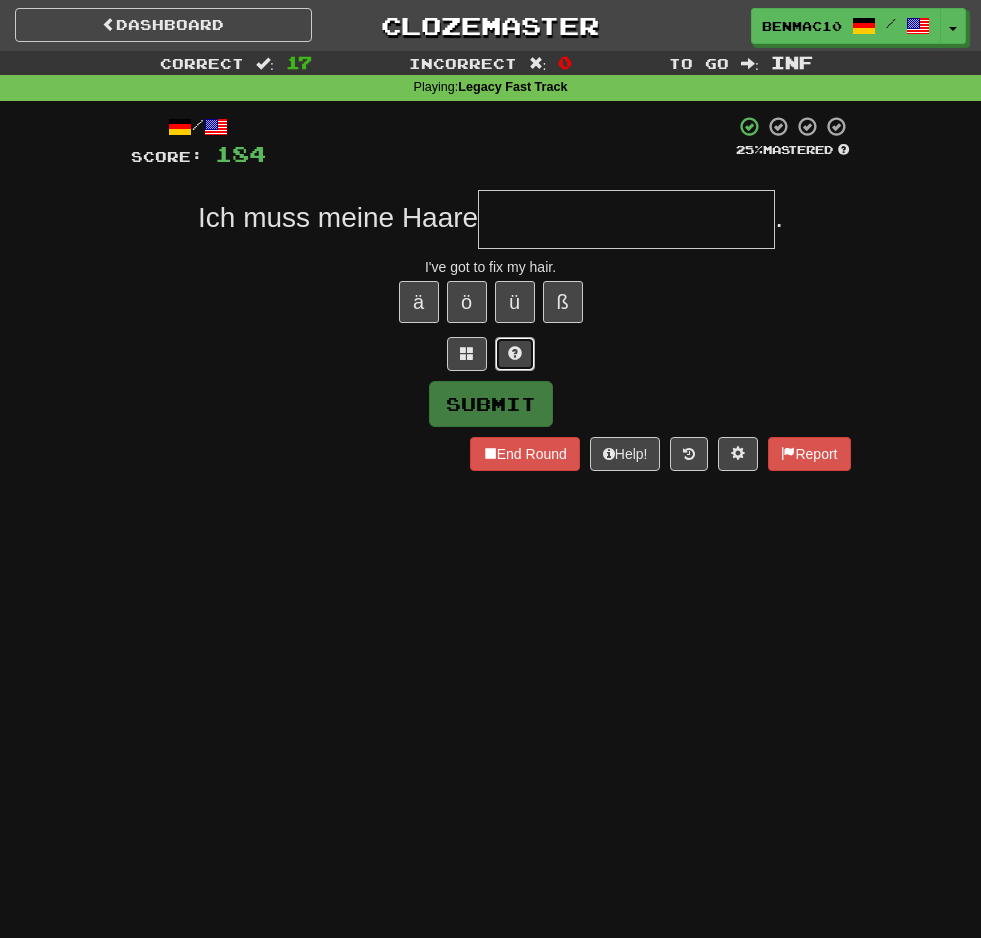 click at bounding box center [515, 354] 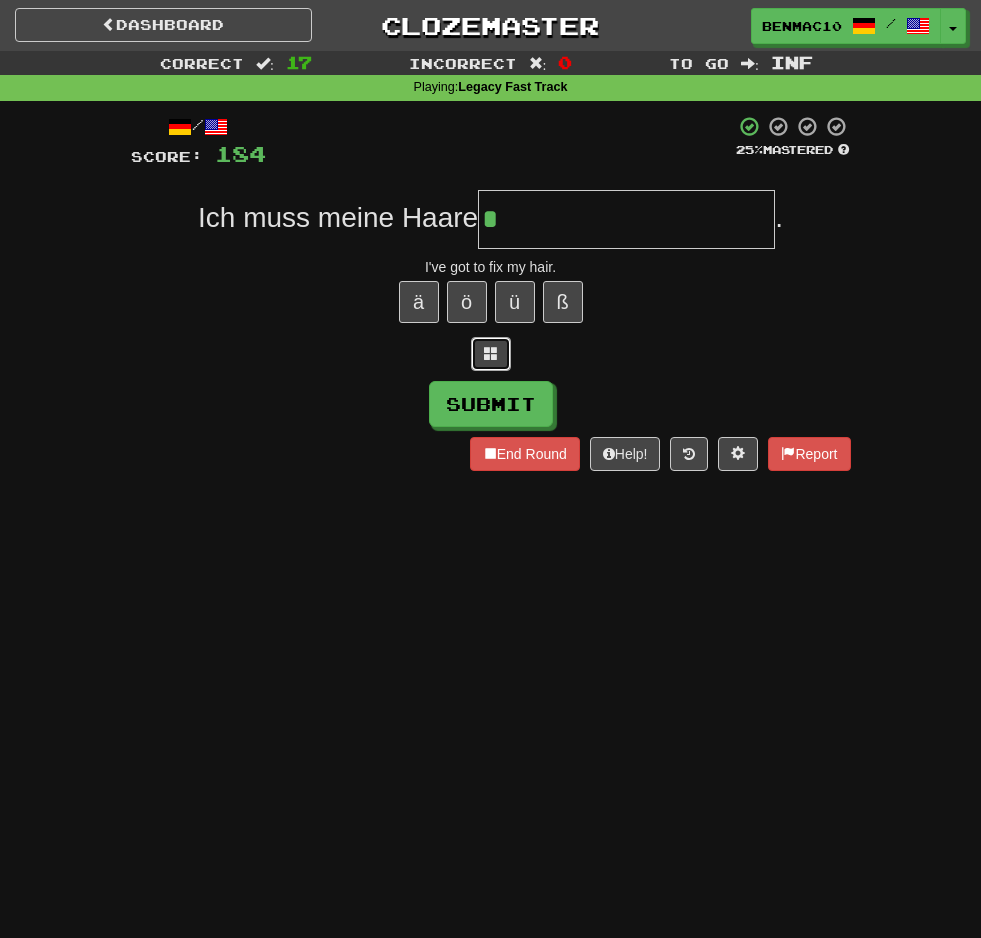click at bounding box center (491, 354) 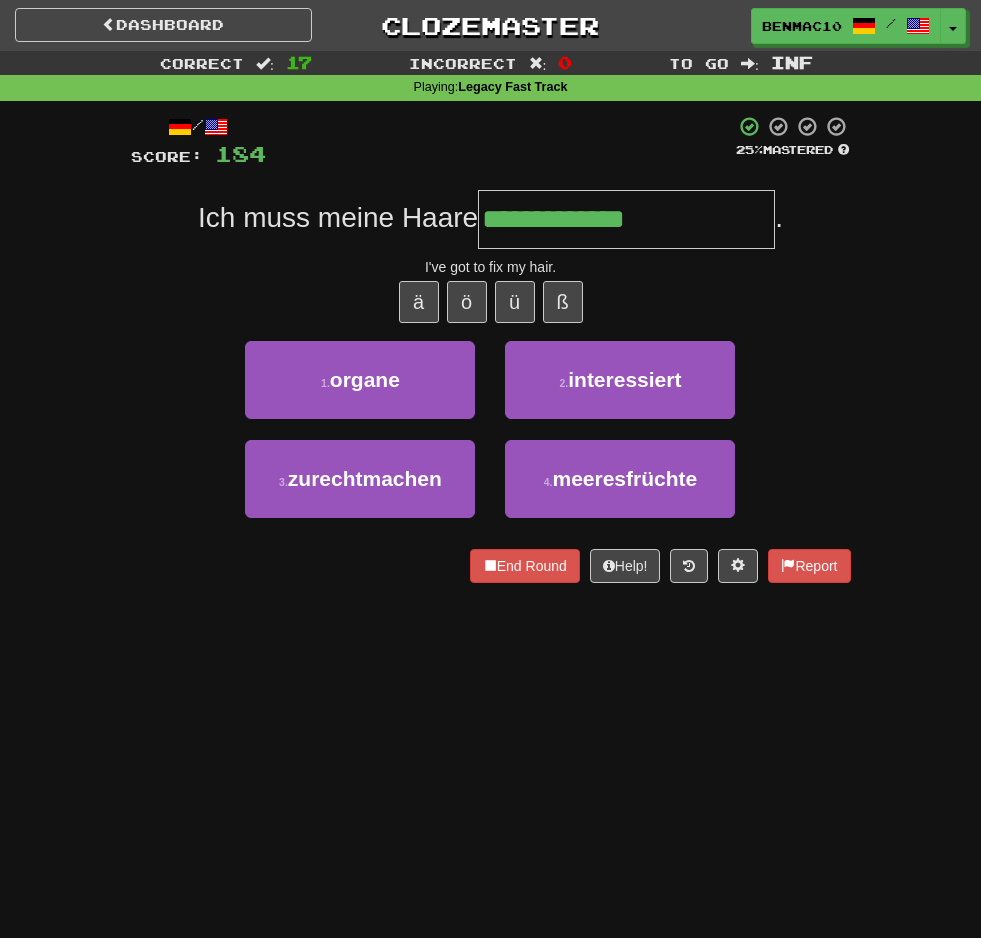 type on "**********" 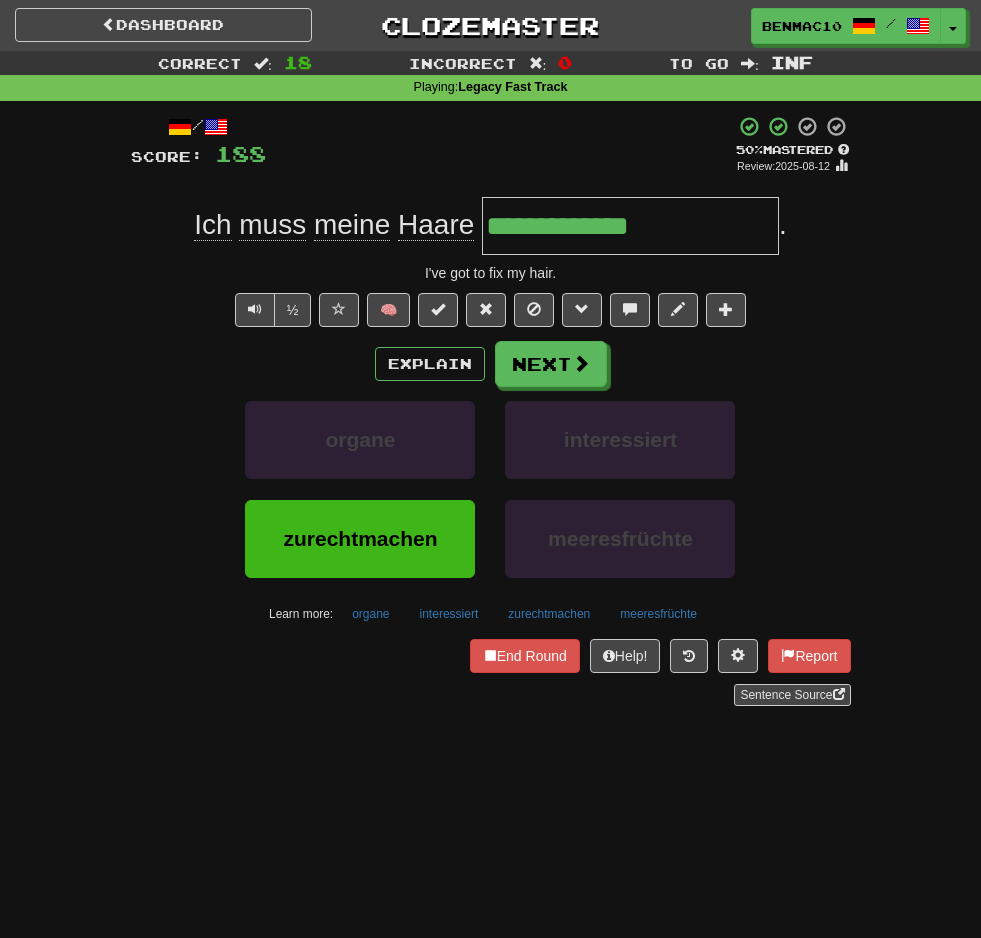 click on "+ 4" at bounding box center (500, 145) 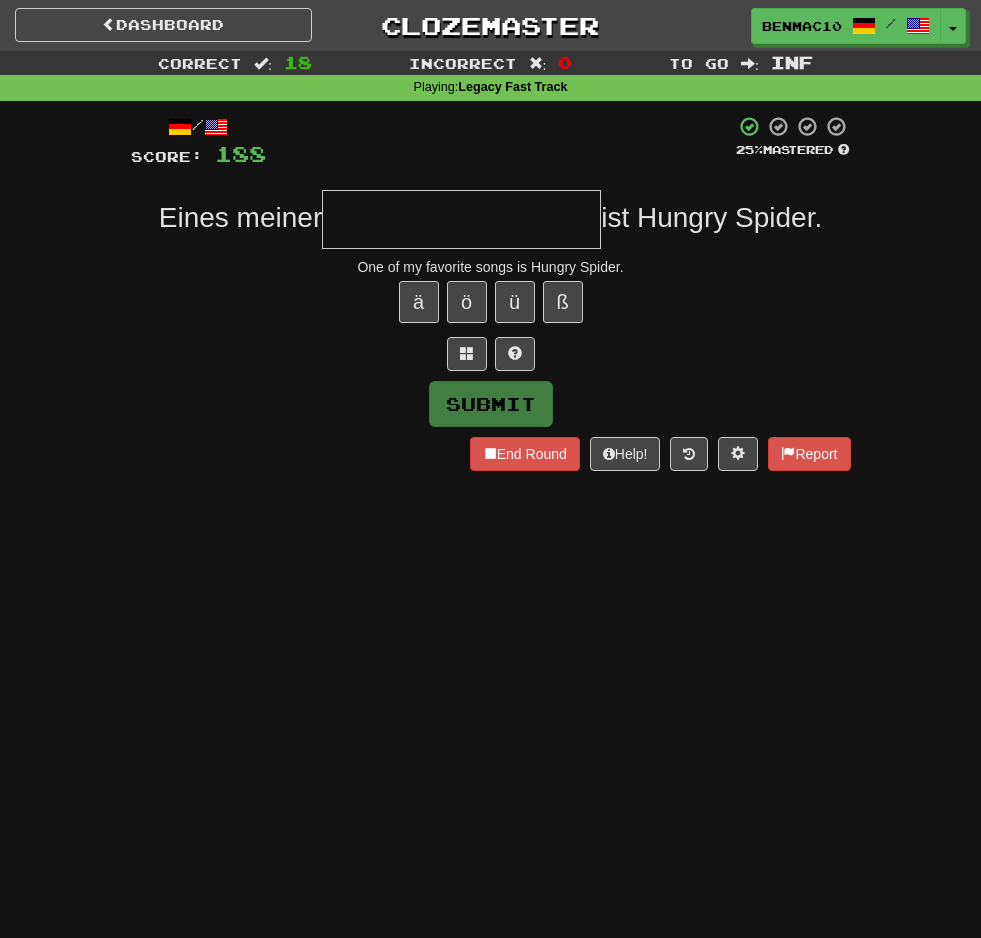 type on "*" 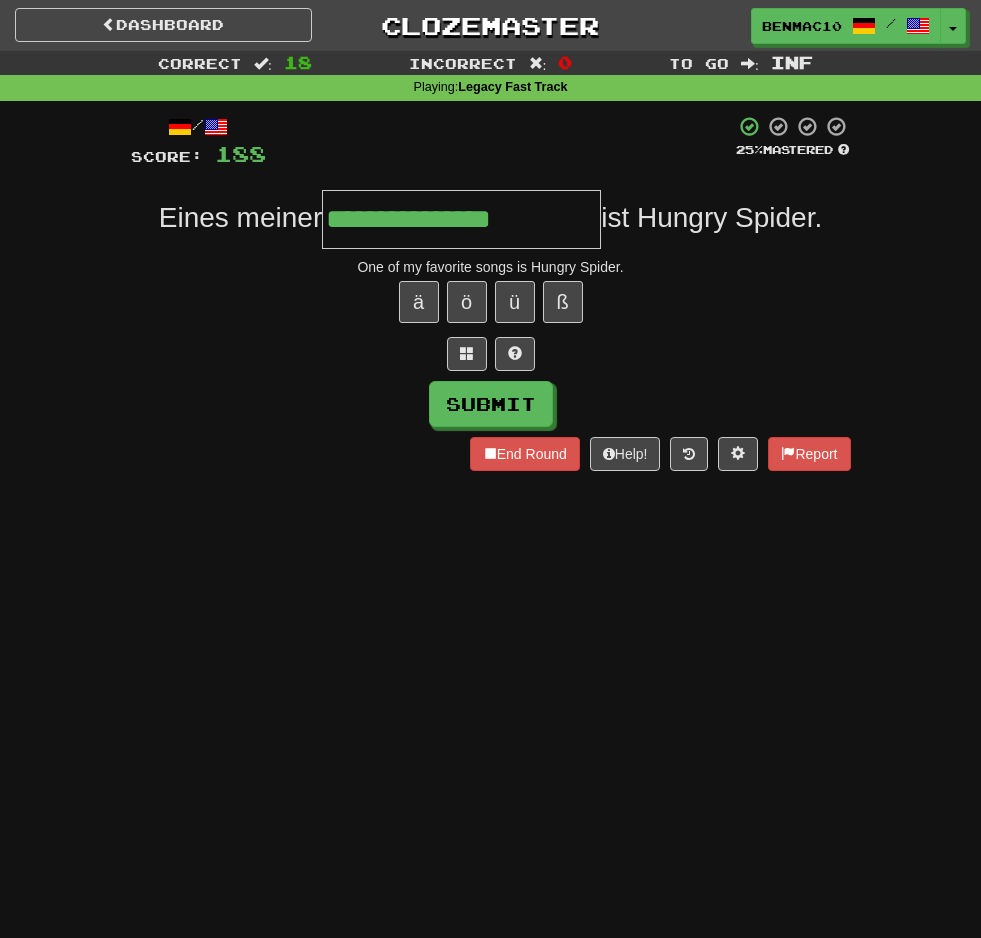 type on "**********" 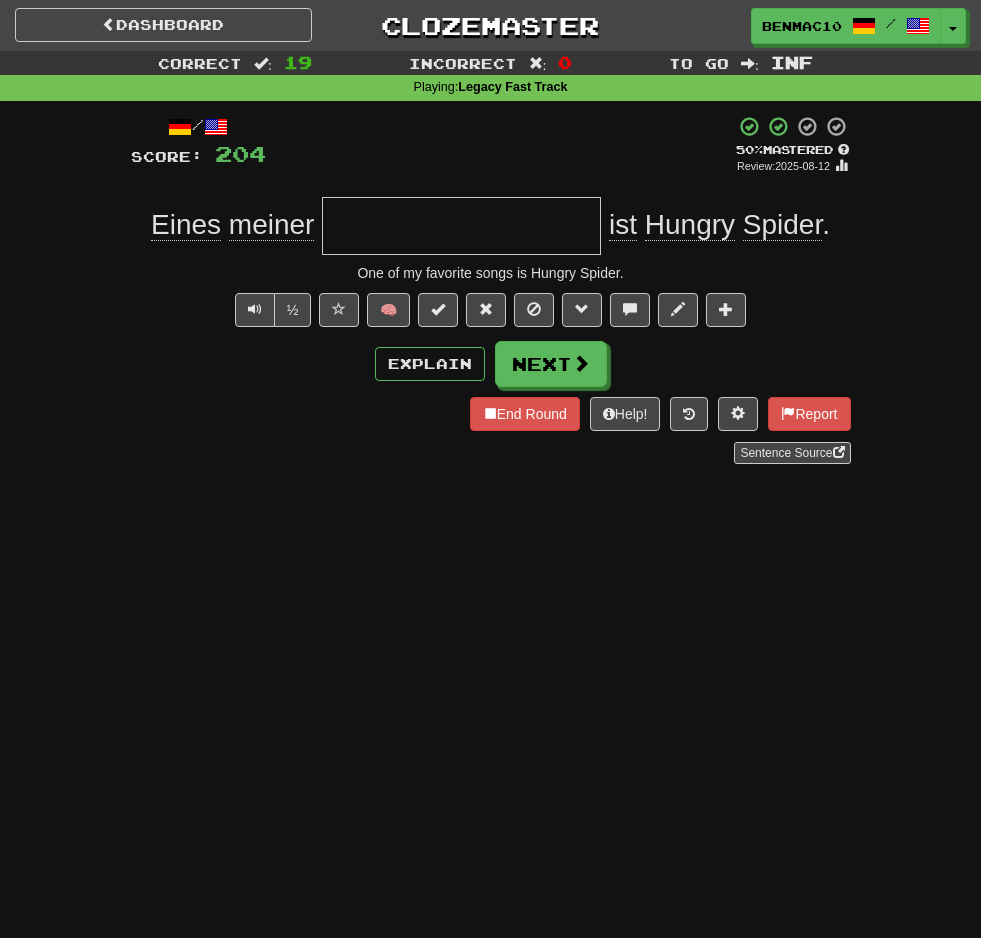 click at bounding box center (461, 226) 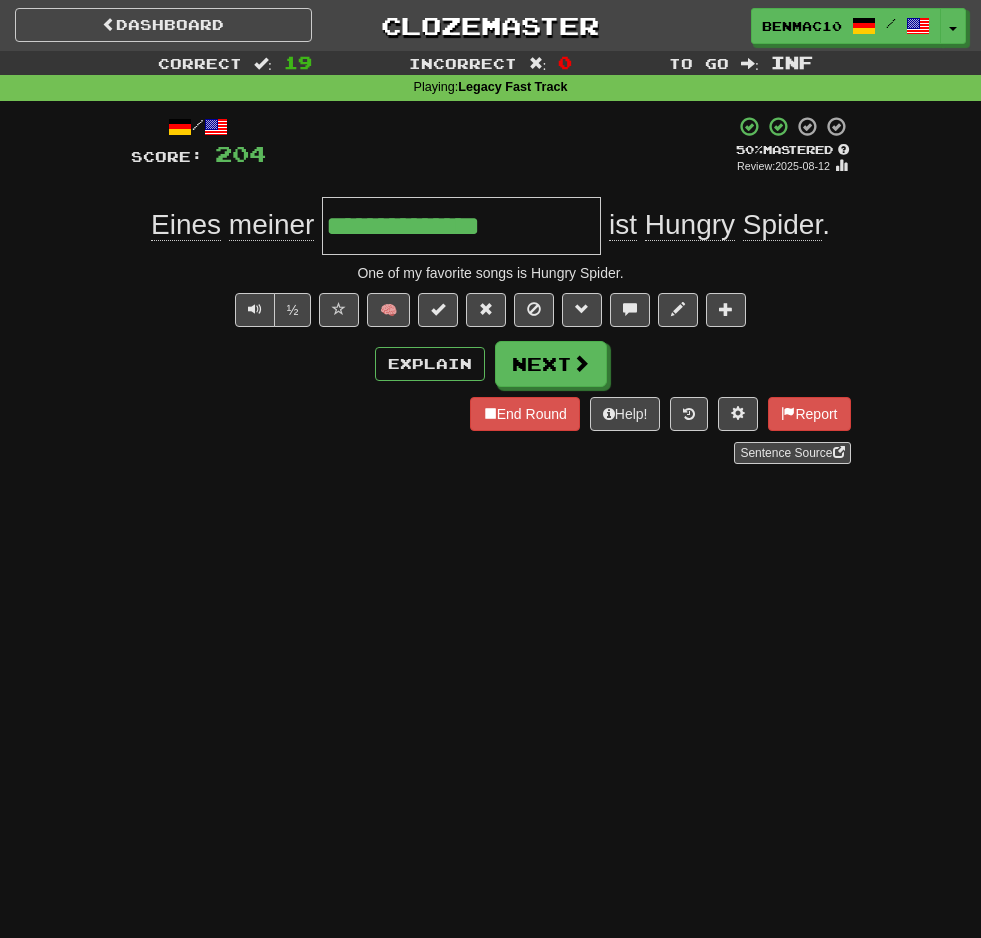 type on "**********" 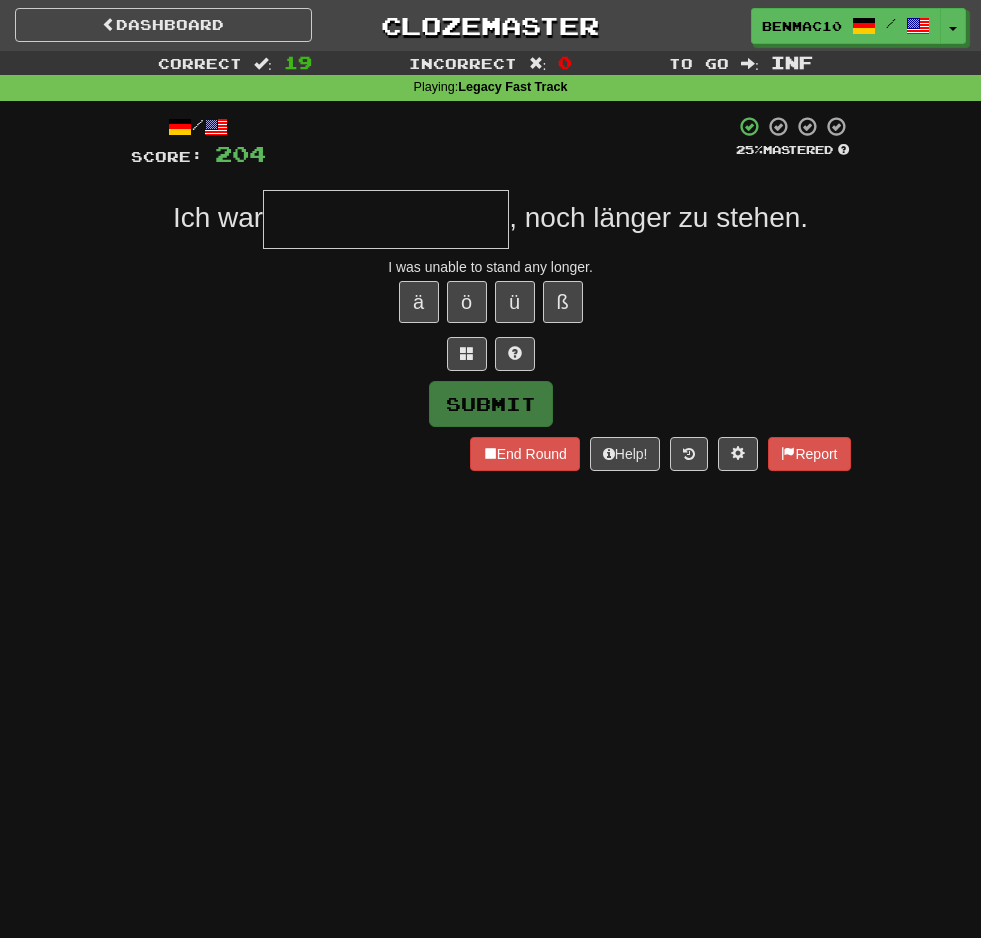 type on "*" 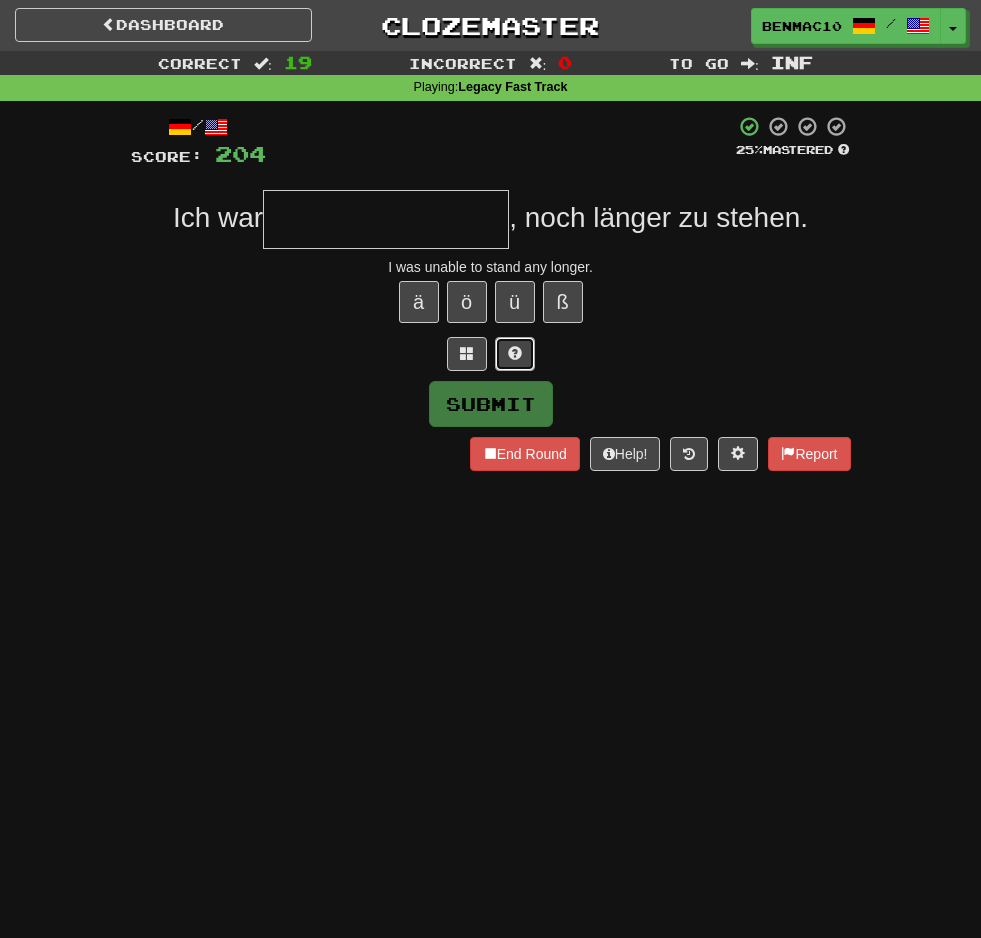 click at bounding box center (515, 353) 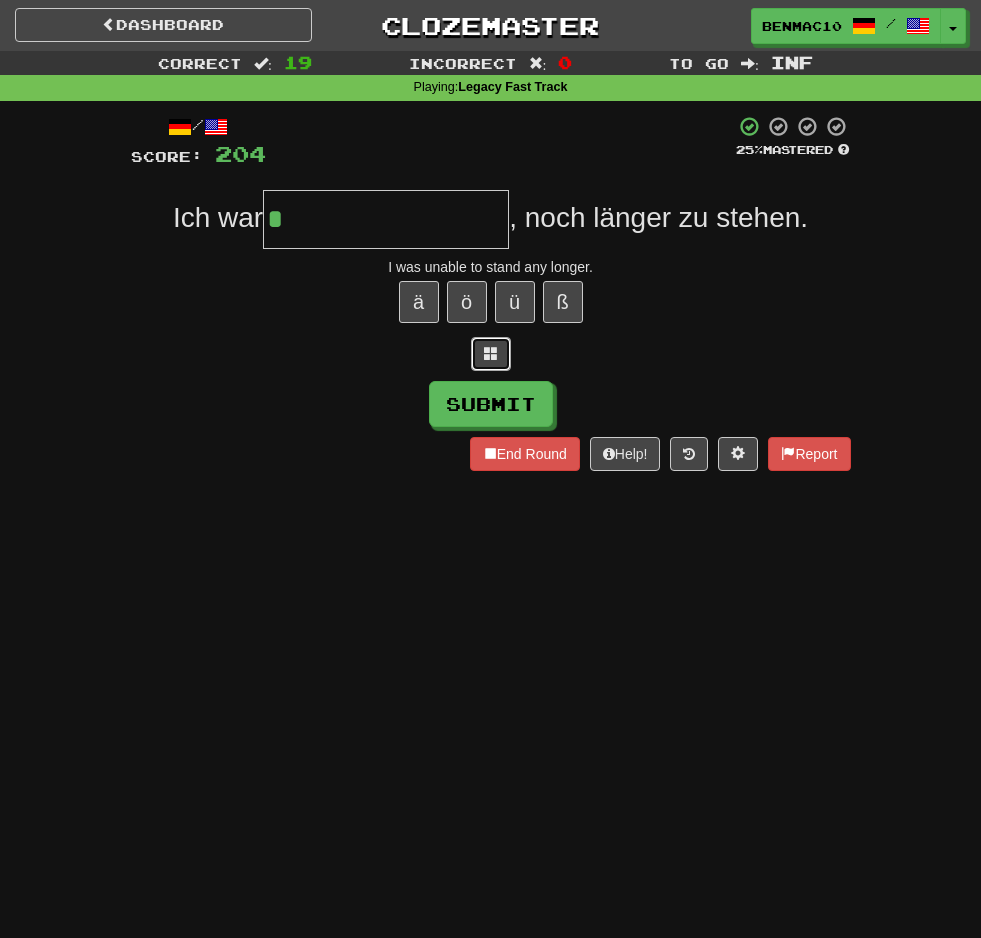 click at bounding box center (491, 354) 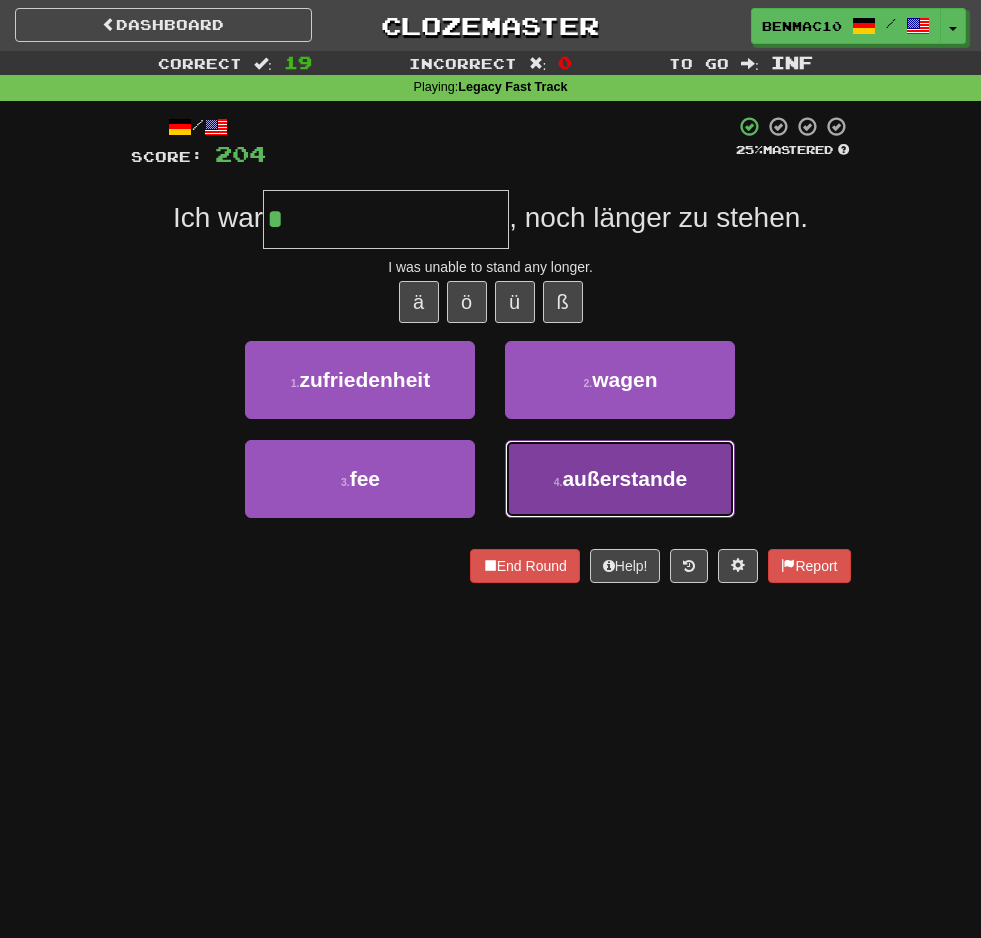 click on "4 .  außerstande" at bounding box center (620, 479) 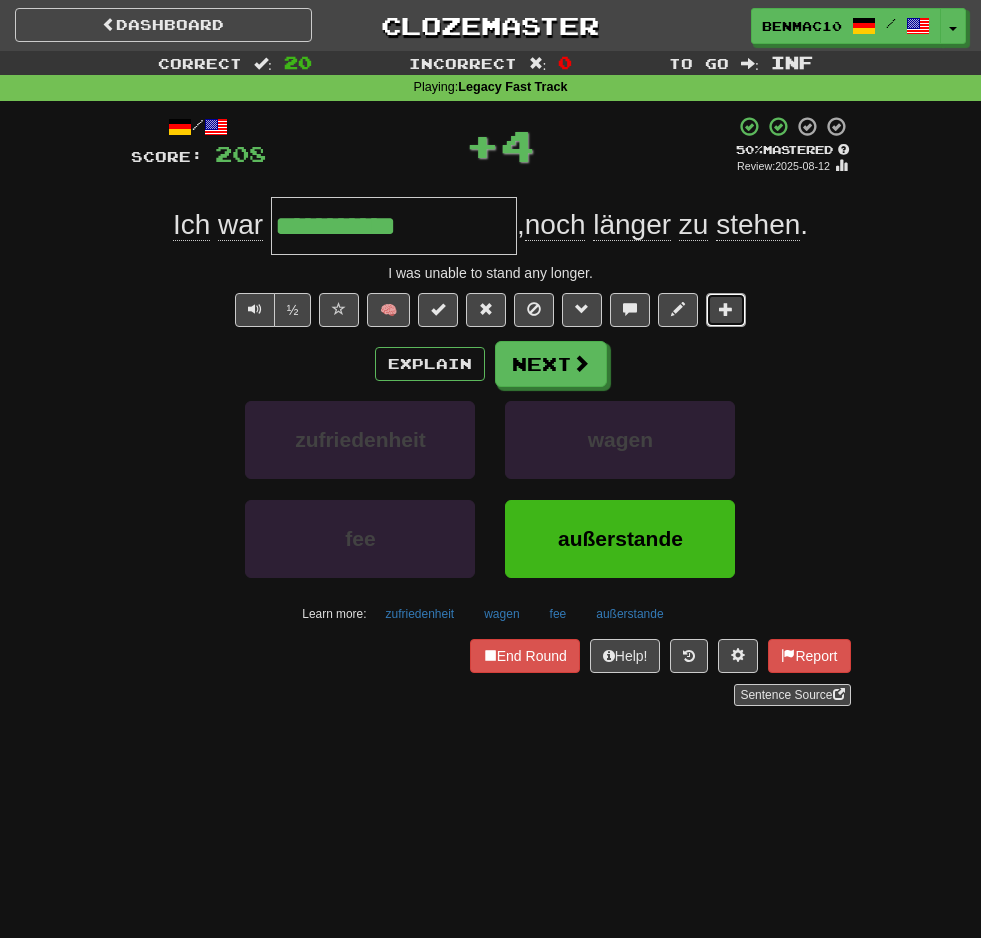 click at bounding box center (726, 310) 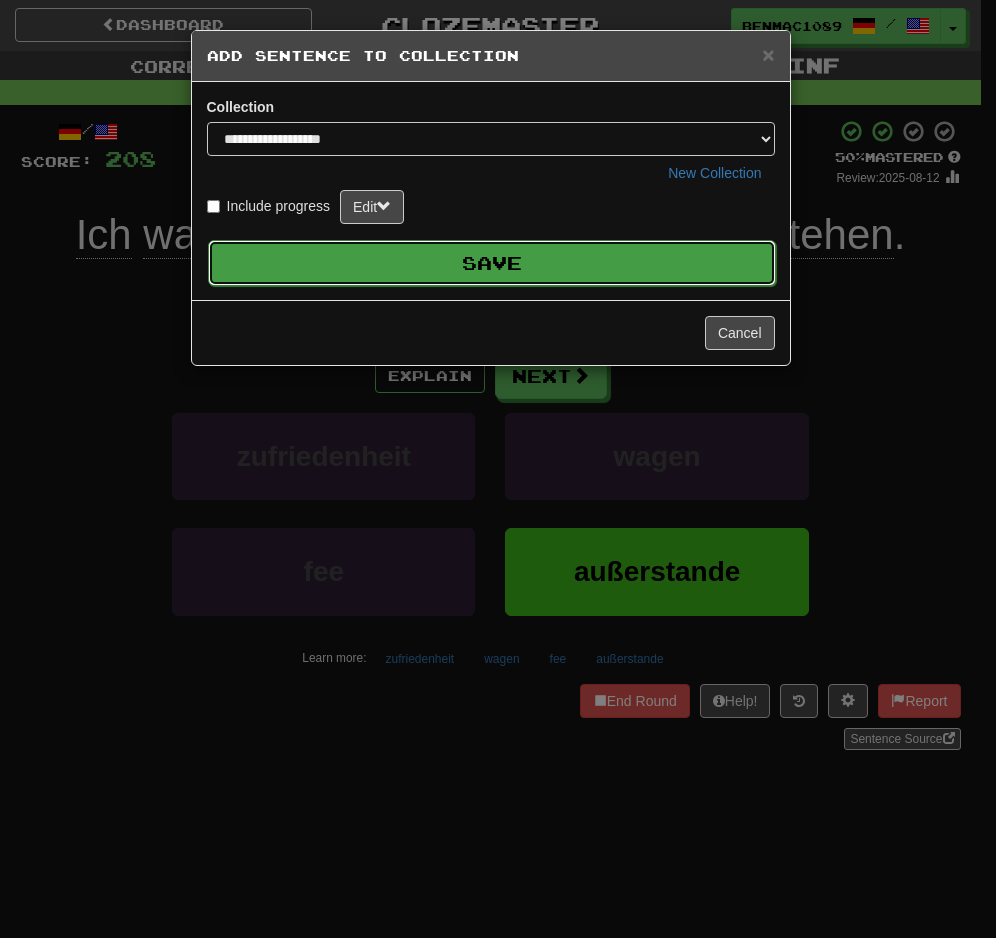 click on "Save" at bounding box center [492, 263] 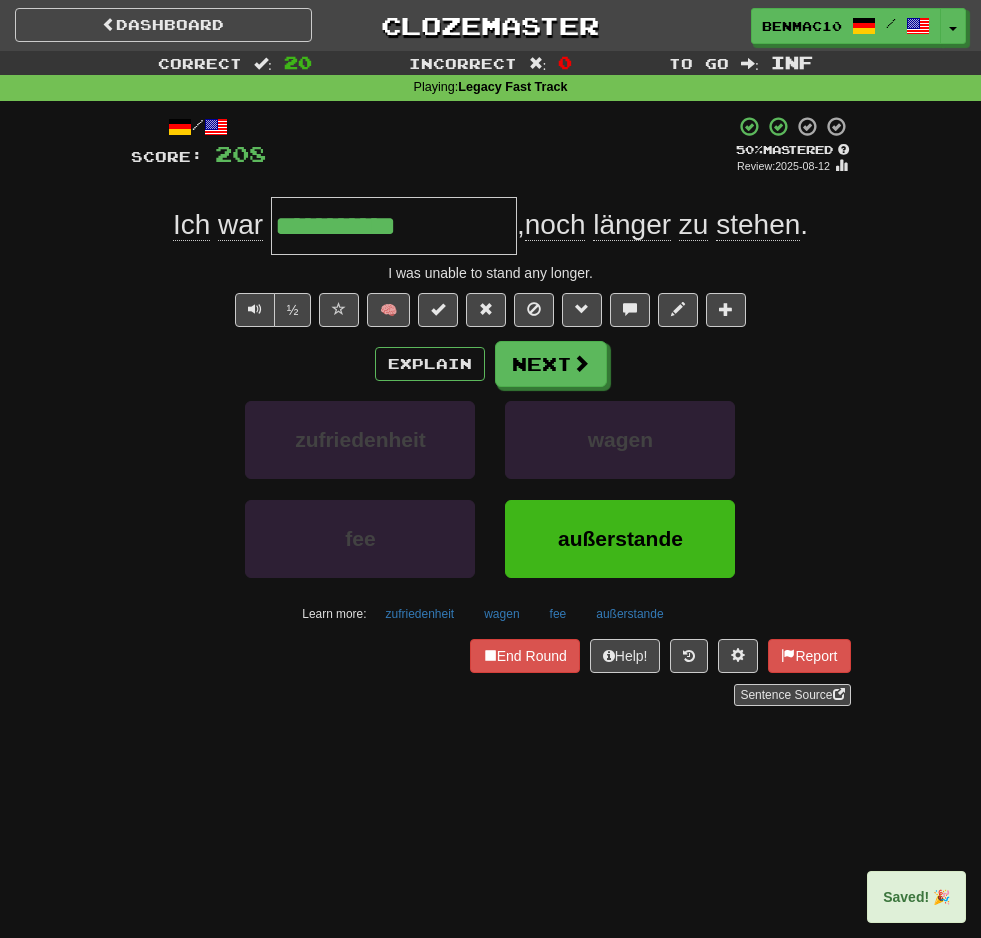 click on "**********" at bounding box center [394, 226] 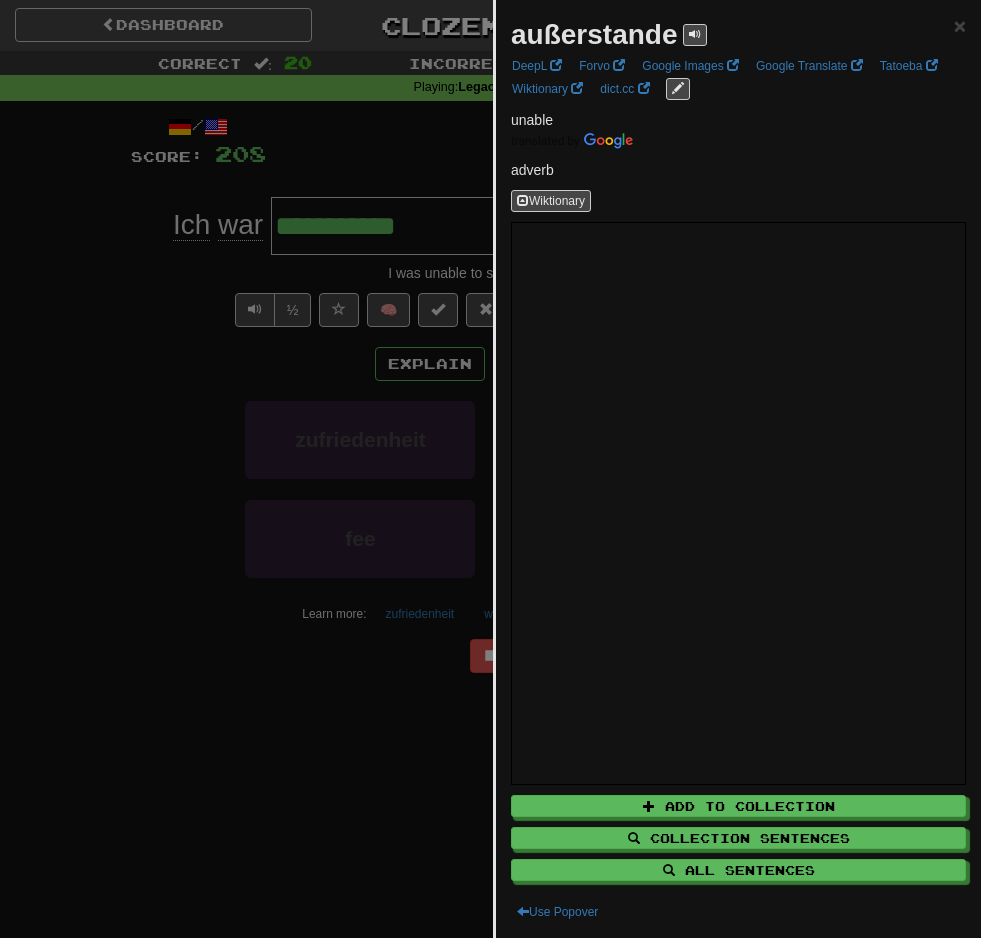 click on "außerstande" at bounding box center (594, 34) 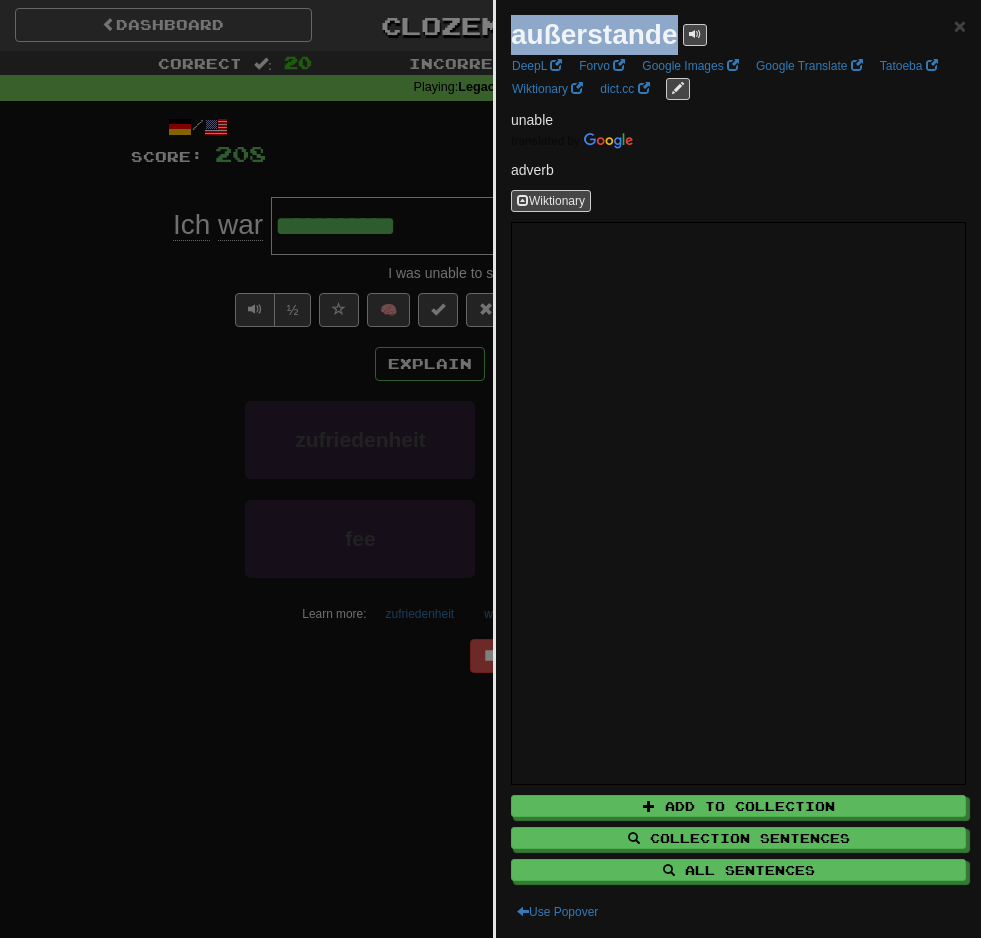 click on "außerstande" at bounding box center (594, 34) 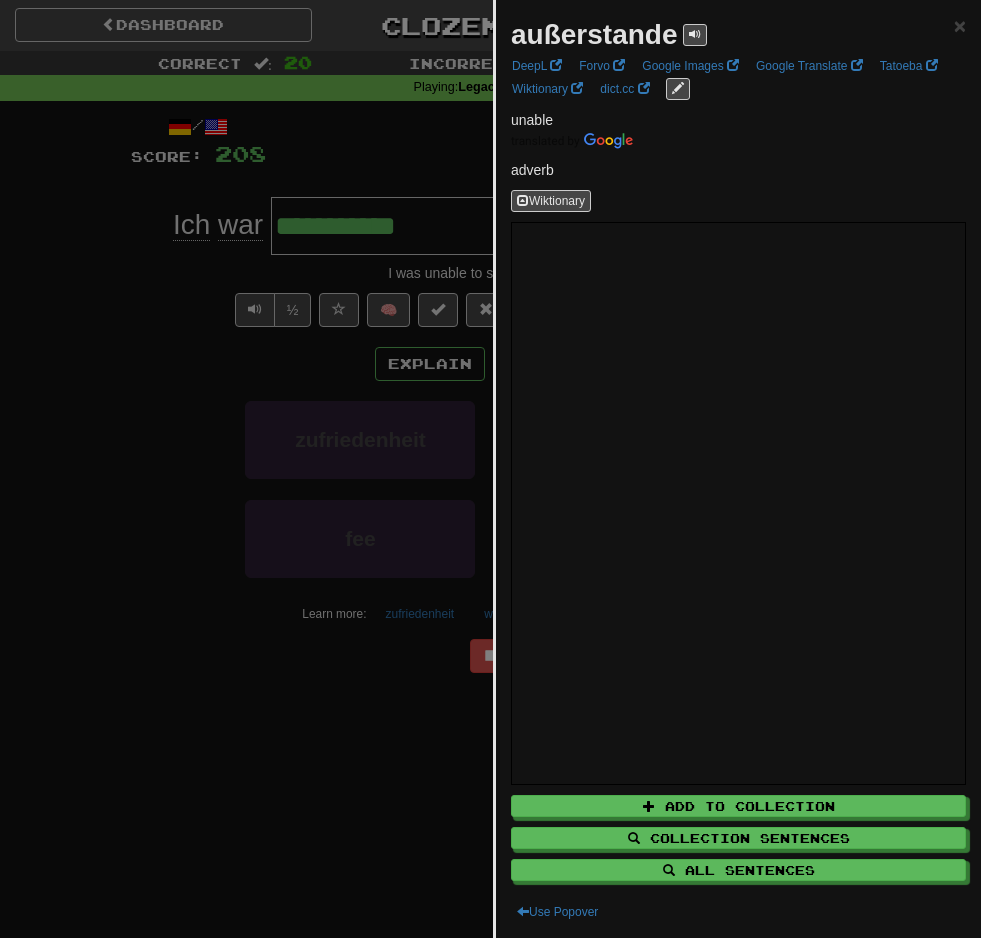 click at bounding box center (490, 469) 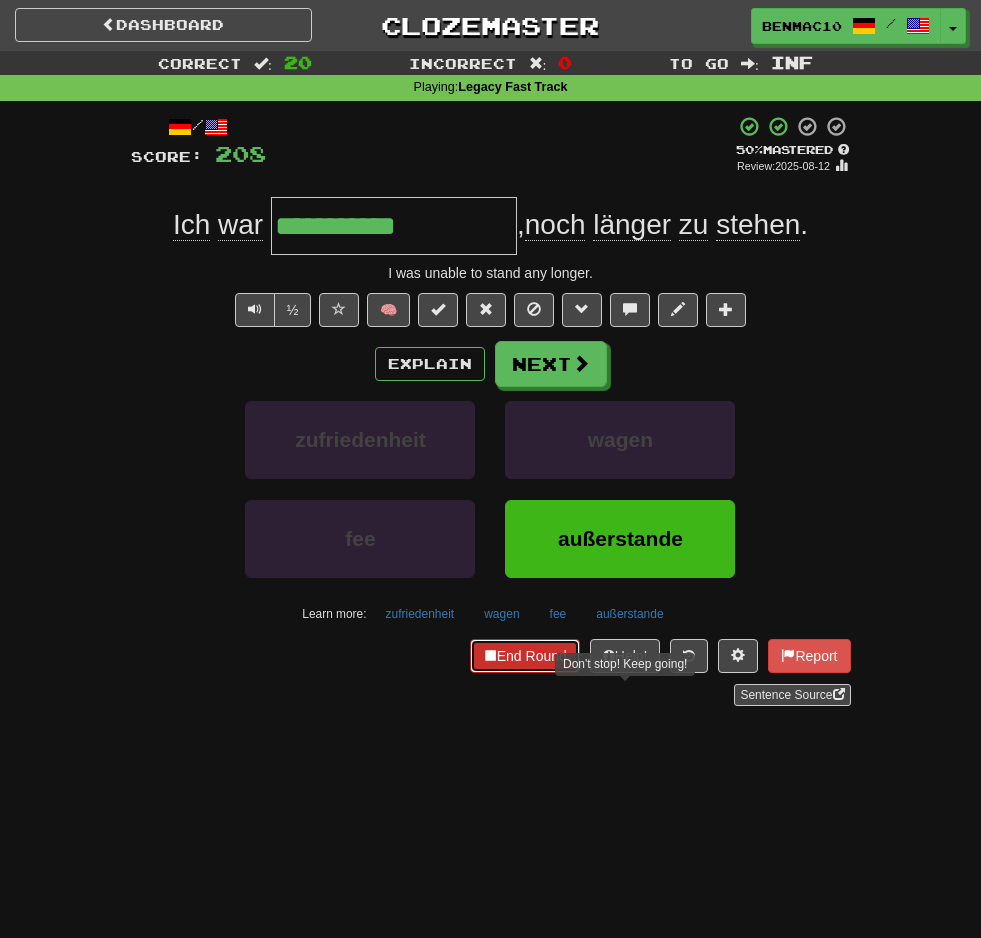 click on "End Round" at bounding box center (525, 656) 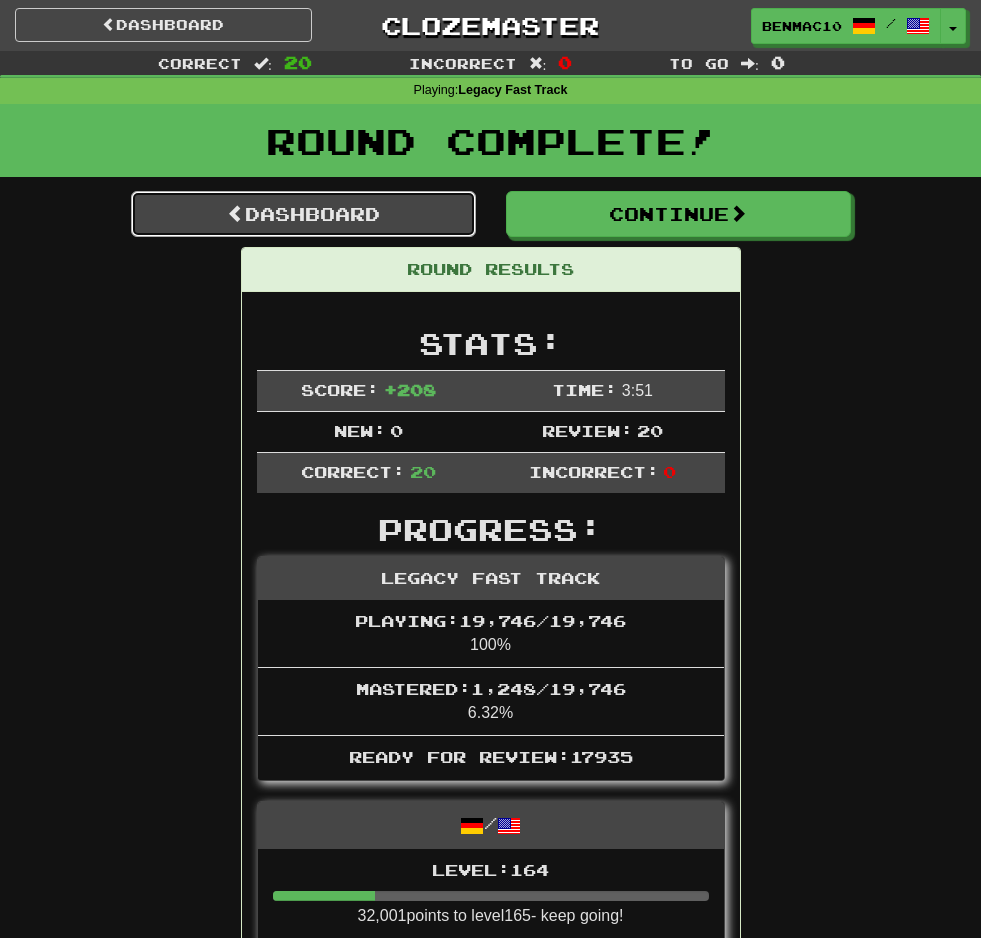 click on "Dashboard" at bounding box center [303, 214] 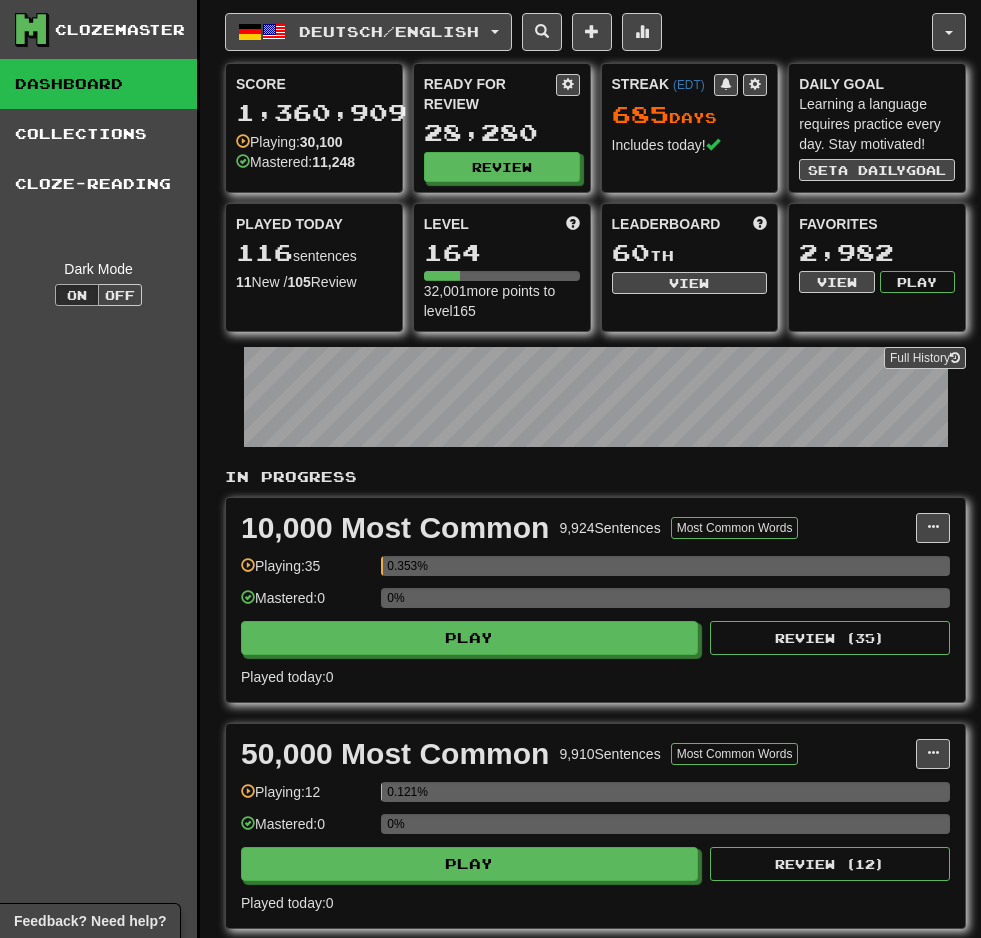 scroll, scrollTop: 0, scrollLeft: 0, axis: both 